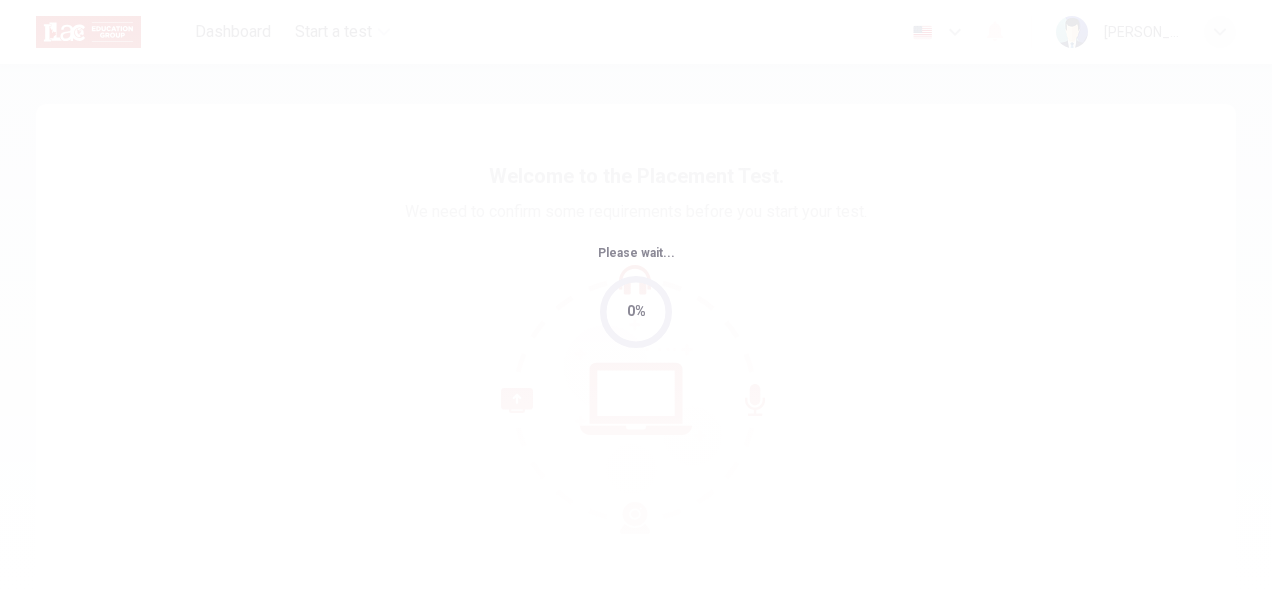 scroll, scrollTop: 0, scrollLeft: 0, axis: both 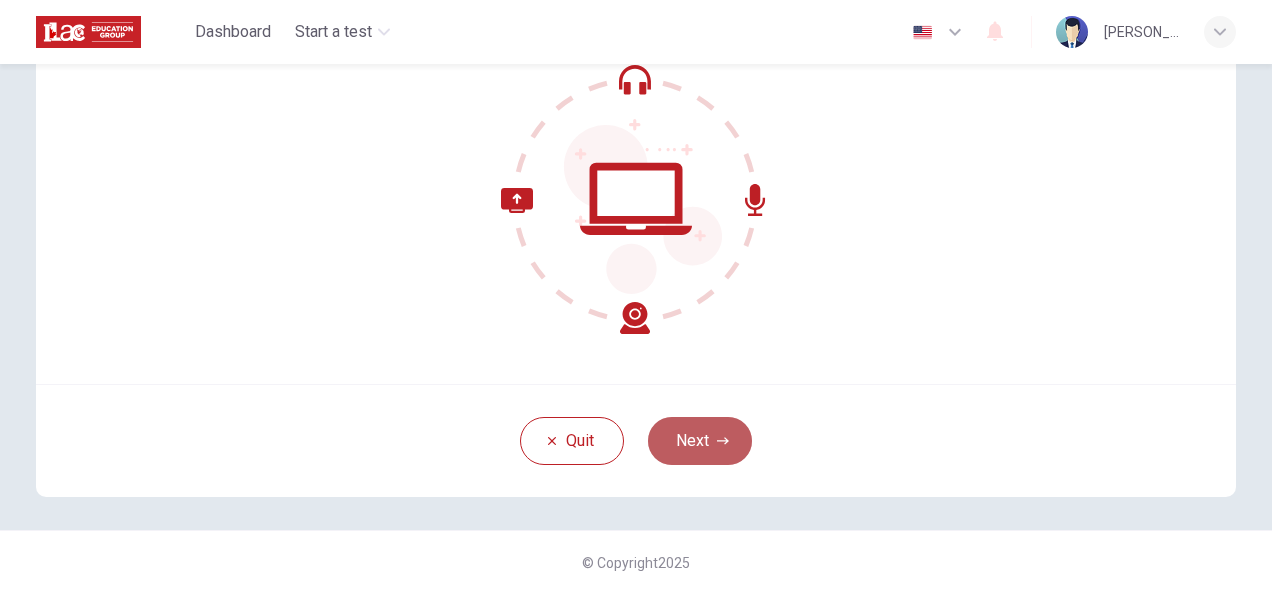 click on "Next" at bounding box center [700, 441] 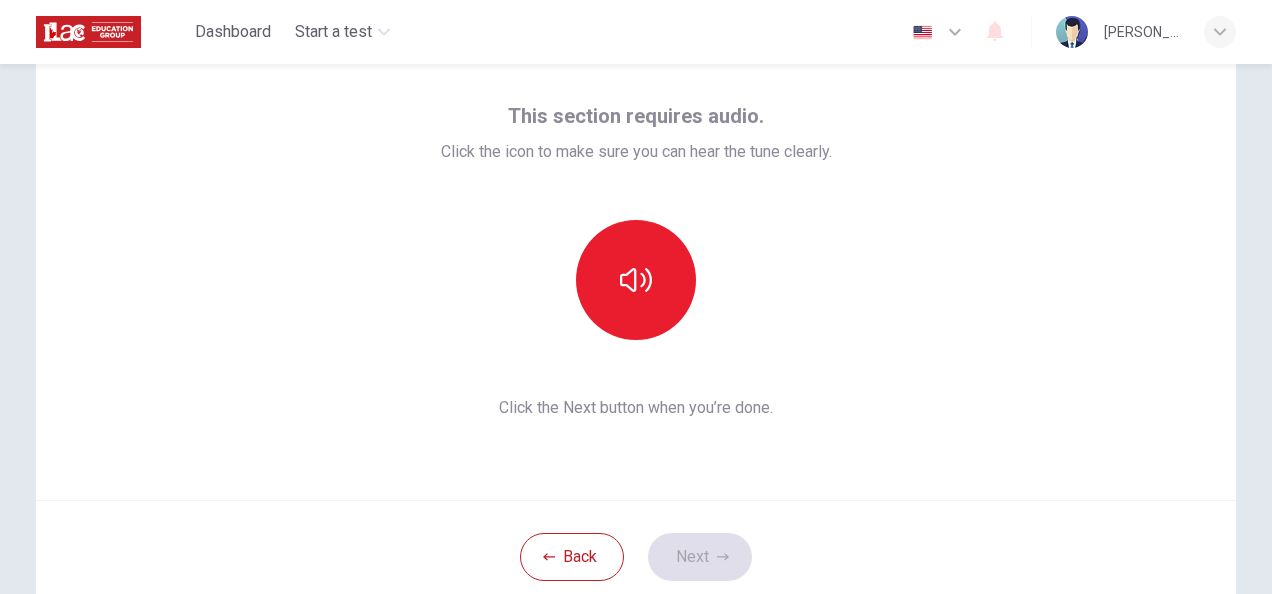 scroll, scrollTop: 63, scrollLeft: 0, axis: vertical 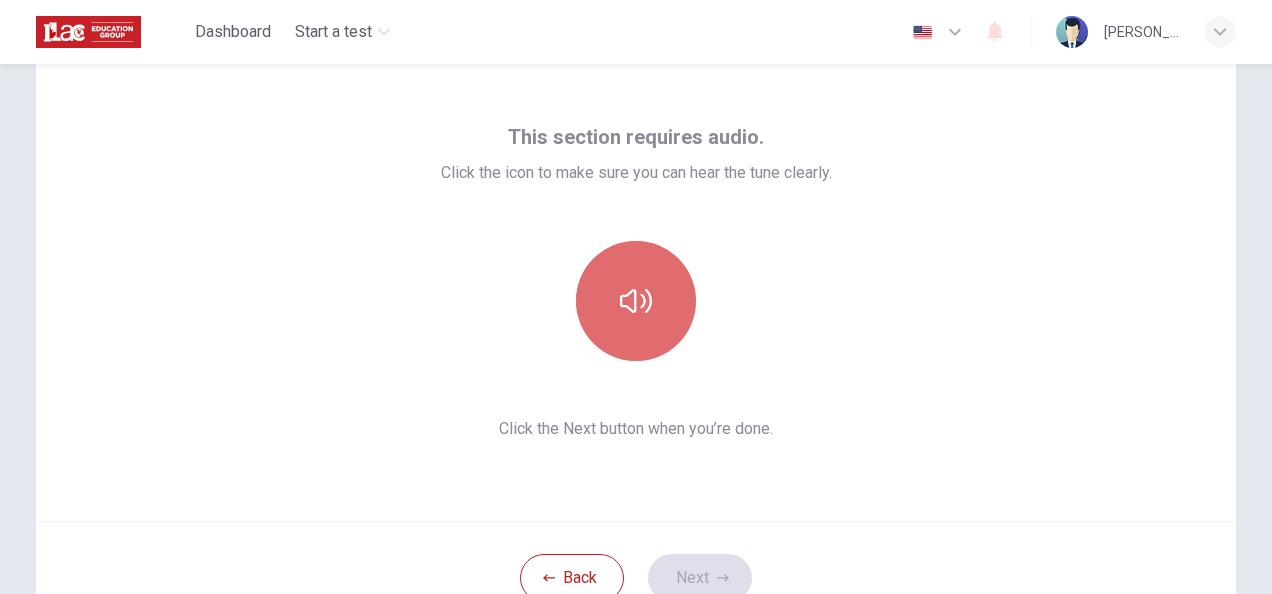 click at bounding box center (636, 301) 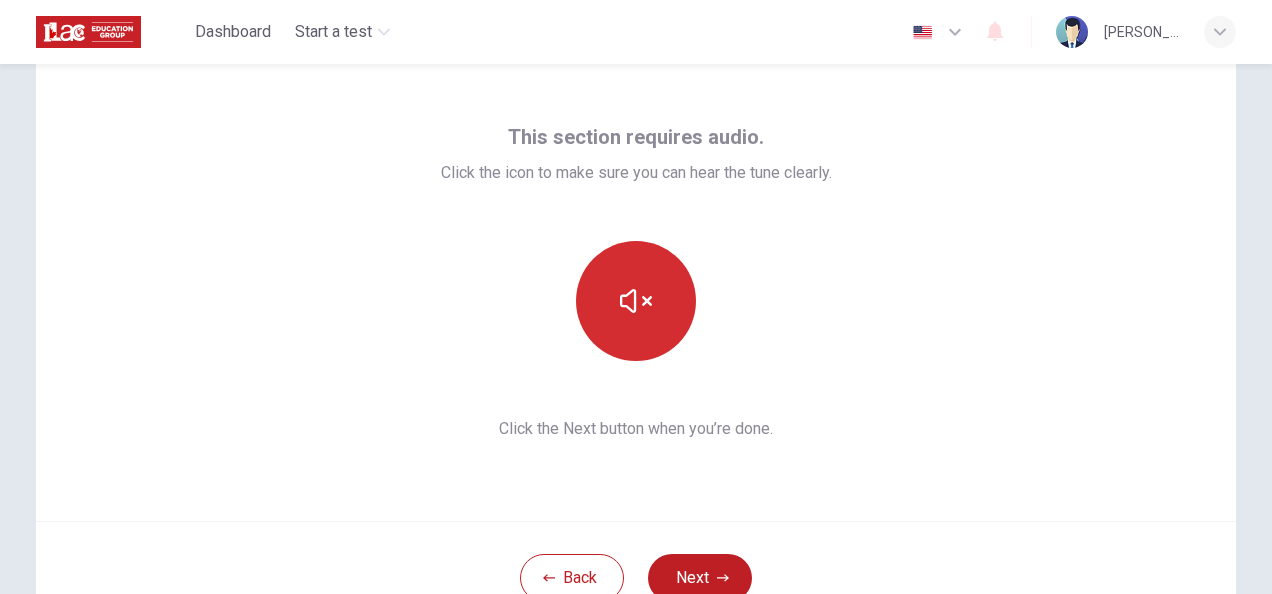 type 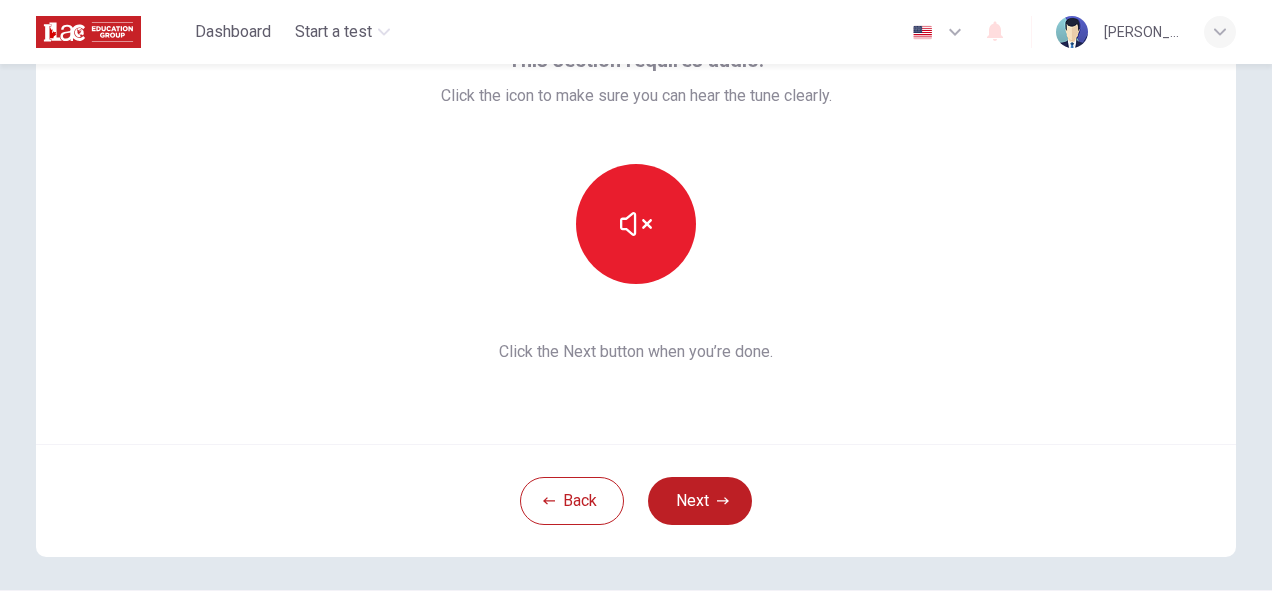 scroll, scrollTop: 157, scrollLeft: 0, axis: vertical 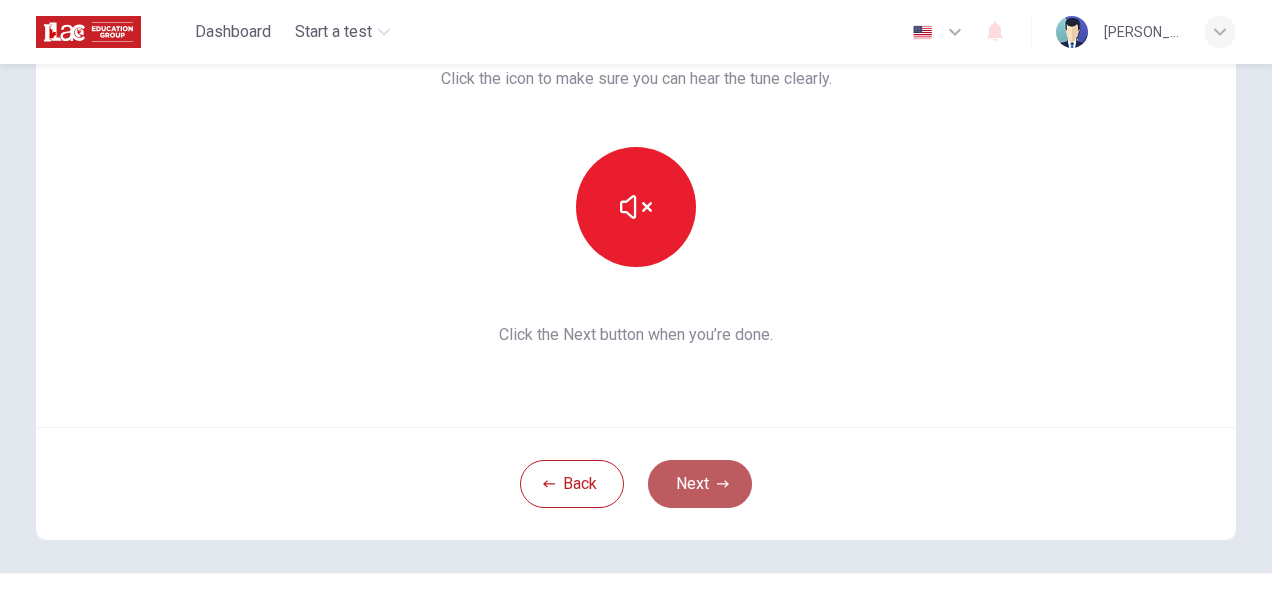 click on "Next" at bounding box center [700, 484] 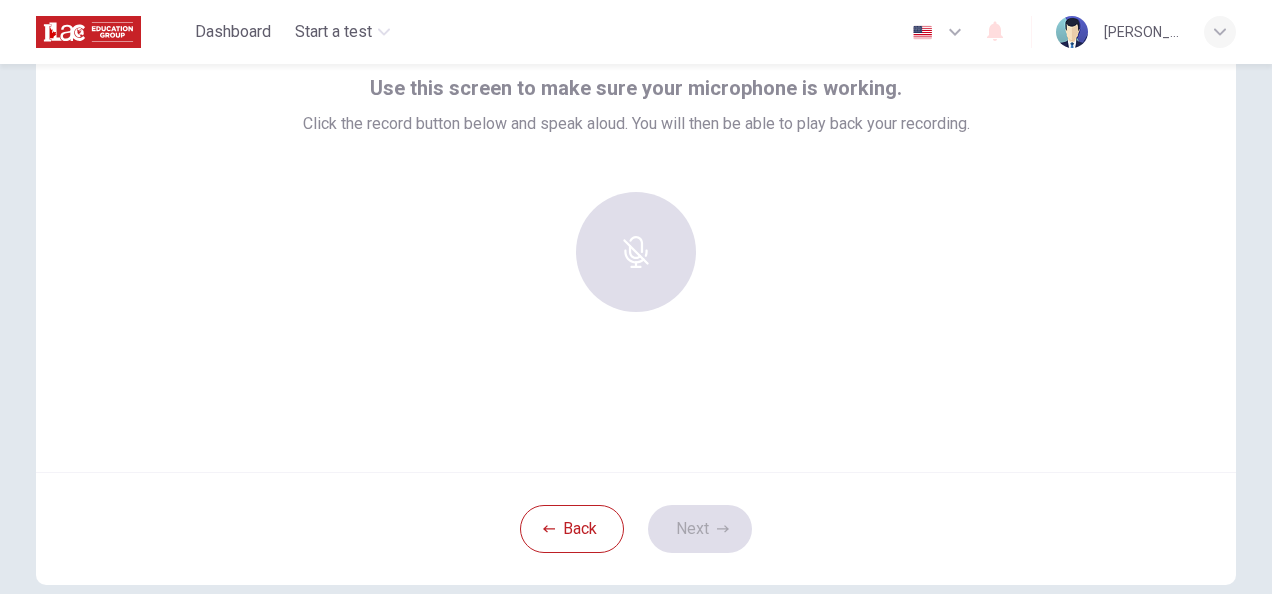scroll, scrollTop: 119, scrollLeft: 0, axis: vertical 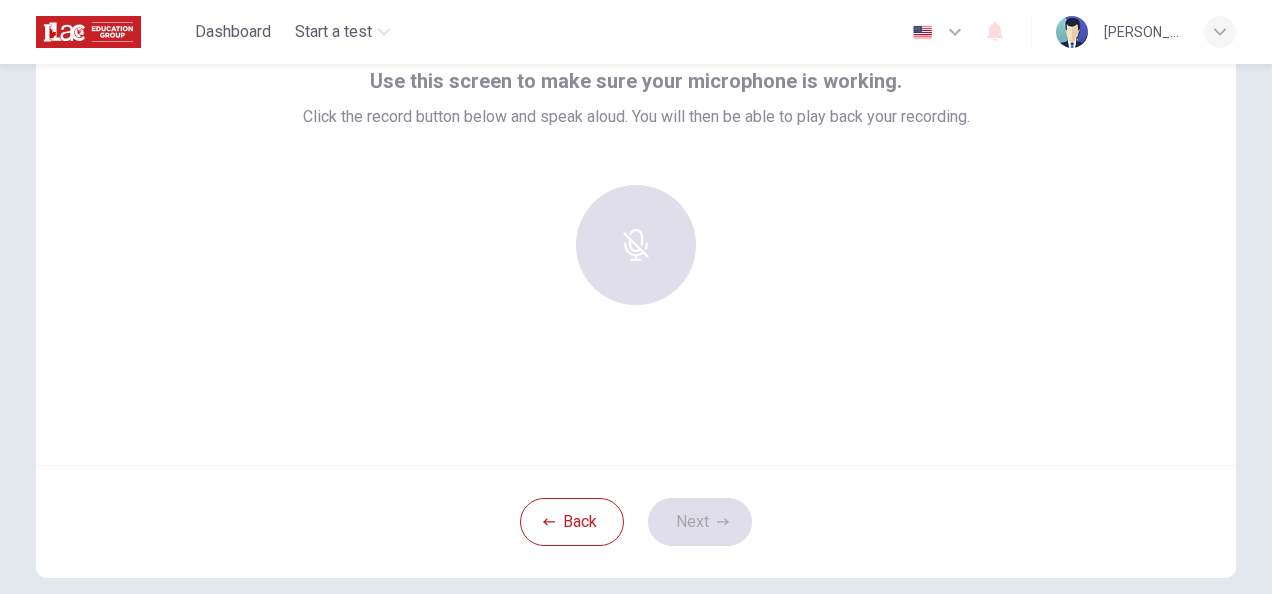 click at bounding box center (636, 245) 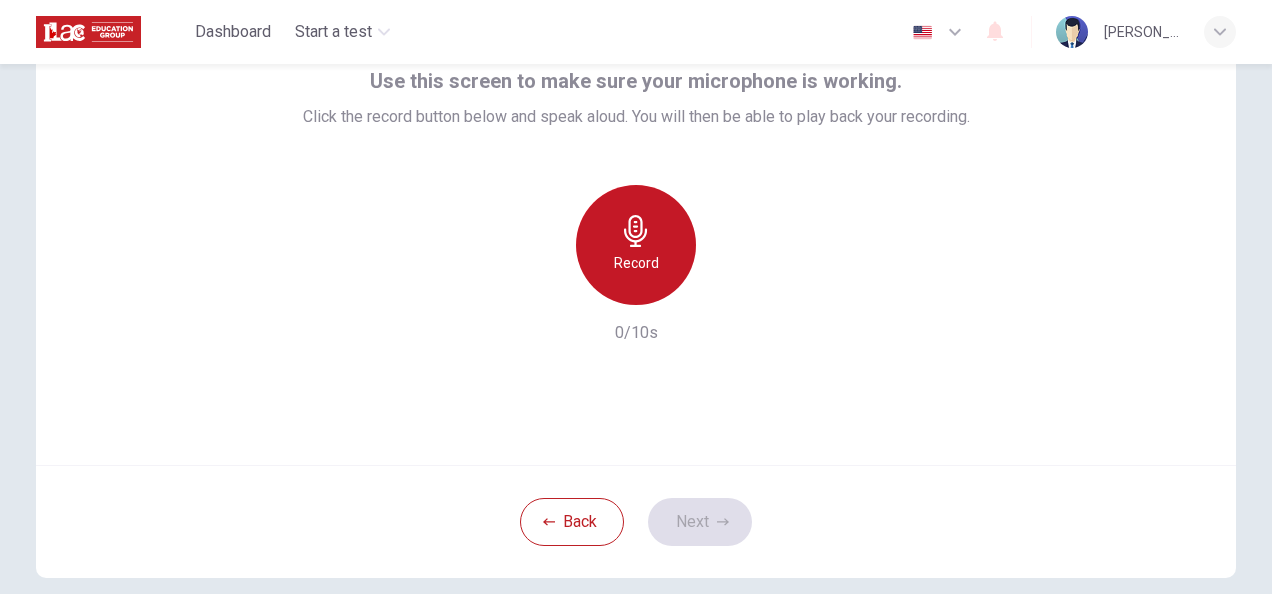 click on "Record" at bounding box center [636, 263] 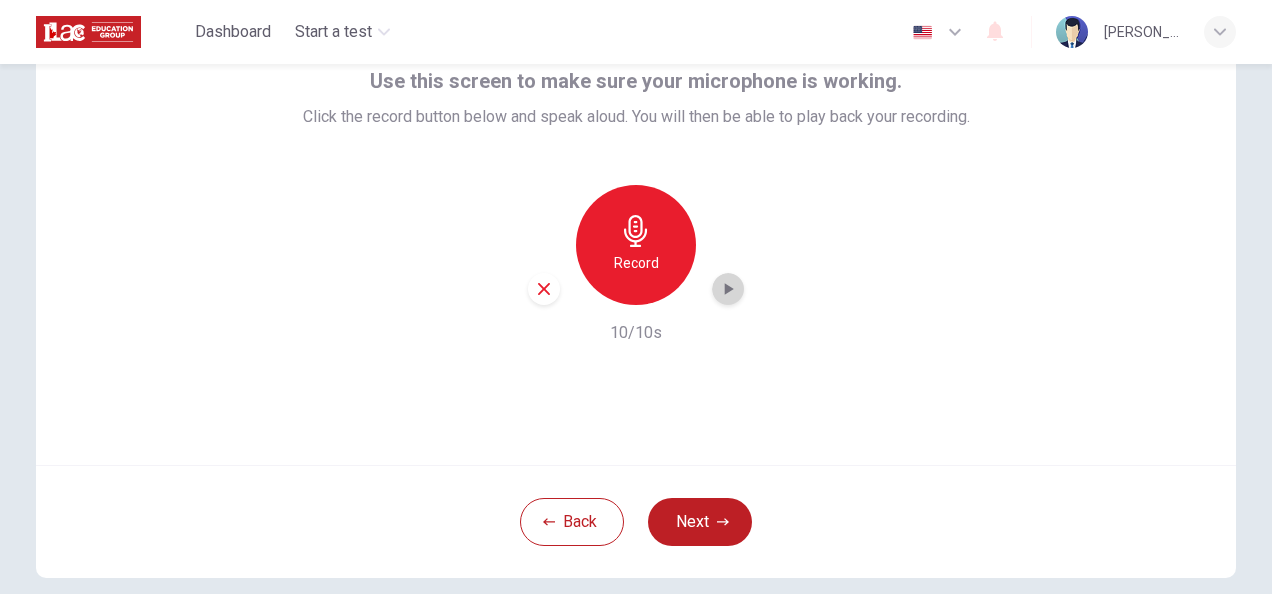 click 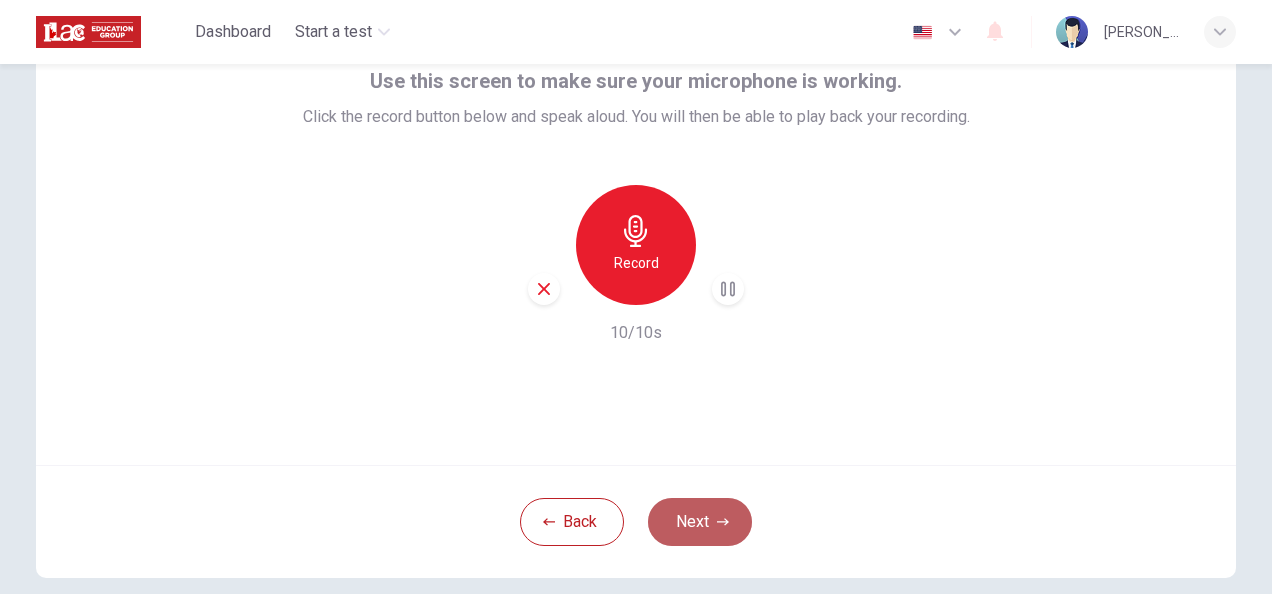click on "Next" at bounding box center (700, 522) 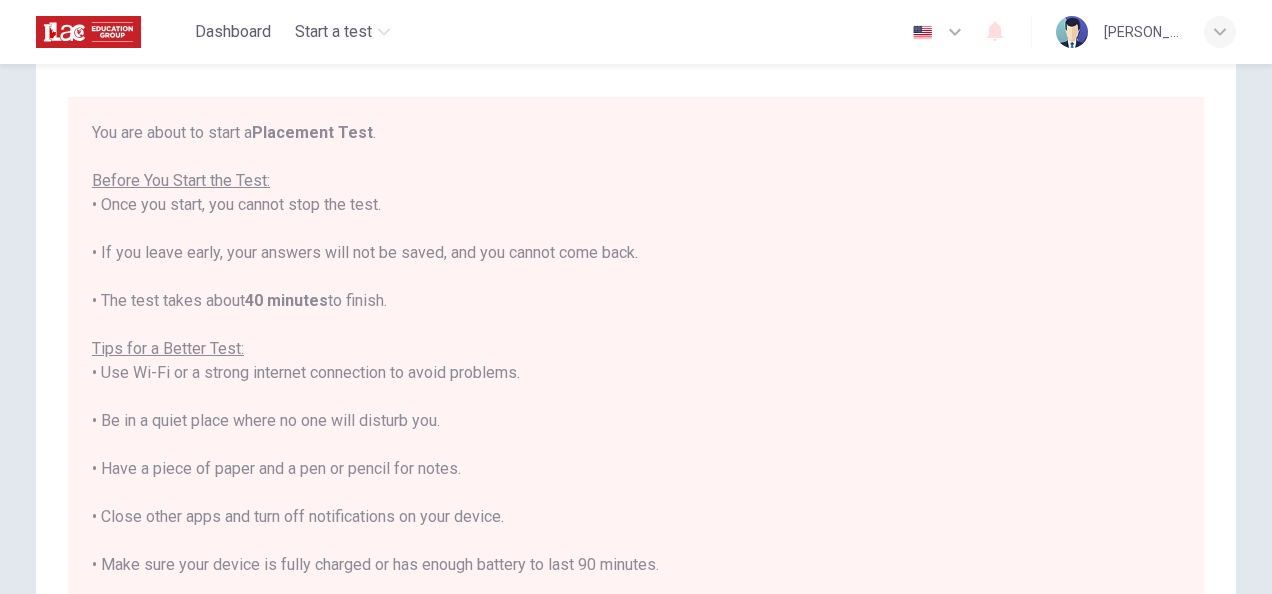 scroll, scrollTop: 22, scrollLeft: 0, axis: vertical 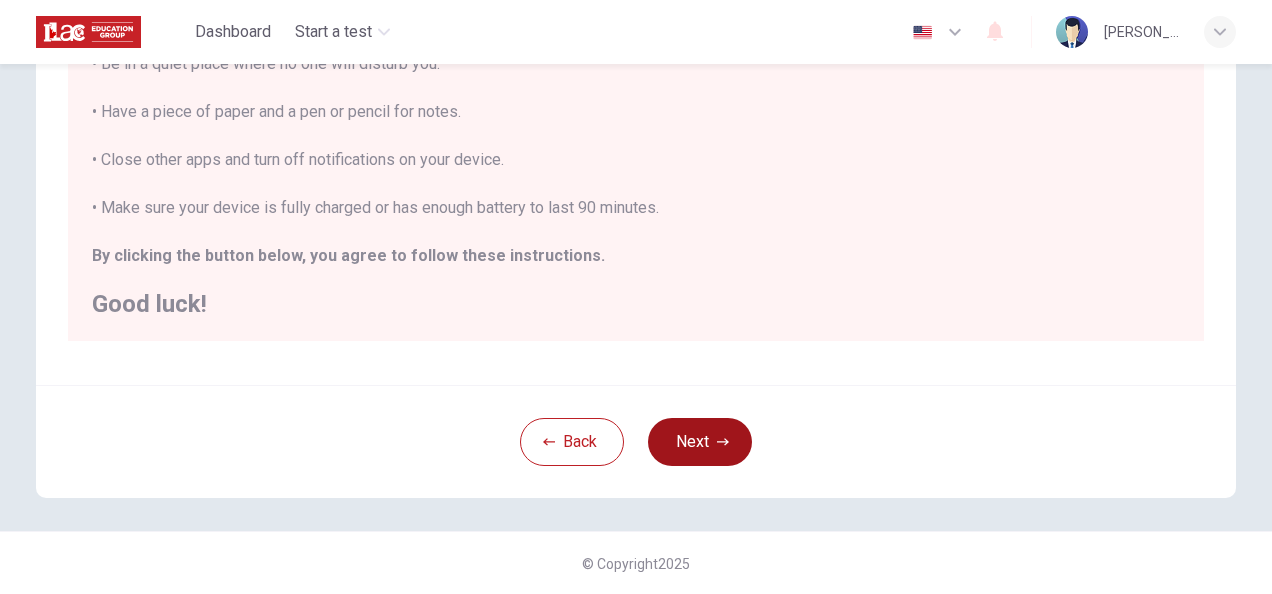 click on "Next" at bounding box center (700, 442) 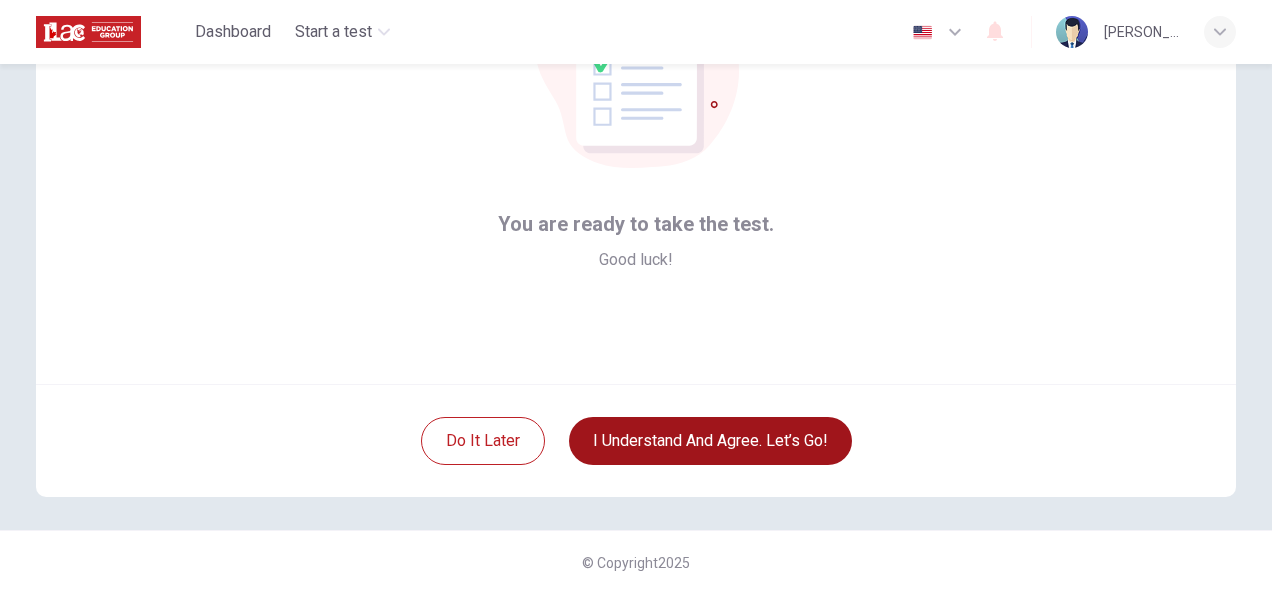 scroll, scrollTop: 200, scrollLeft: 0, axis: vertical 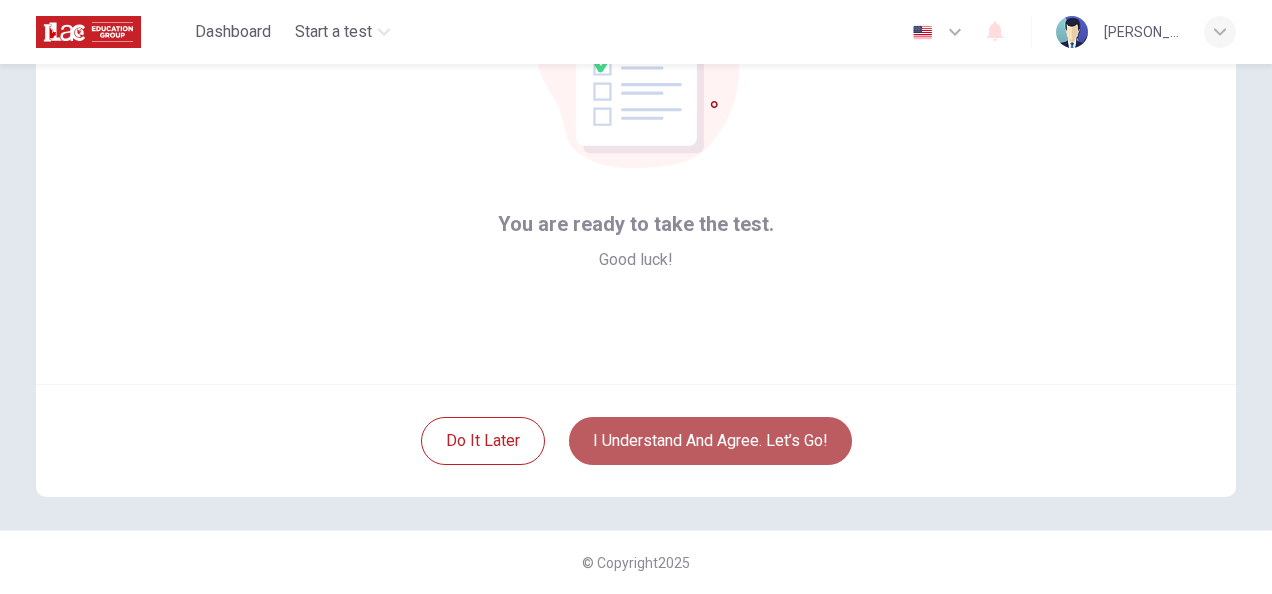 click on "I understand and agree. Let’s go!" at bounding box center (710, 441) 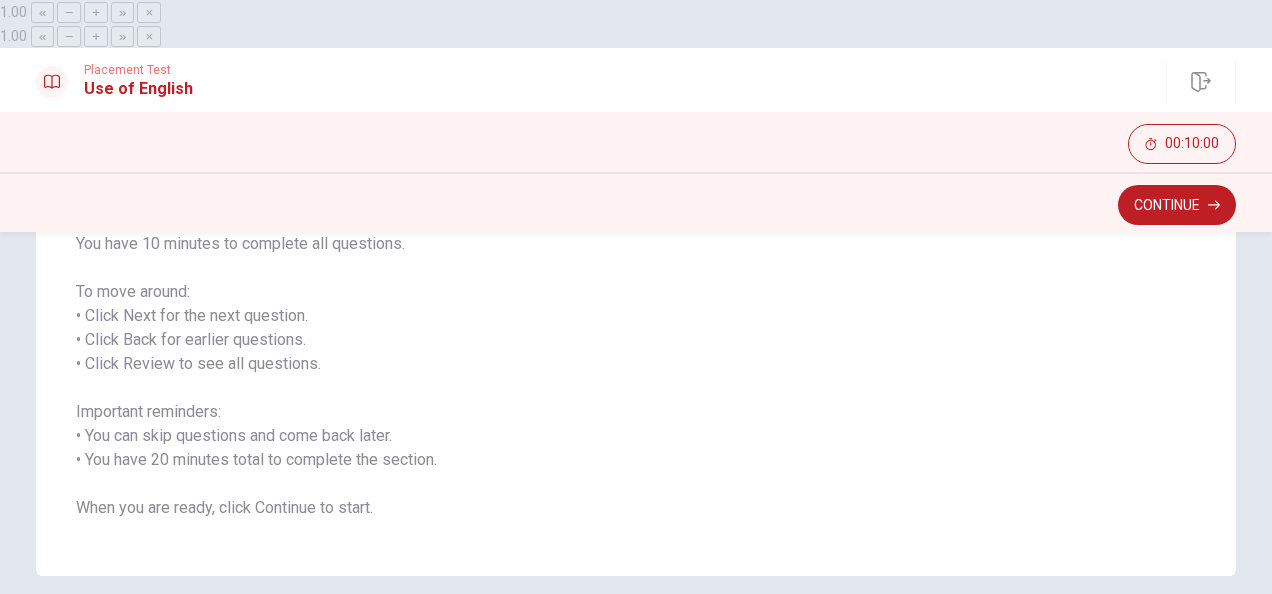 scroll, scrollTop: 265, scrollLeft: 0, axis: vertical 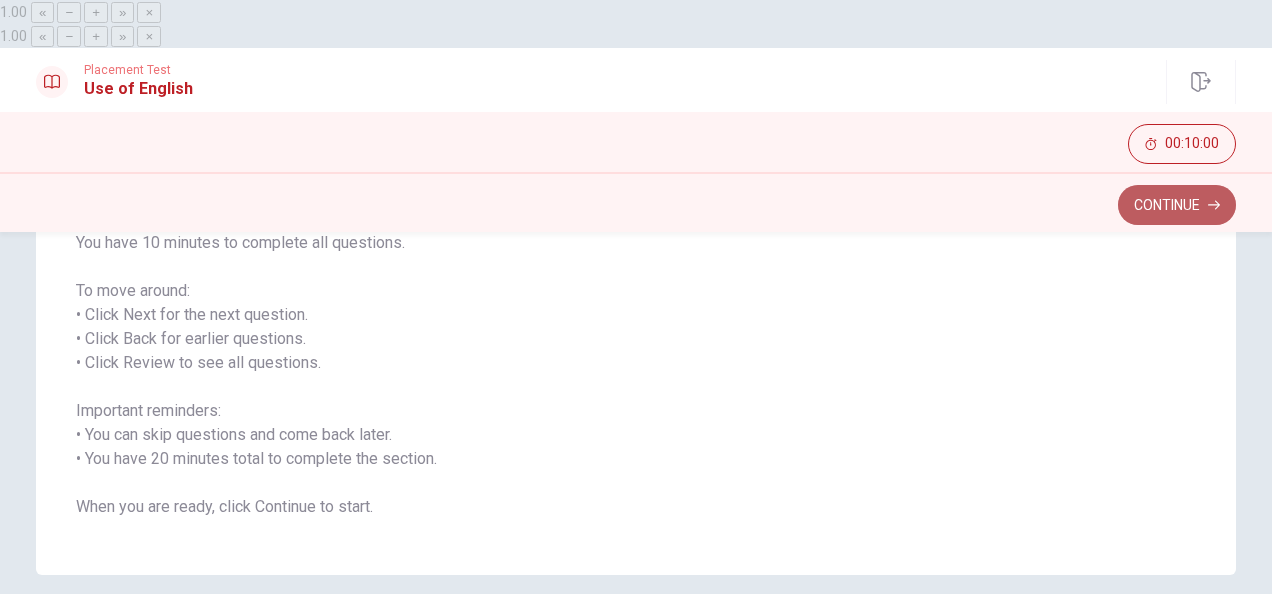 click on "Continue" at bounding box center (1177, 205) 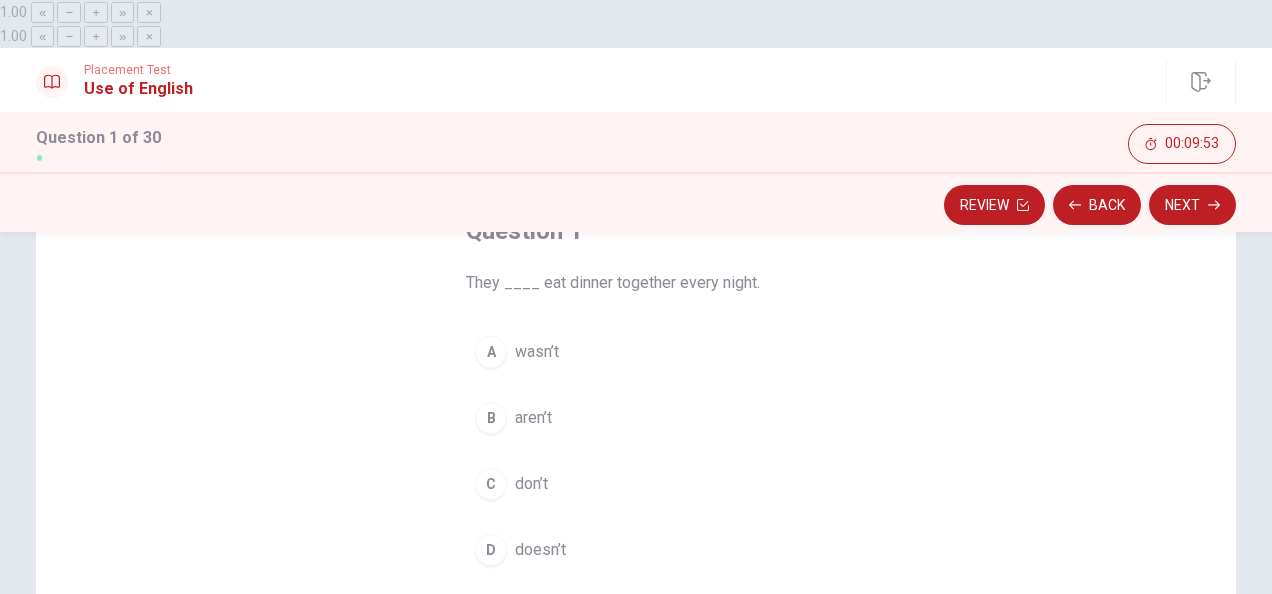 scroll, scrollTop: 148, scrollLeft: 0, axis: vertical 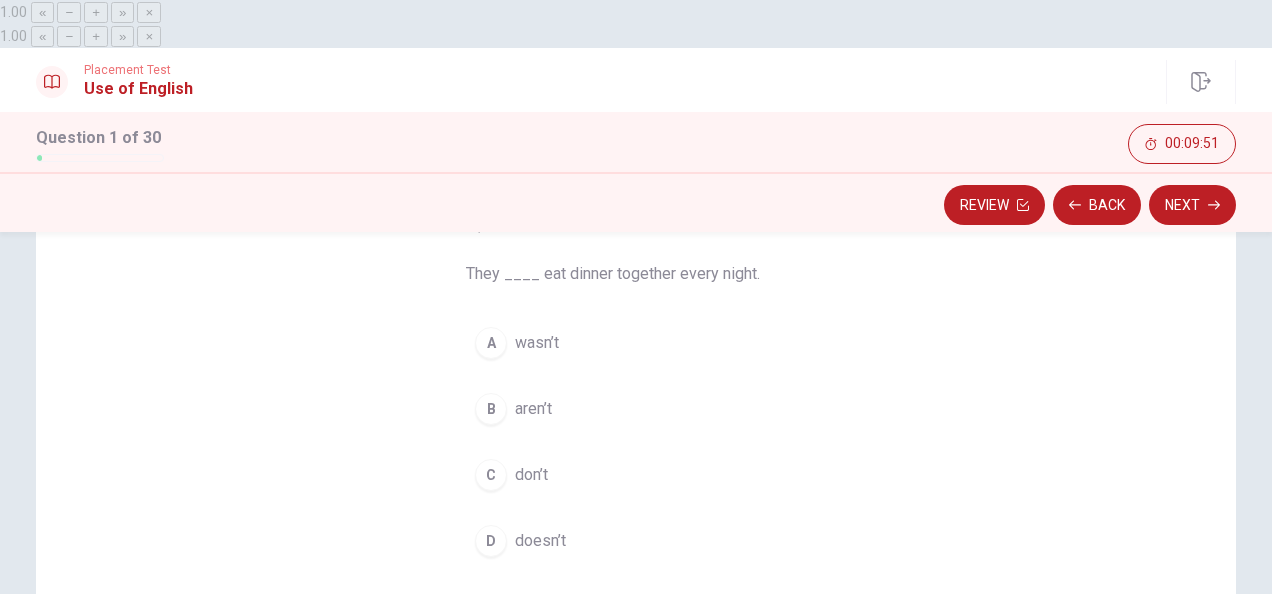 click on "C" at bounding box center [491, 475] 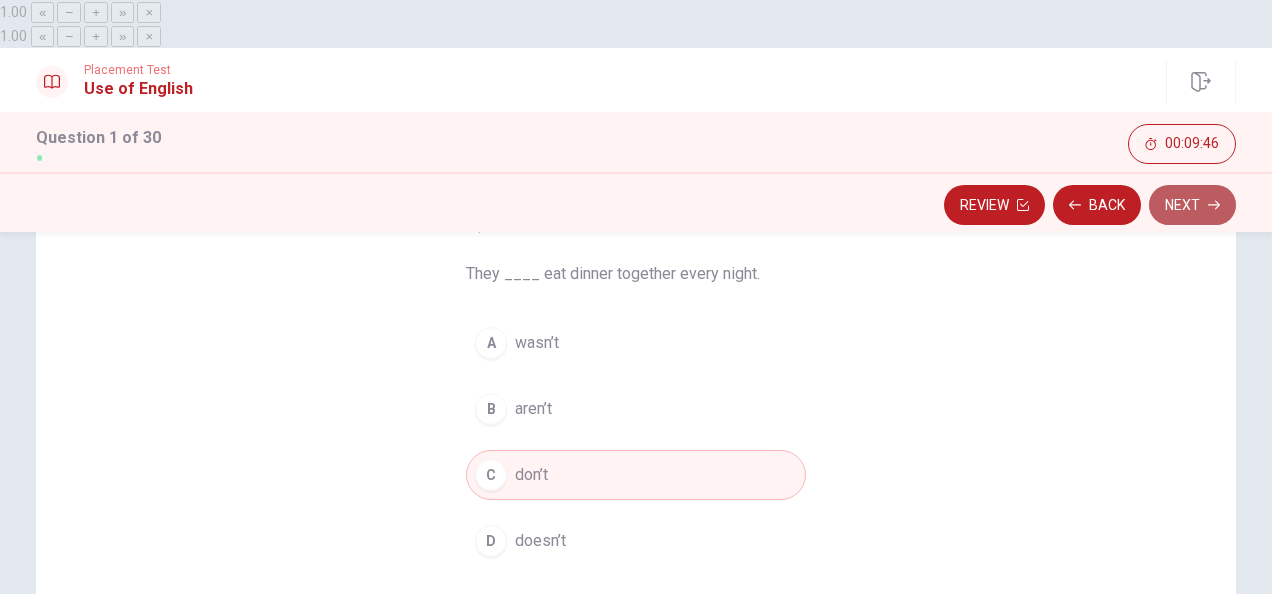 click on "Next" at bounding box center [1192, 205] 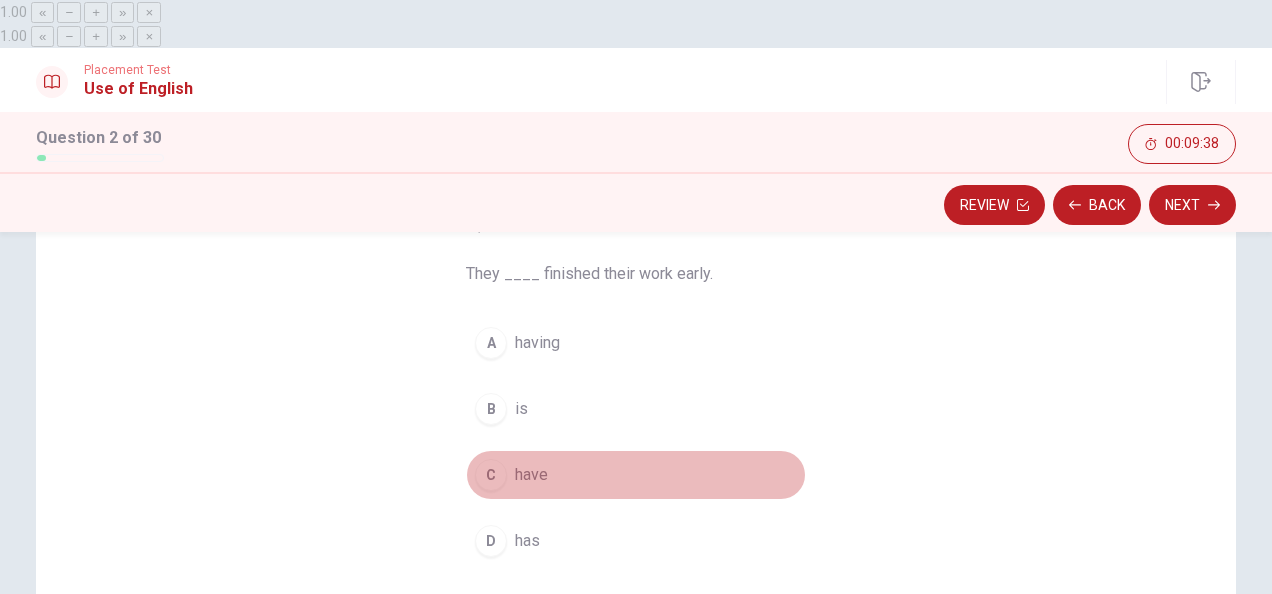 click on "C" at bounding box center (491, 475) 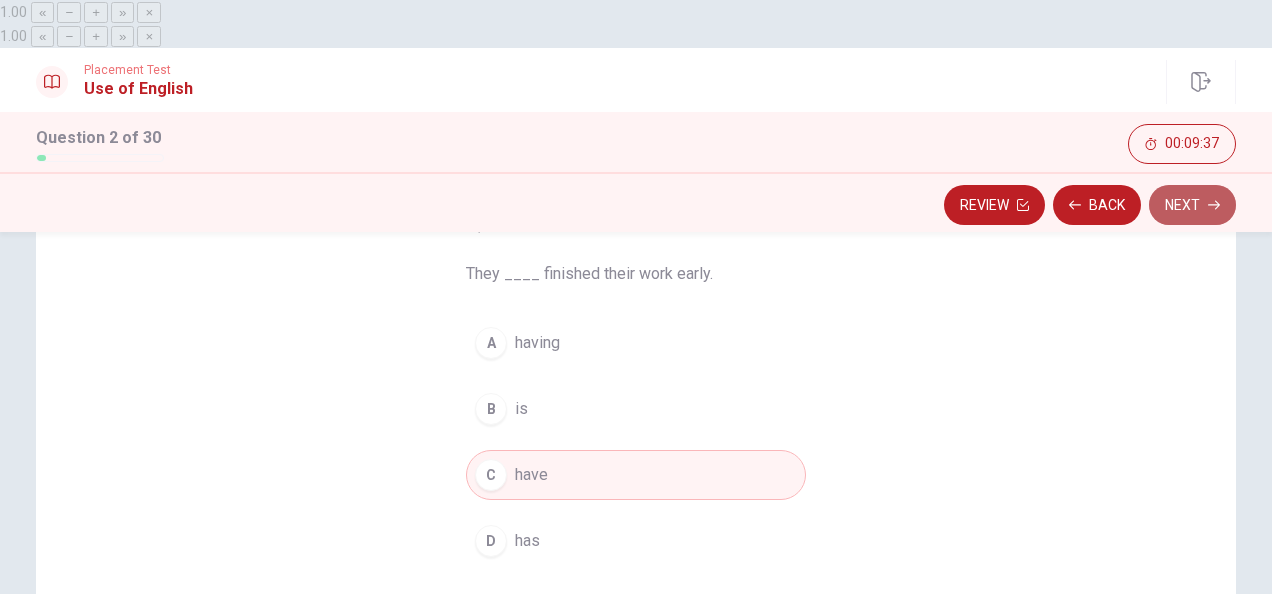 click on "Next" at bounding box center (1192, 205) 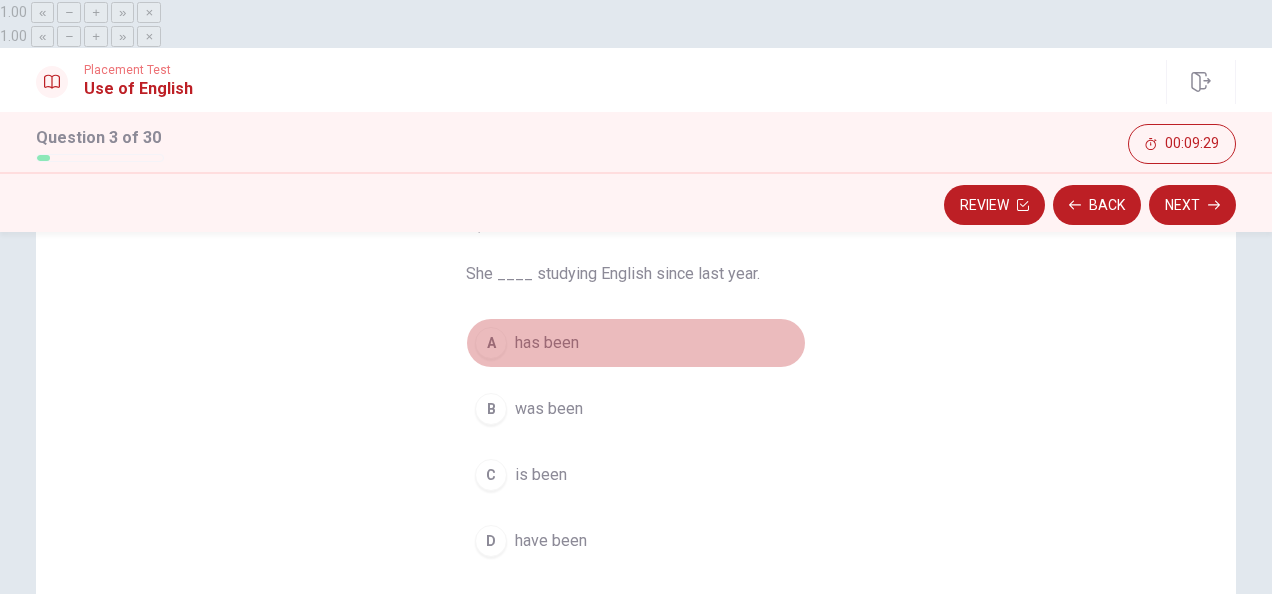 click on "A" at bounding box center (491, 343) 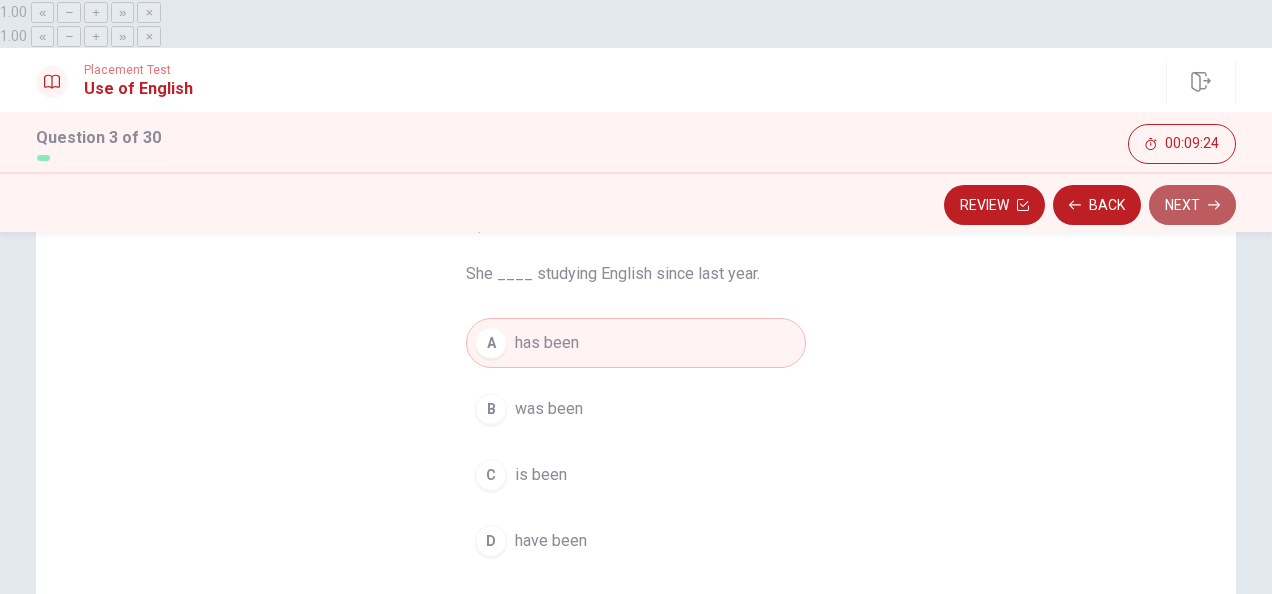 click on "Next" at bounding box center (1192, 205) 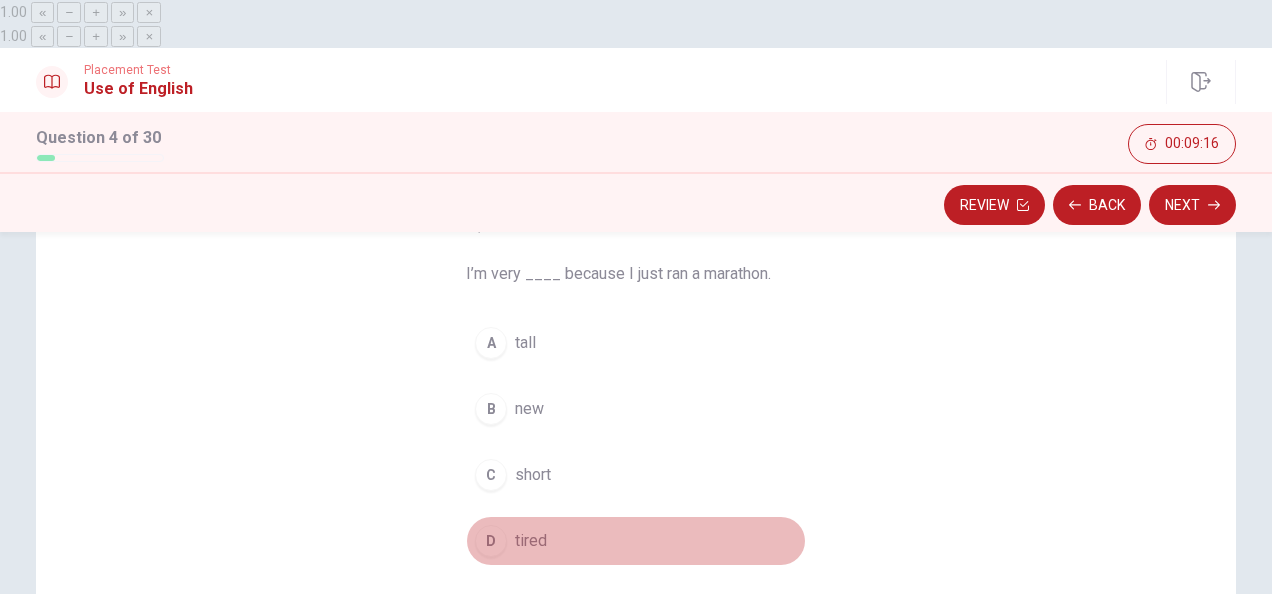 click on "D" at bounding box center (491, 541) 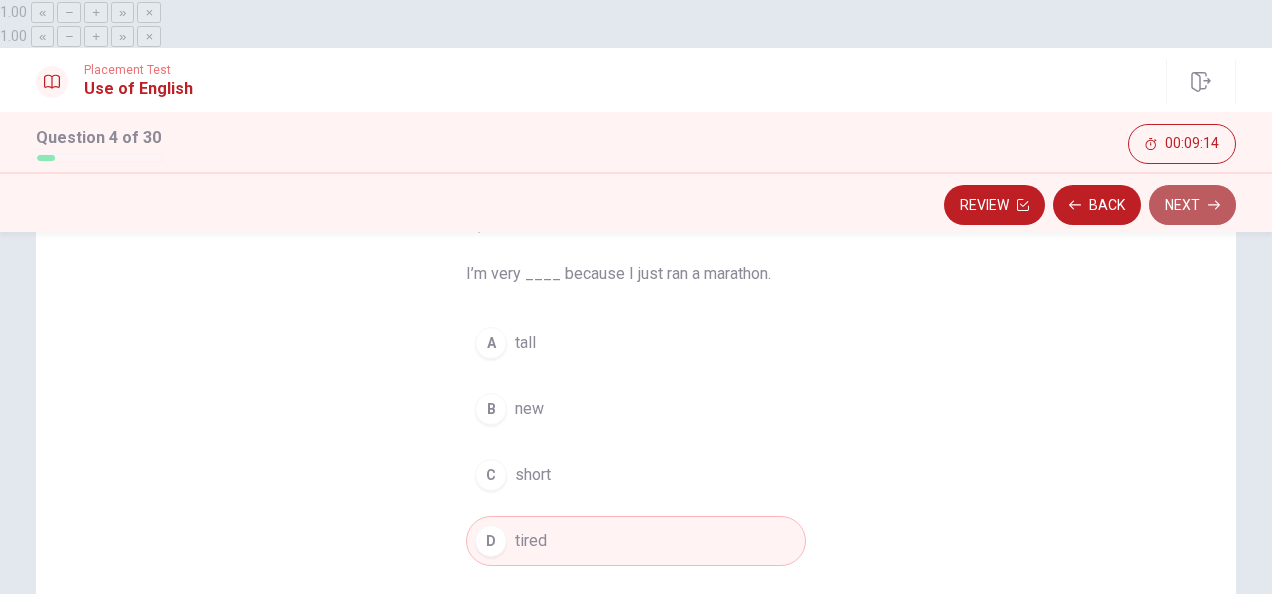 click on "Next" at bounding box center (1192, 205) 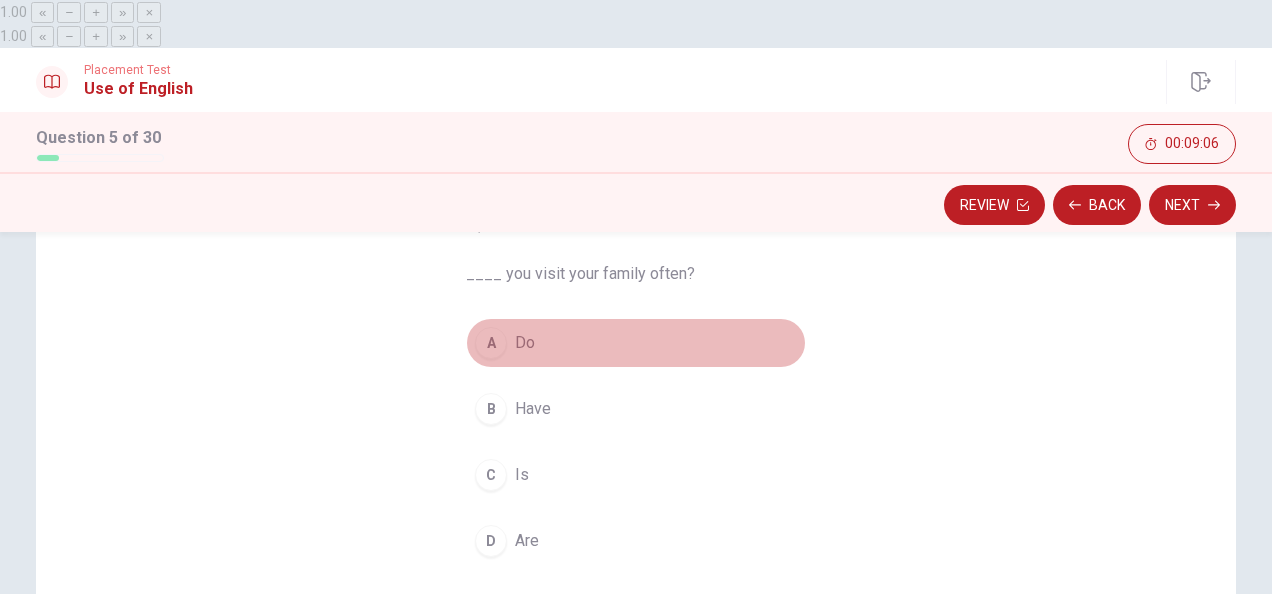 click on "A" at bounding box center (491, 343) 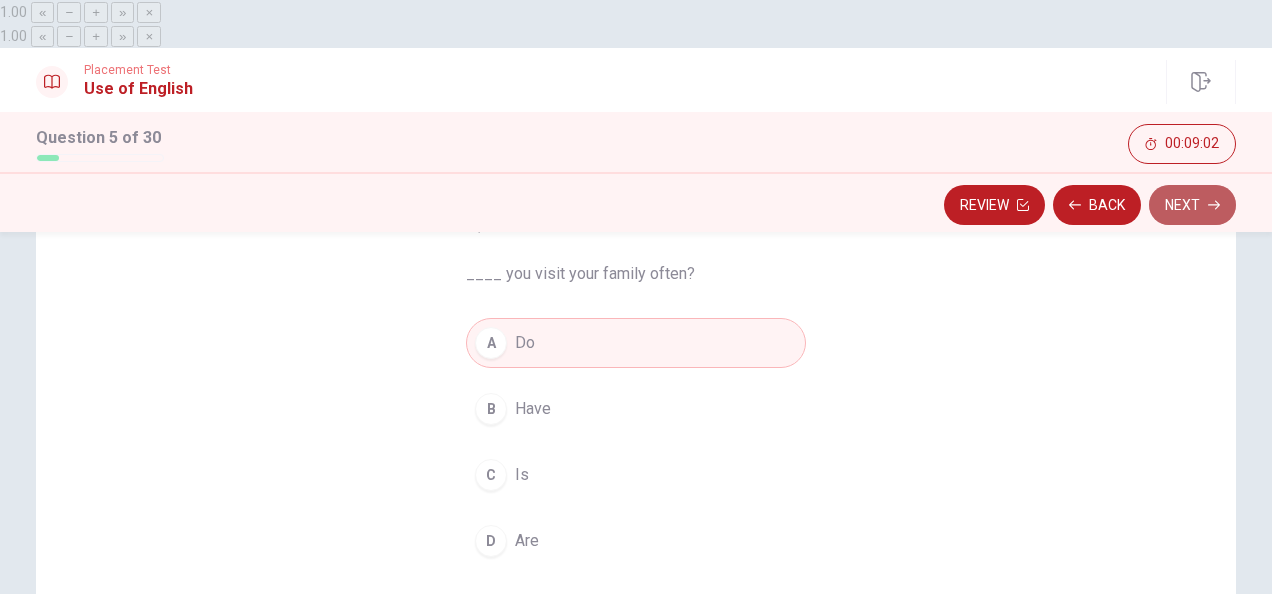 click on "Next" at bounding box center (1192, 205) 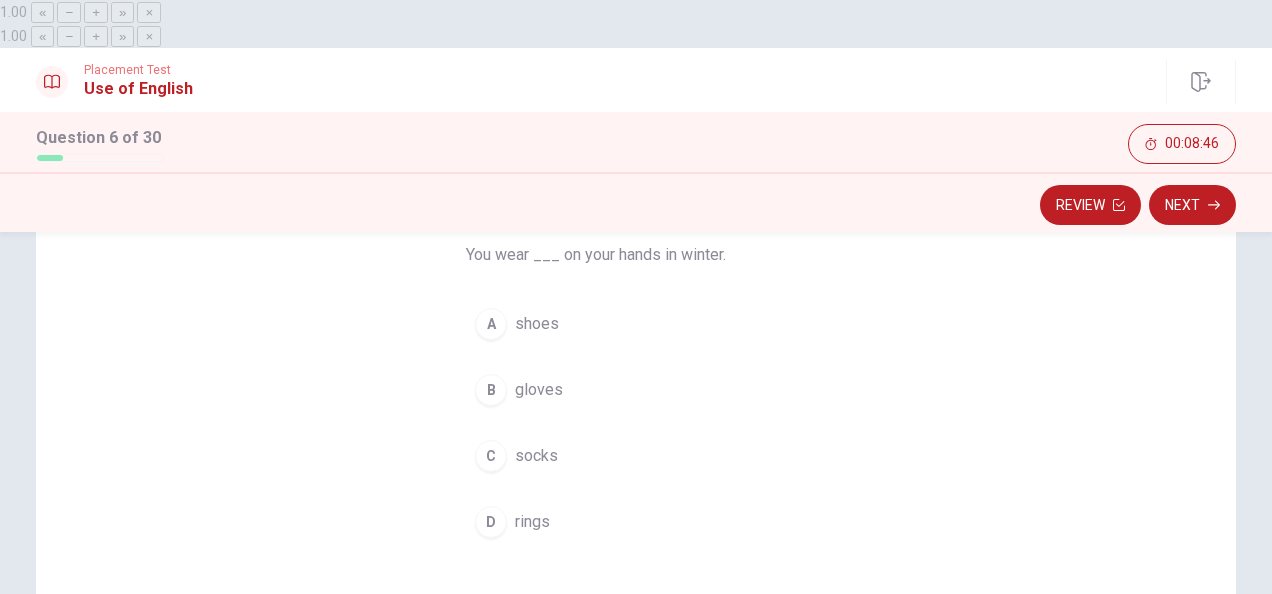 scroll, scrollTop: 168, scrollLeft: 0, axis: vertical 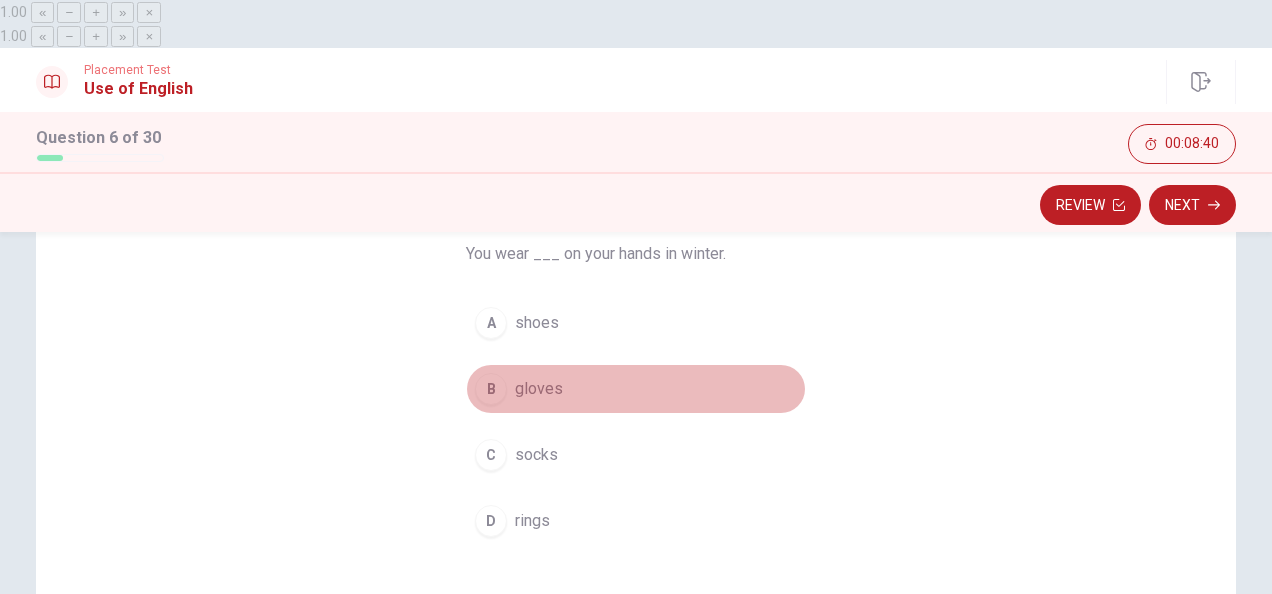 click on "B" at bounding box center (491, 389) 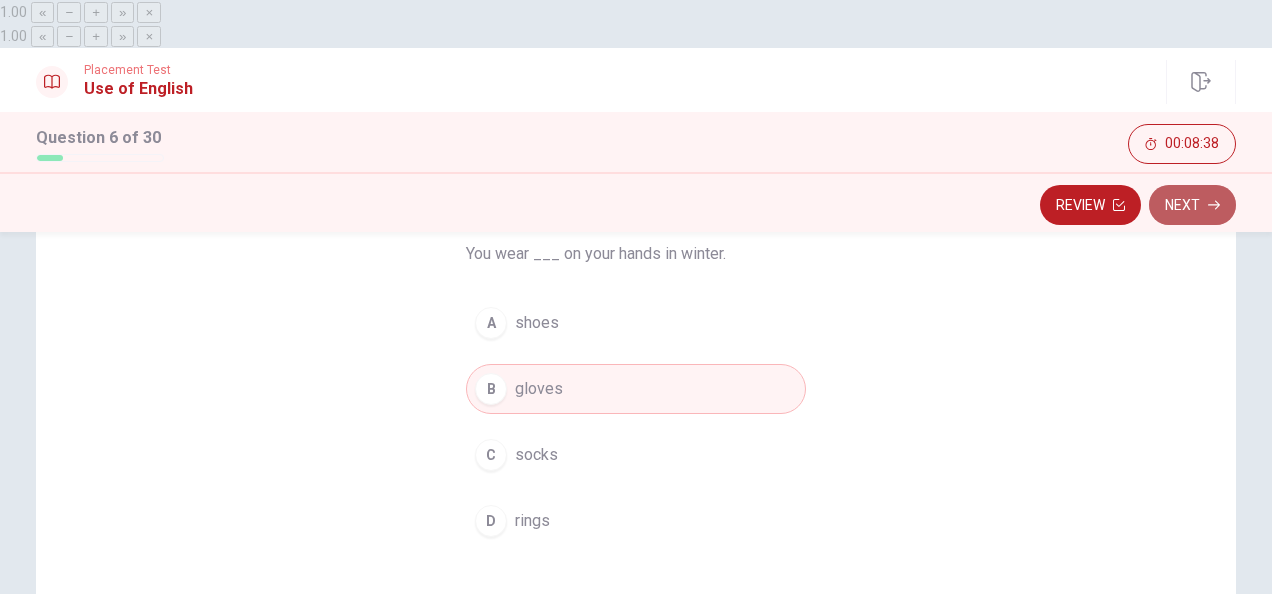 click on "Next" at bounding box center [1192, 205] 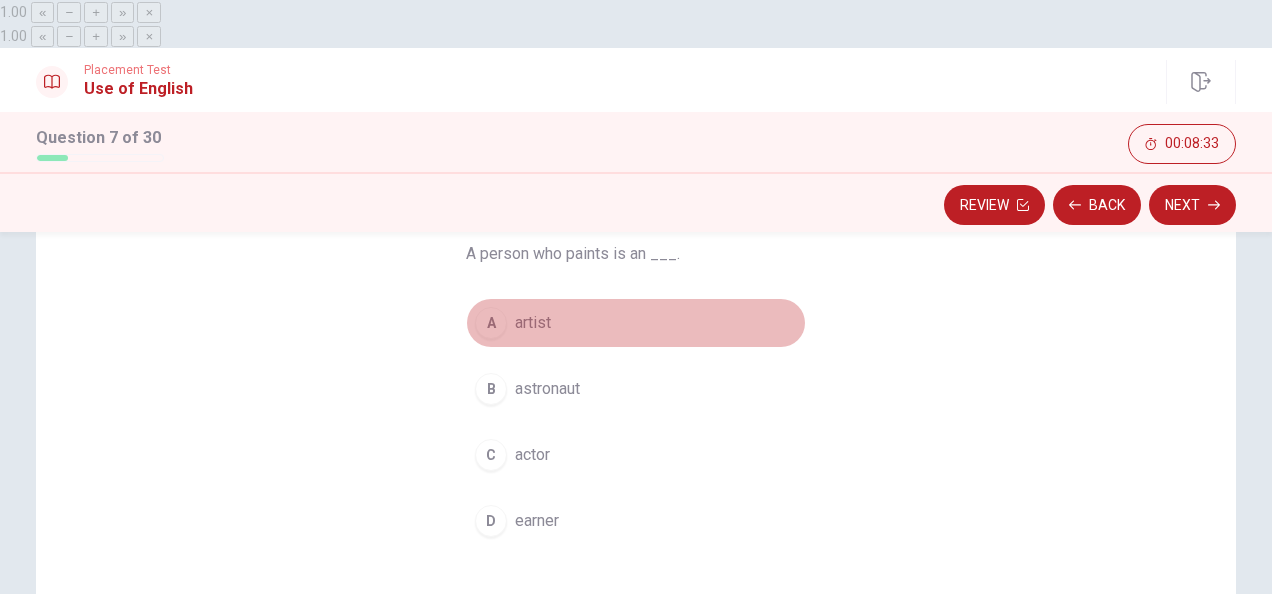 click on "A" at bounding box center [491, 323] 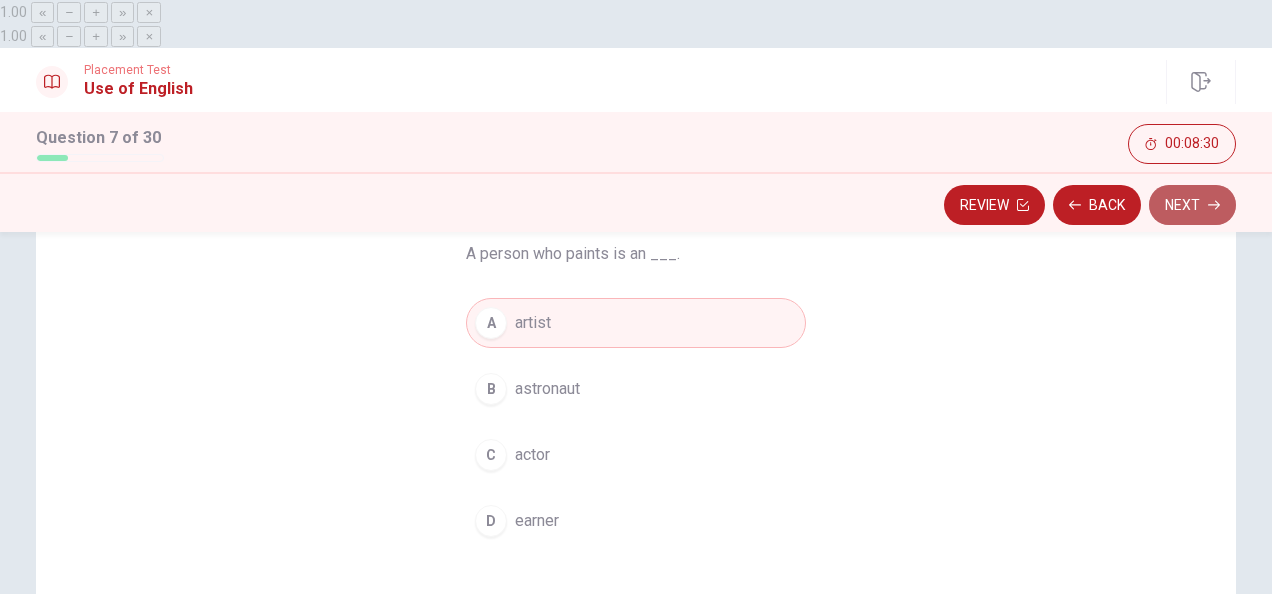 click on "Next" at bounding box center [1192, 205] 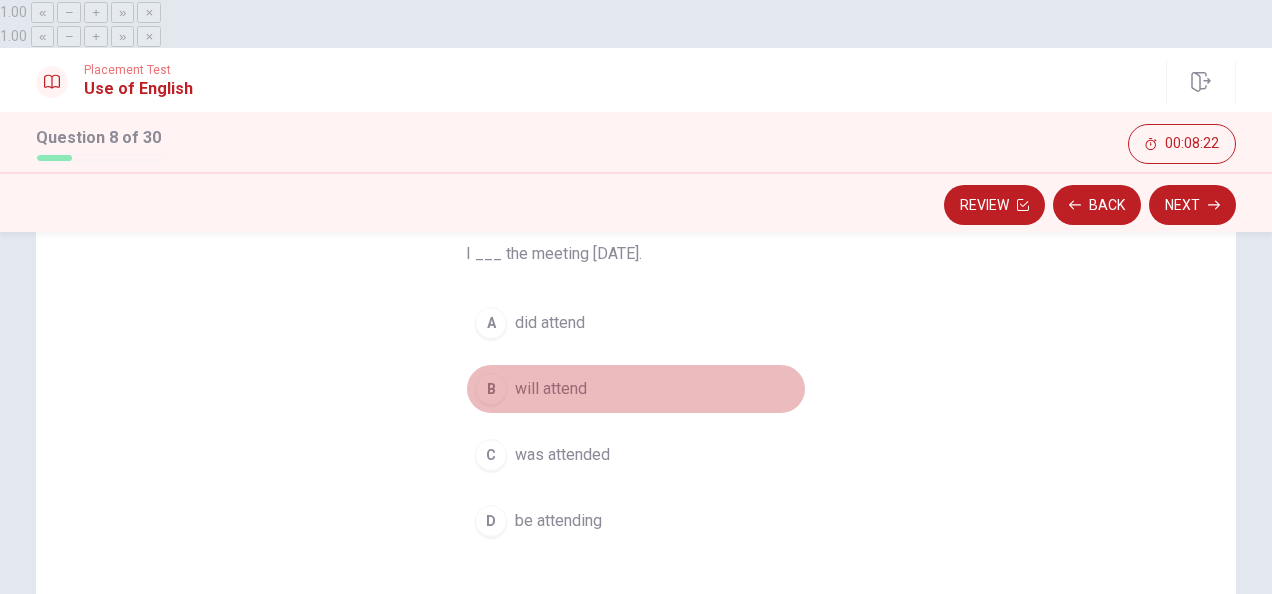 click on "B" at bounding box center [491, 389] 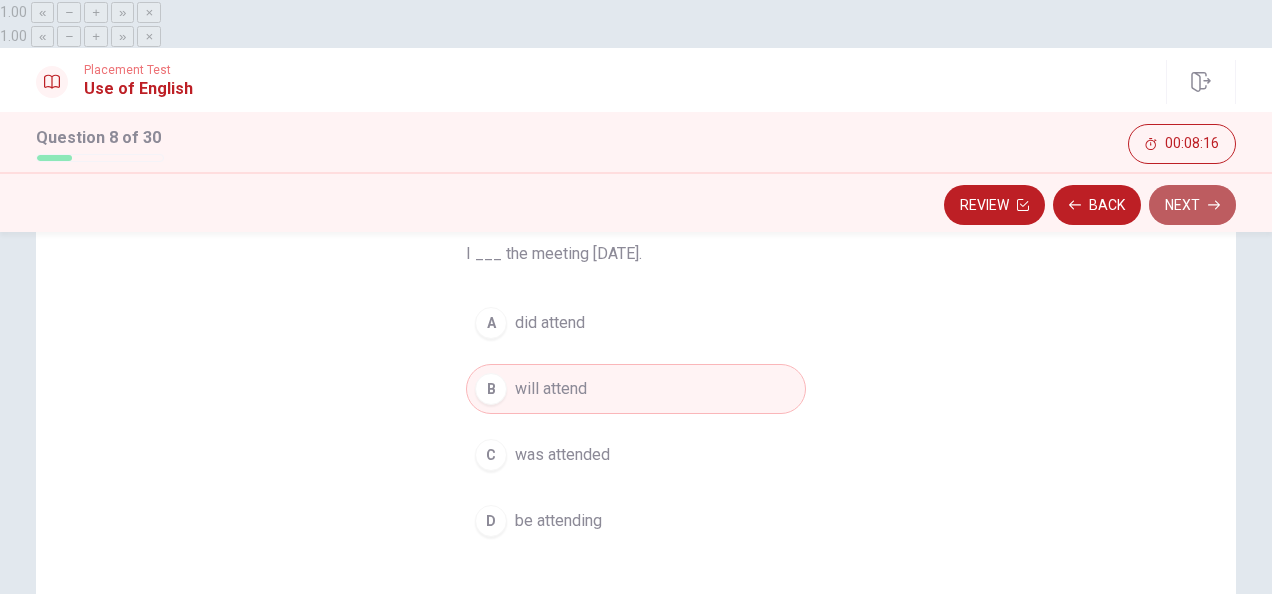 click on "Next" at bounding box center [1192, 205] 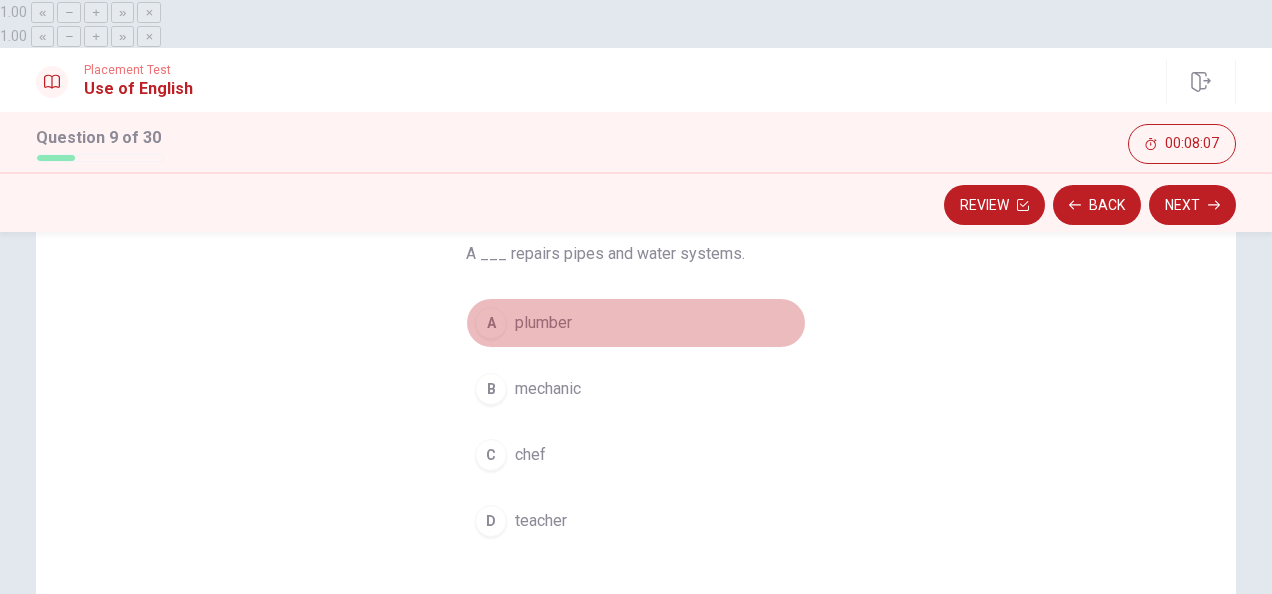 click on "A" at bounding box center [491, 323] 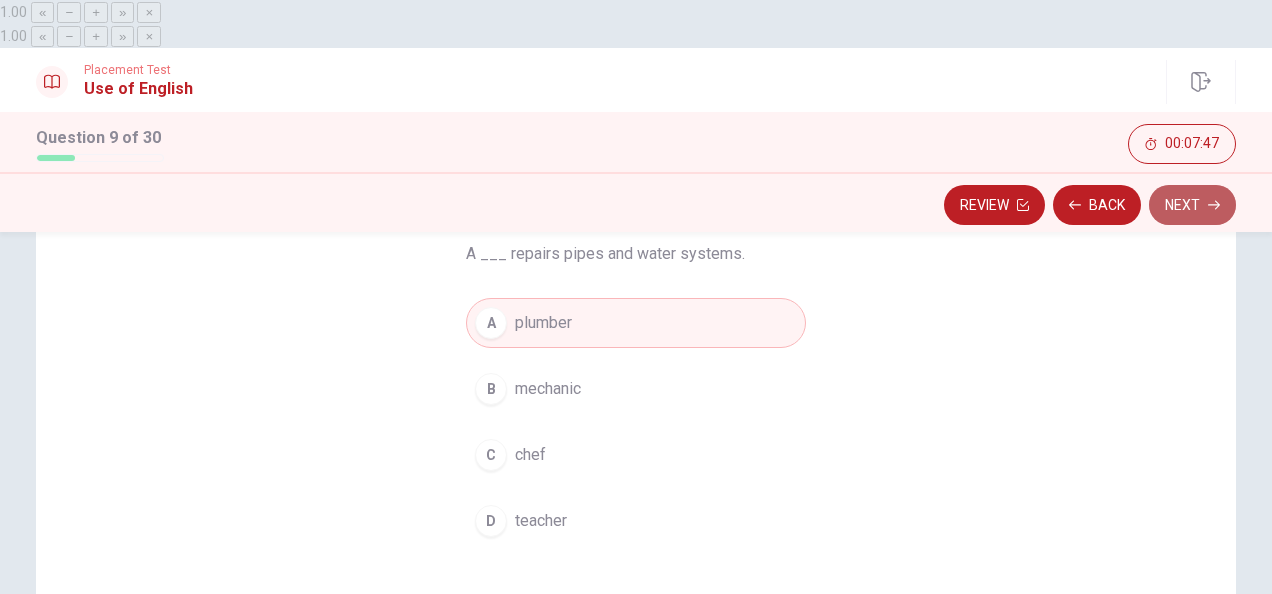 click on "Next" at bounding box center (1192, 205) 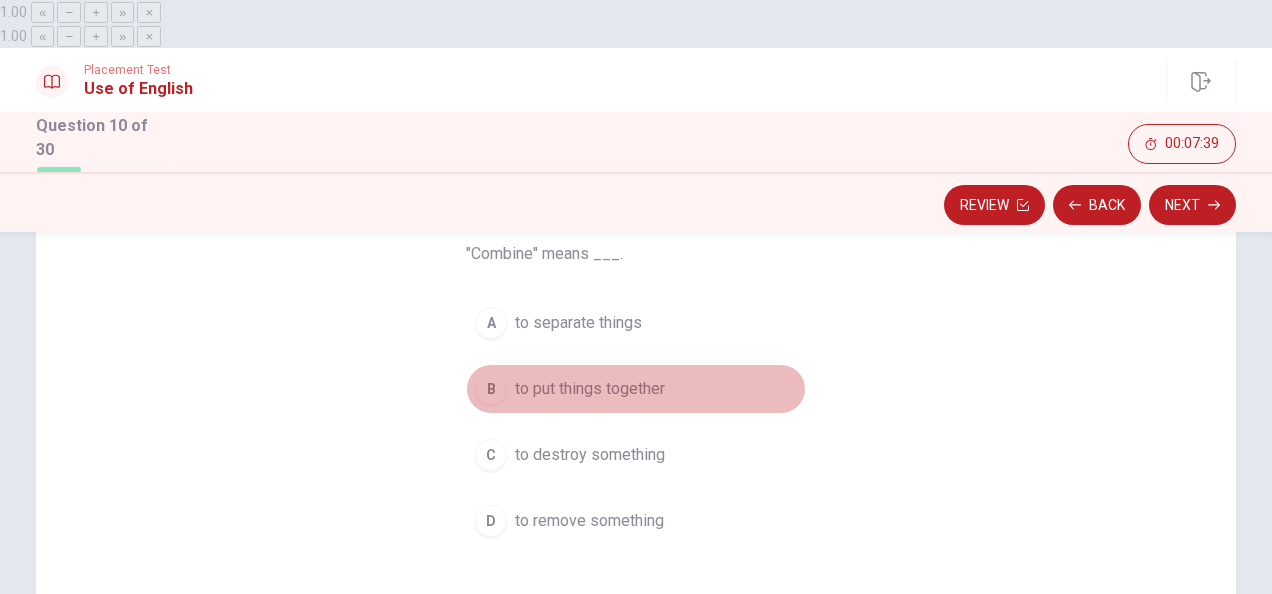click on "B" at bounding box center [491, 389] 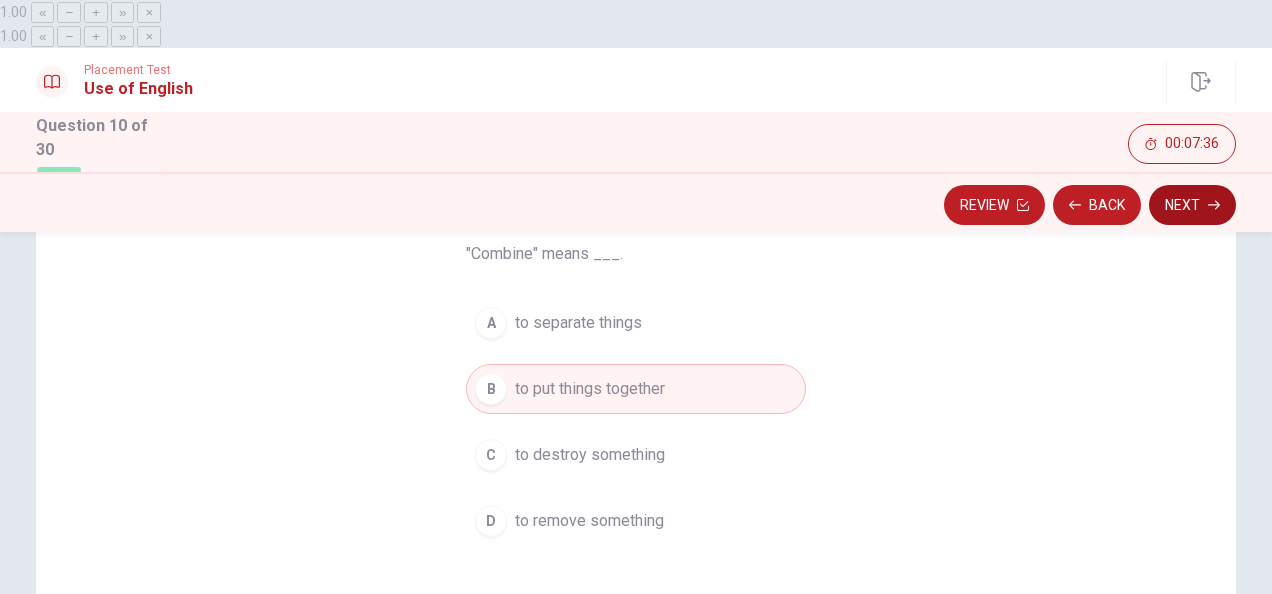 click on "Next" at bounding box center (1192, 205) 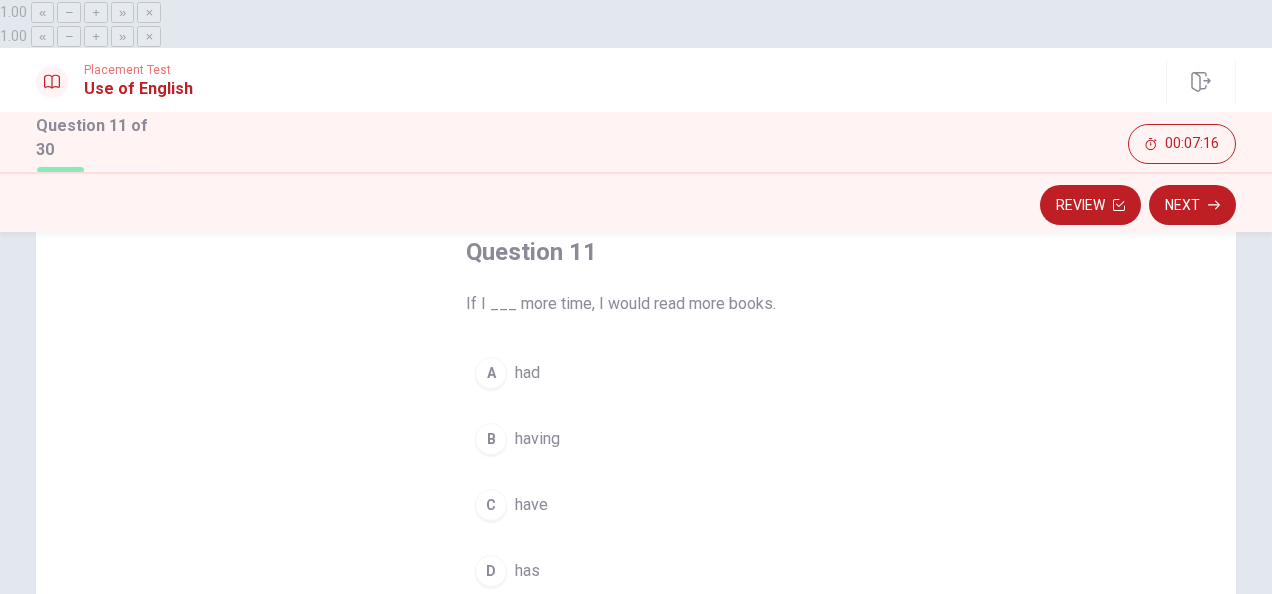 scroll, scrollTop: 119, scrollLeft: 0, axis: vertical 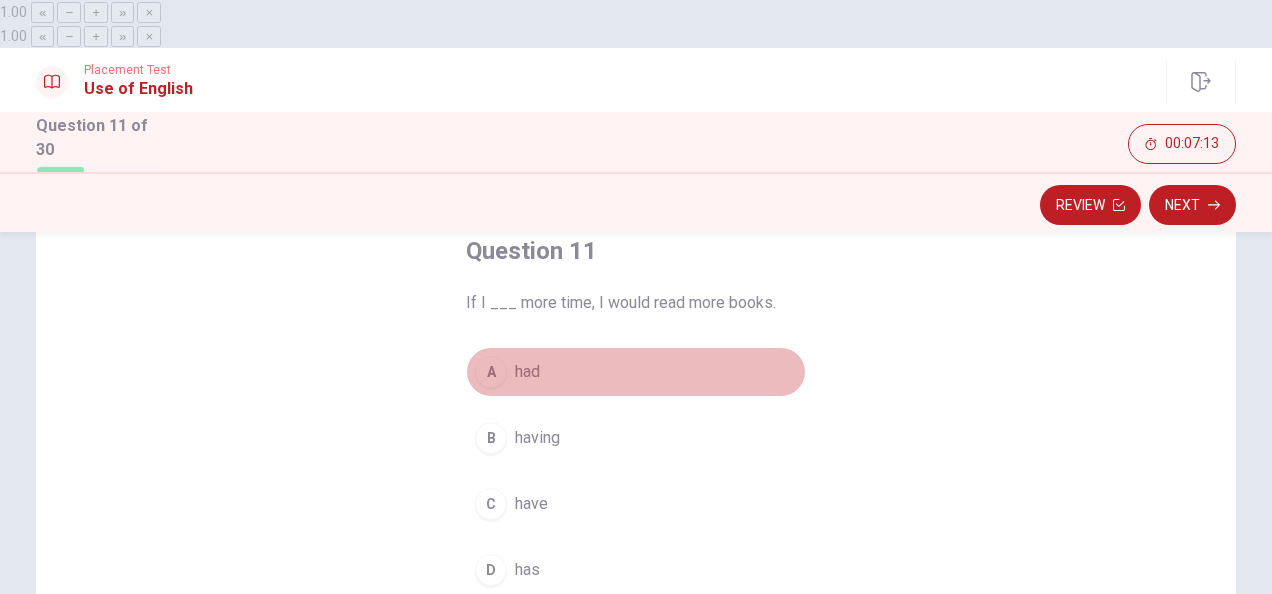 click on "A" at bounding box center (491, 372) 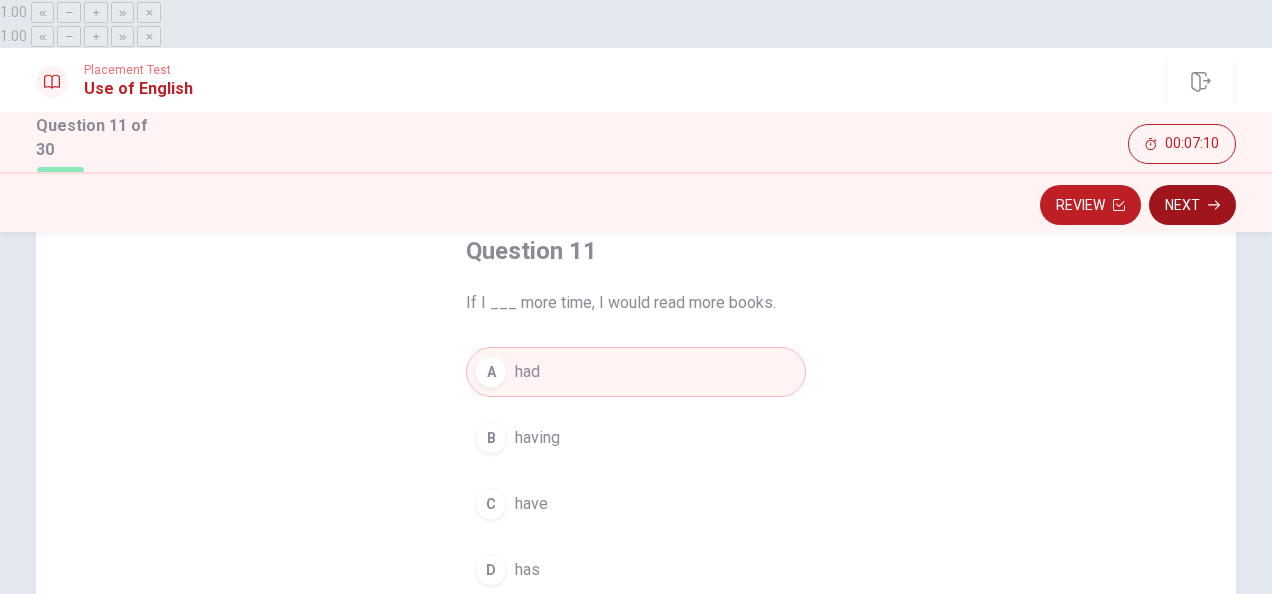 click 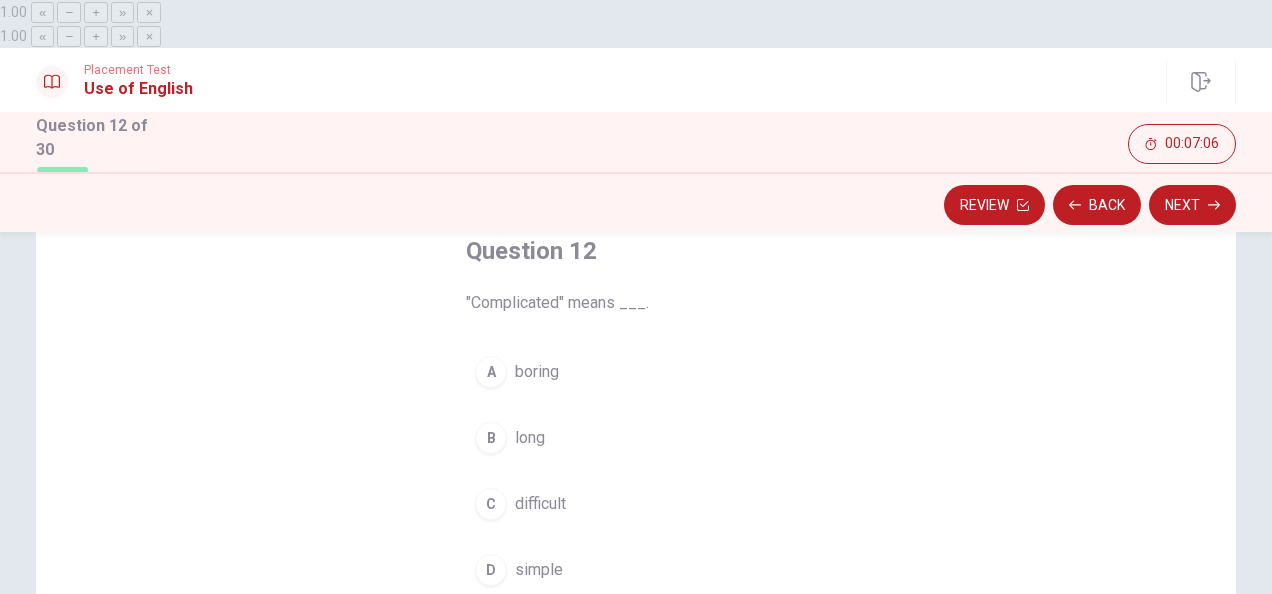 click on "C" at bounding box center [491, 504] 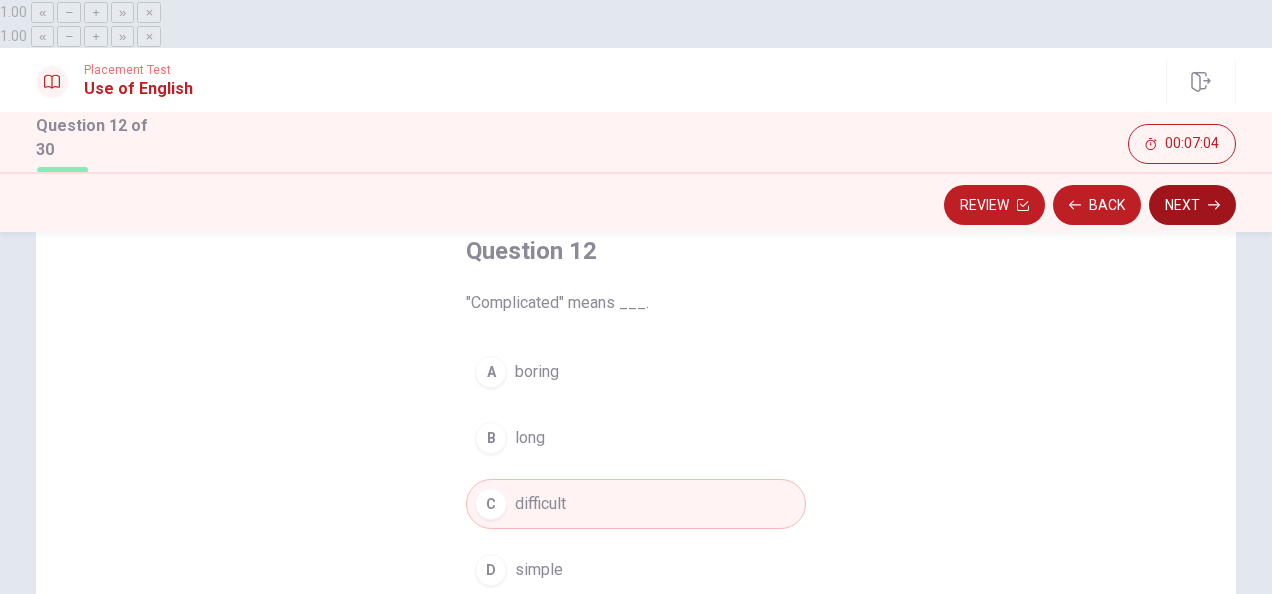click on "Next" at bounding box center [1192, 205] 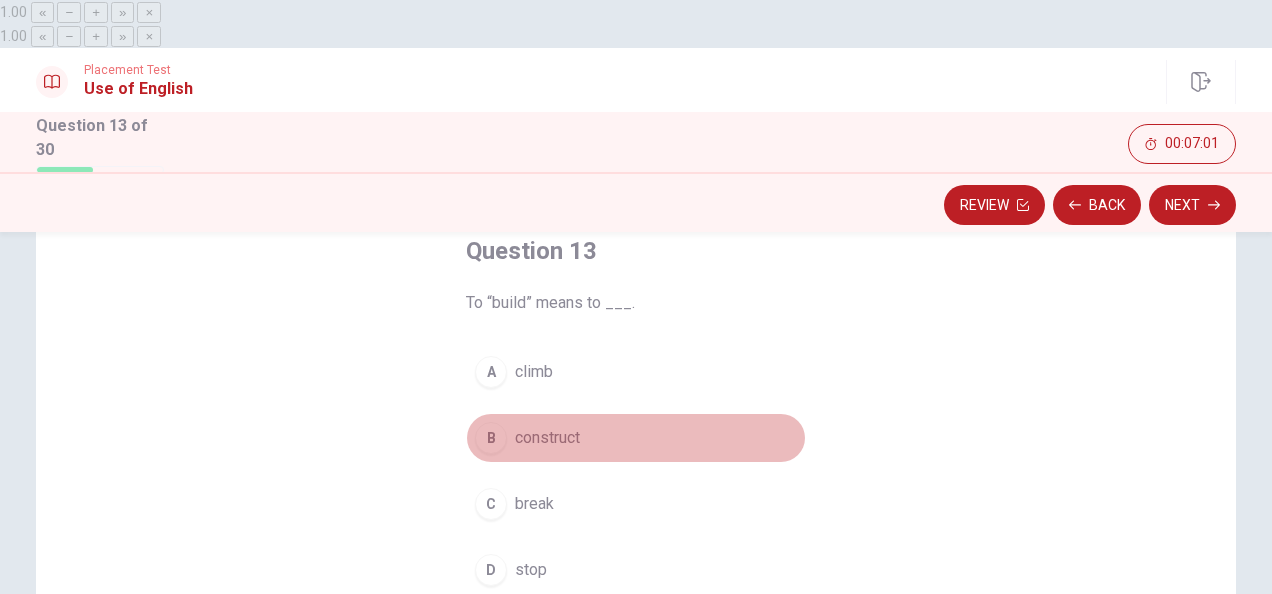 click on "B" at bounding box center [491, 438] 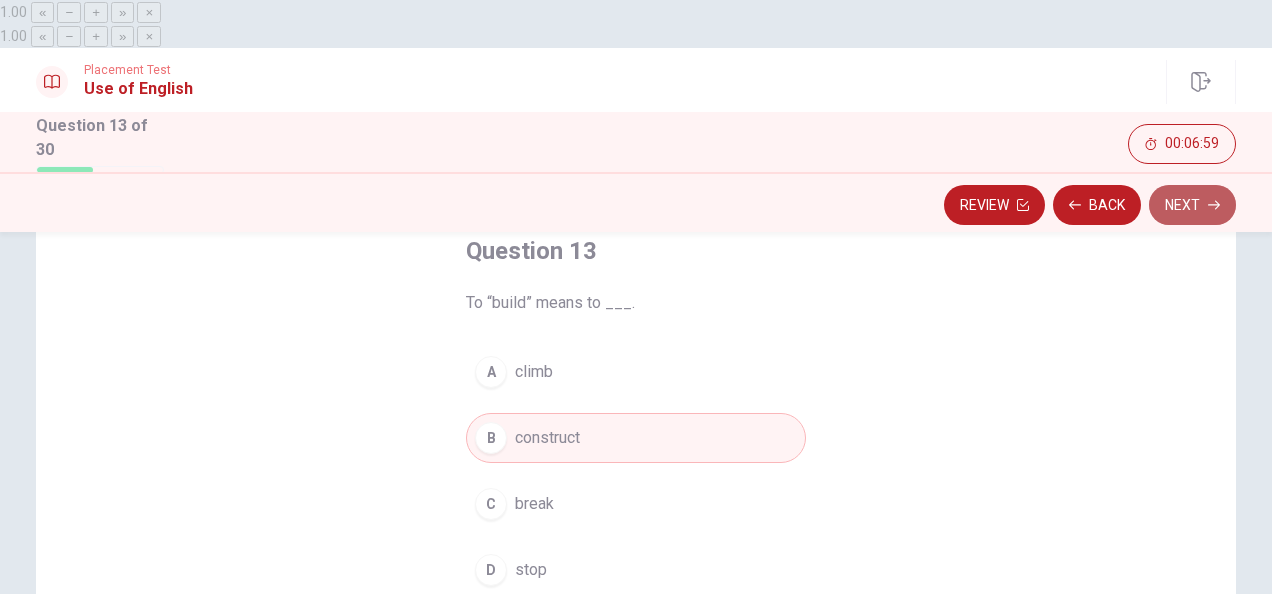 click on "Next" at bounding box center [1192, 205] 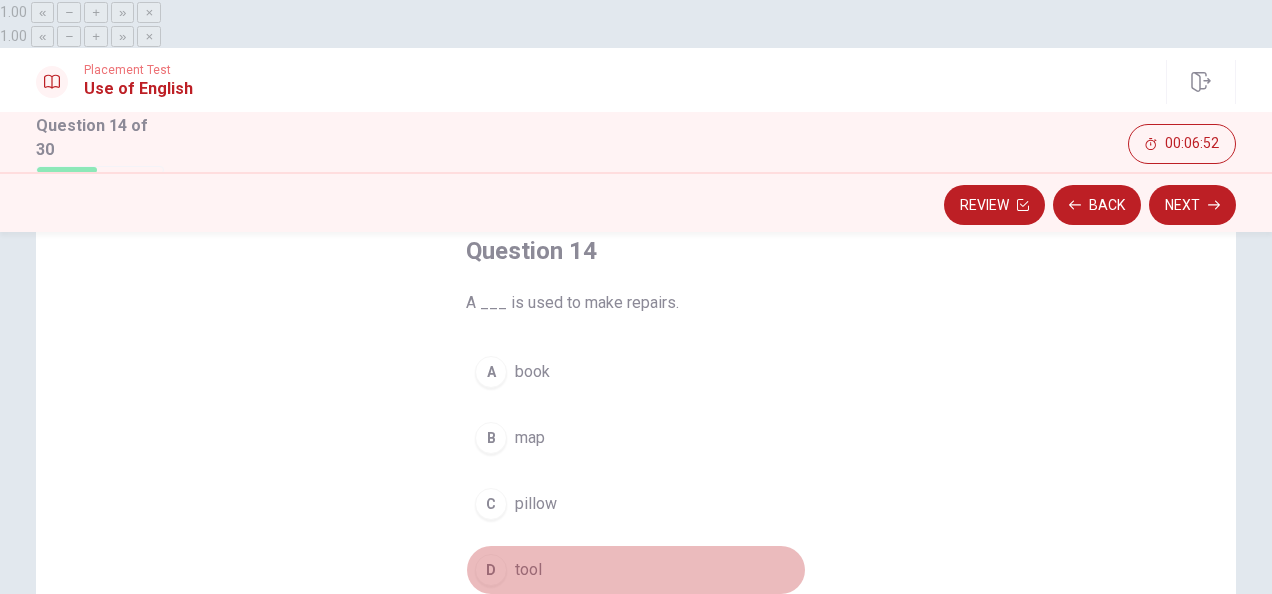 click on "D" at bounding box center [491, 570] 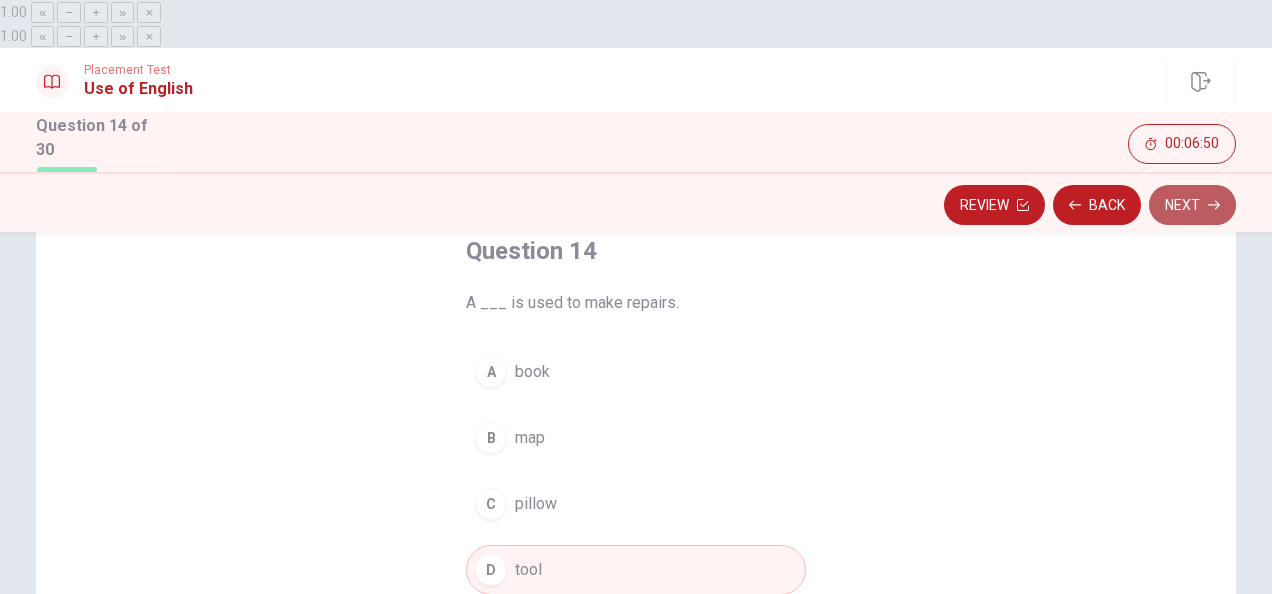 click on "Next" at bounding box center (1192, 205) 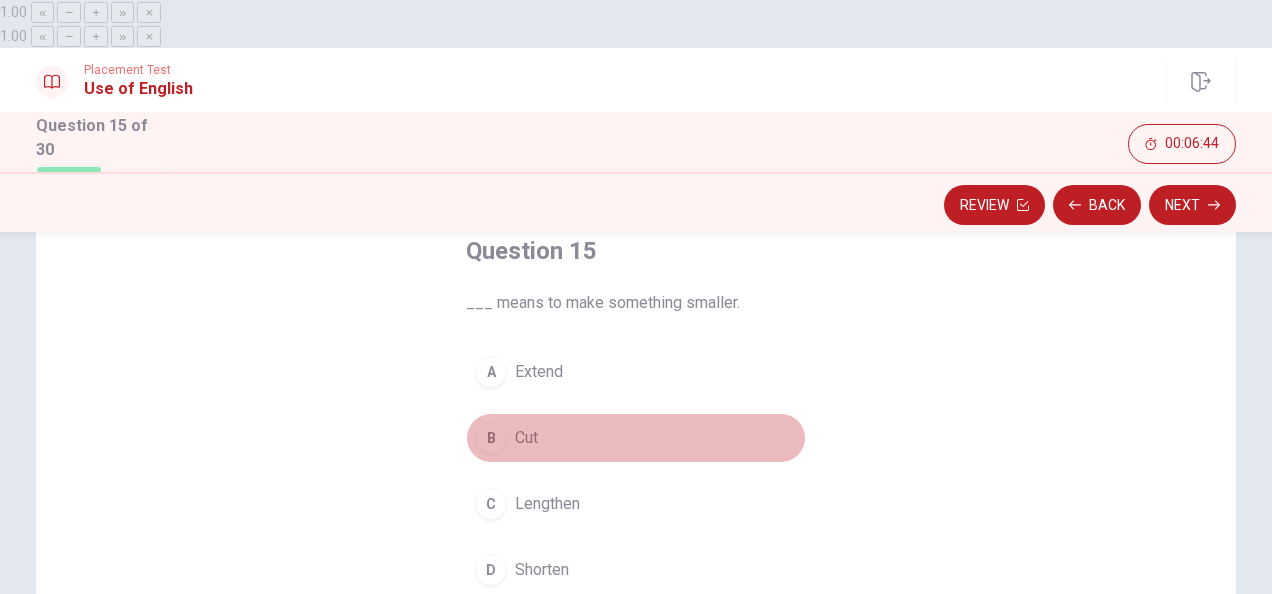click on "B" at bounding box center [491, 438] 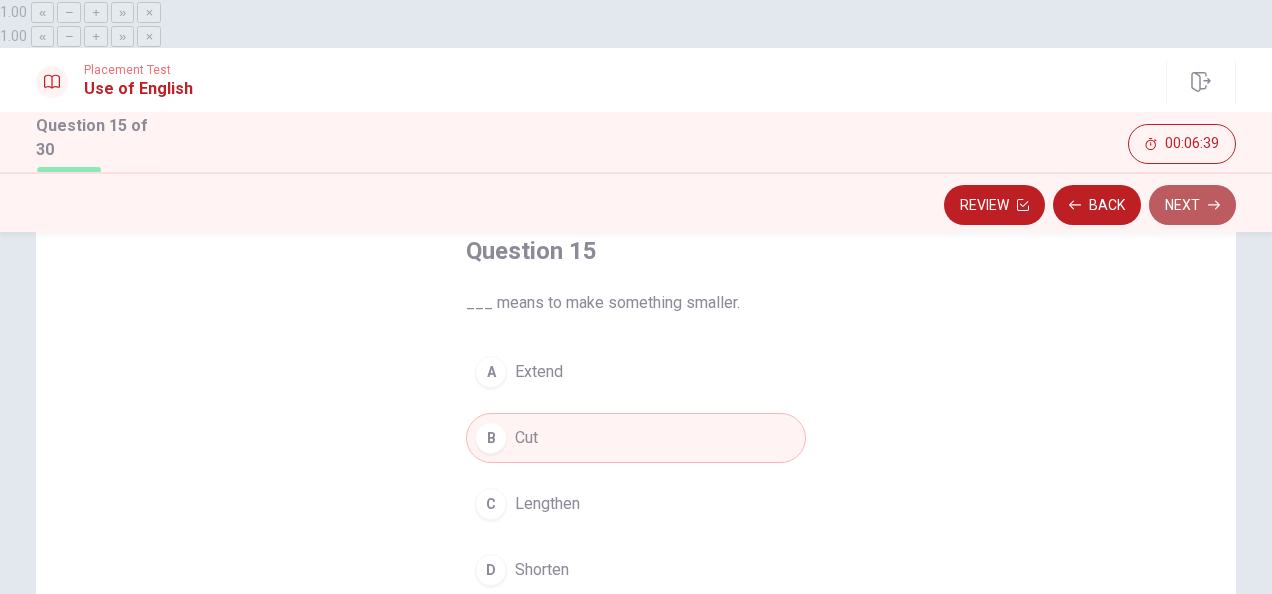 click on "Next" at bounding box center (1192, 205) 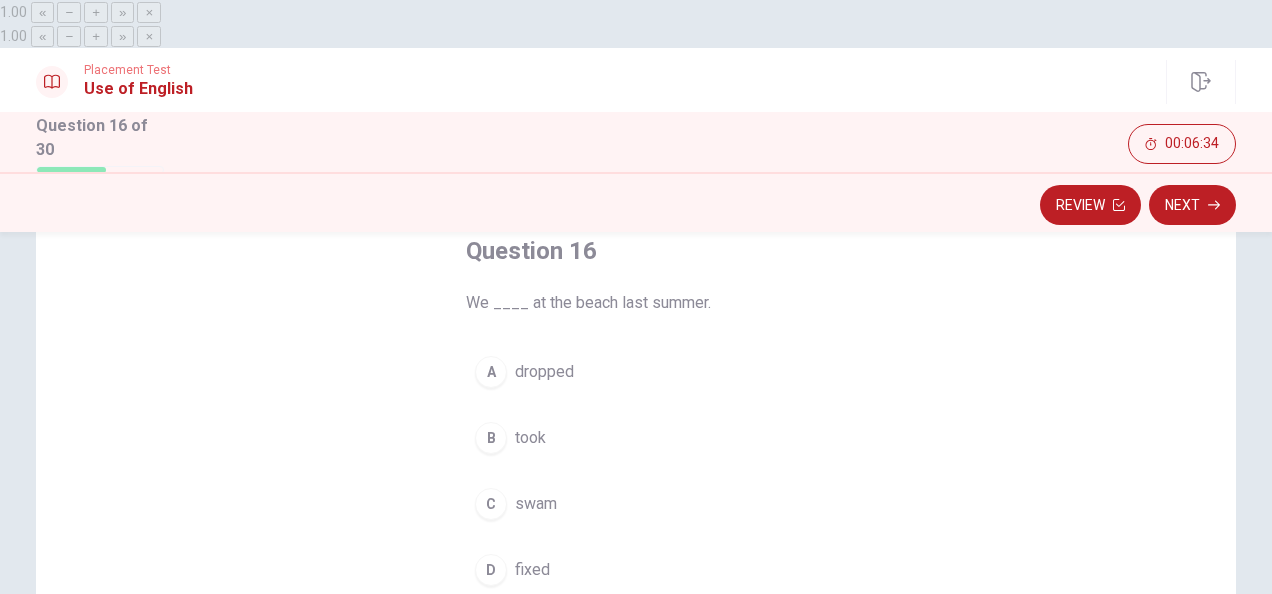 scroll, scrollTop: 125, scrollLeft: 0, axis: vertical 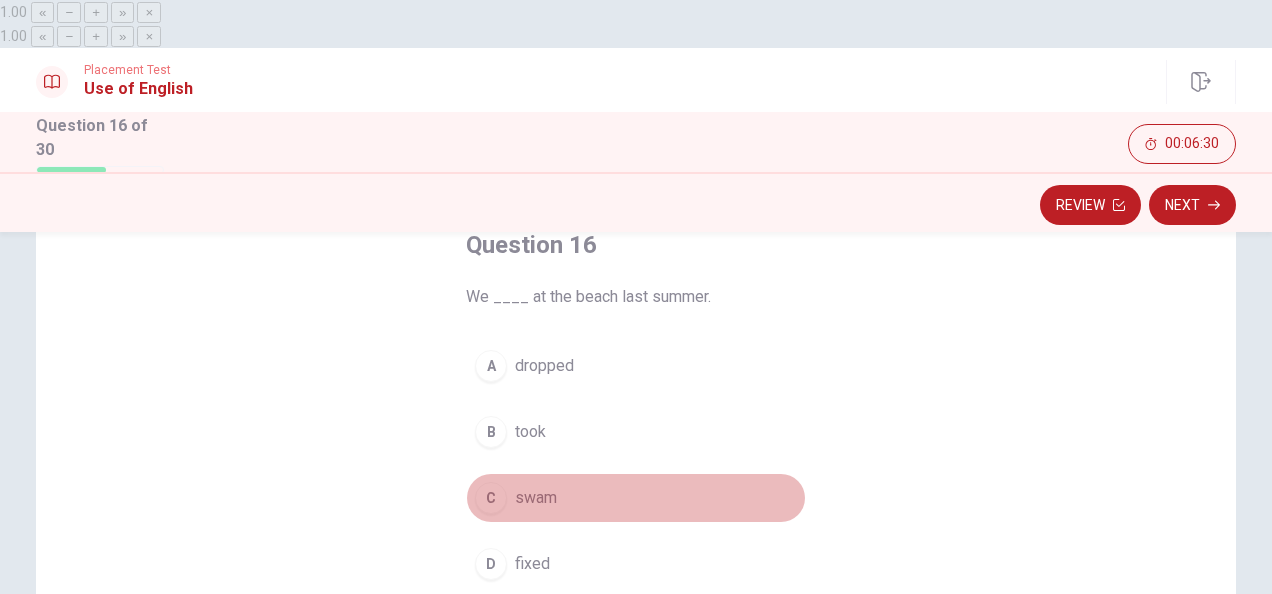 click on "C" at bounding box center [491, 498] 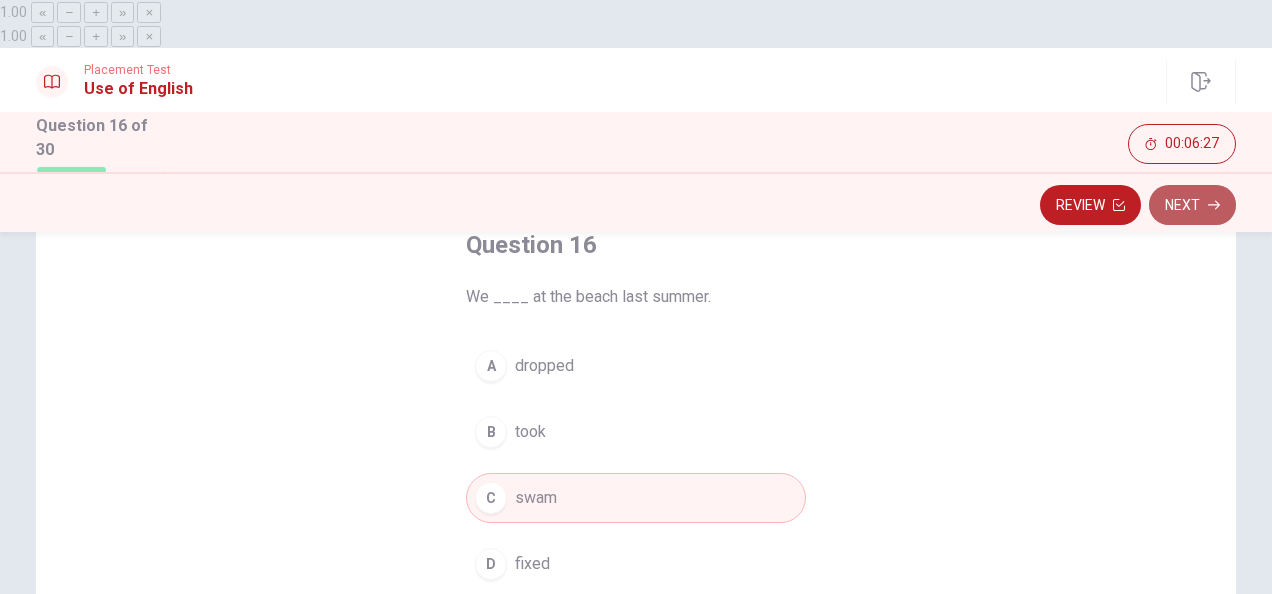 click on "Next" at bounding box center [1192, 205] 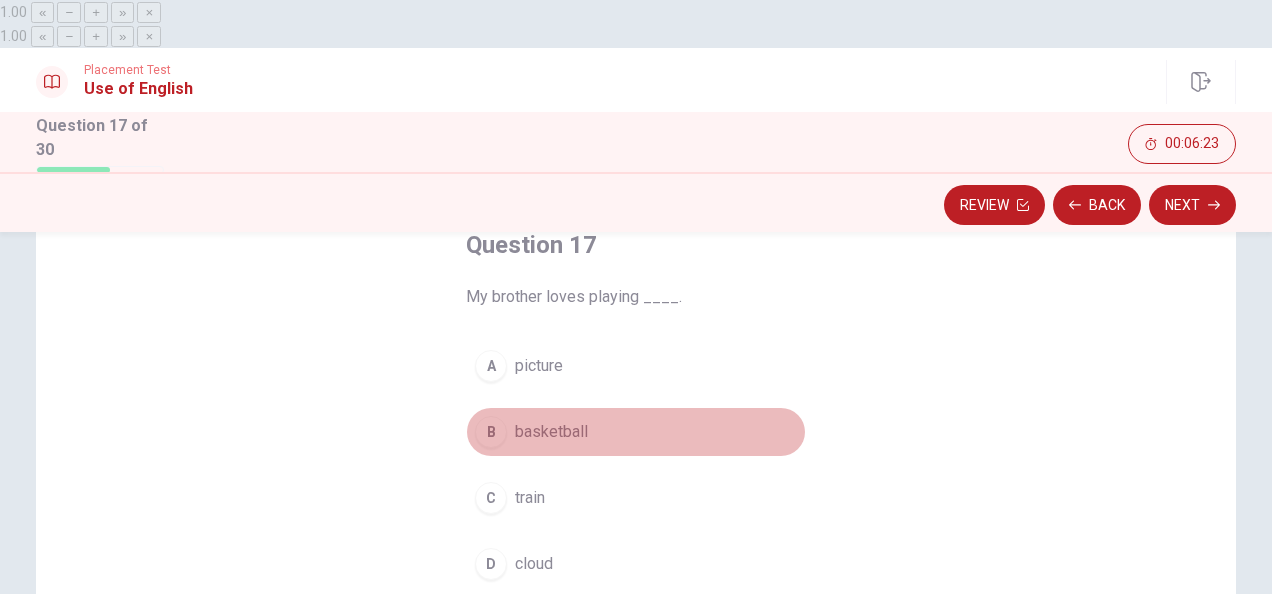 click on "B" at bounding box center [491, 432] 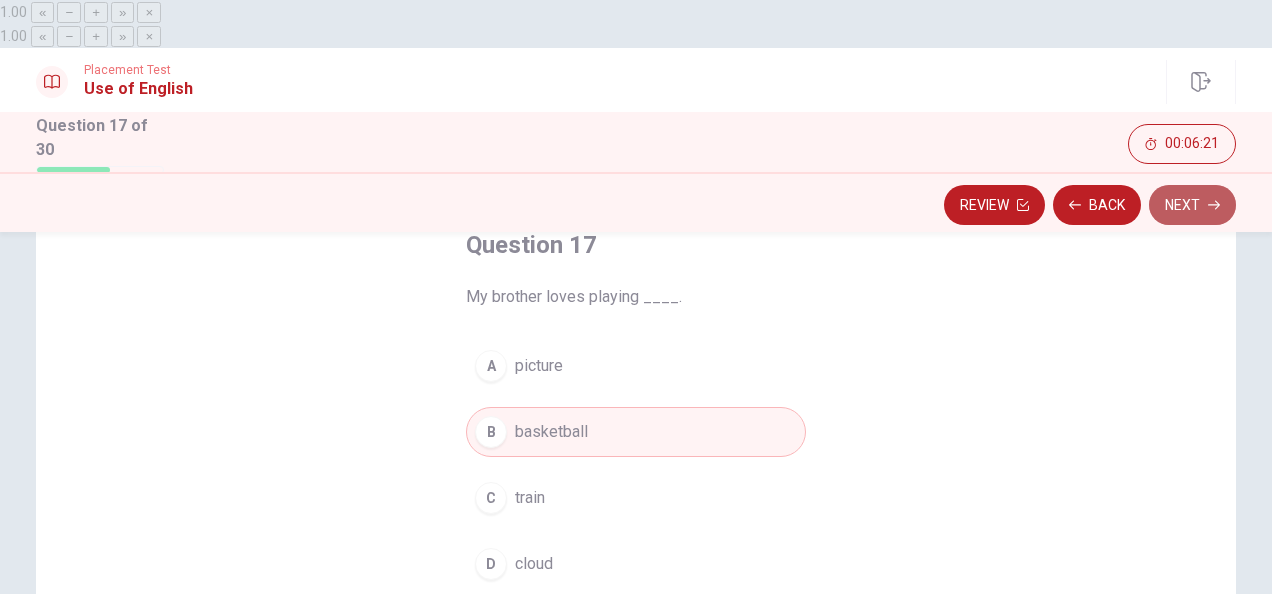 click on "Next" at bounding box center [1192, 205] 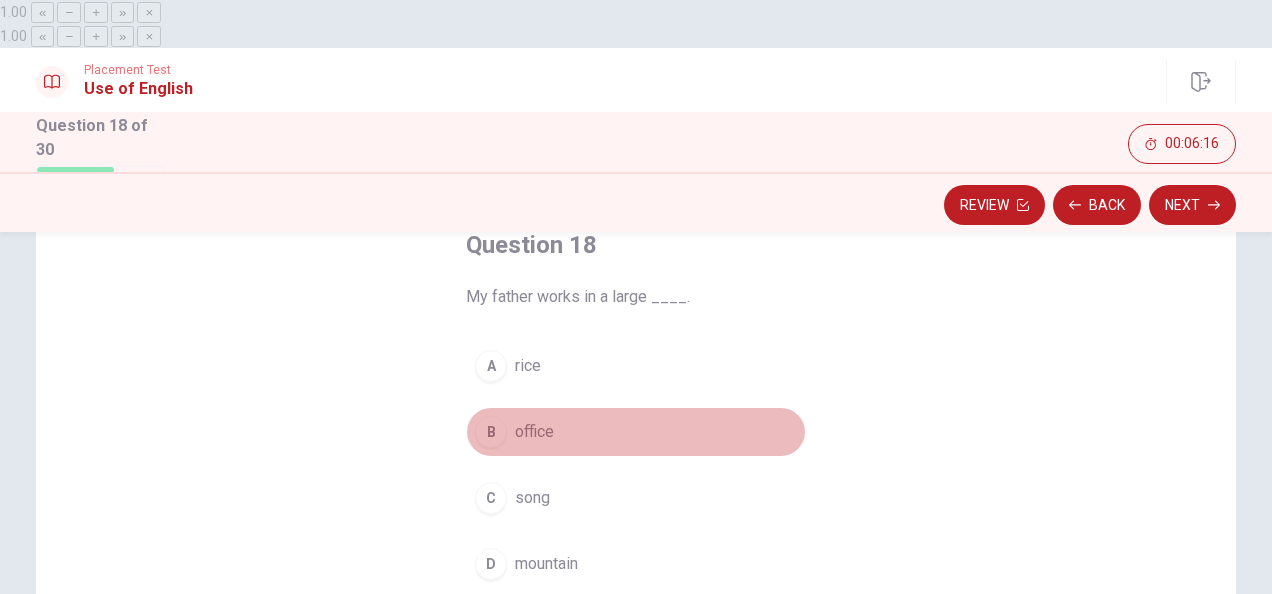 click on "B" at bounding box center [491, 432] 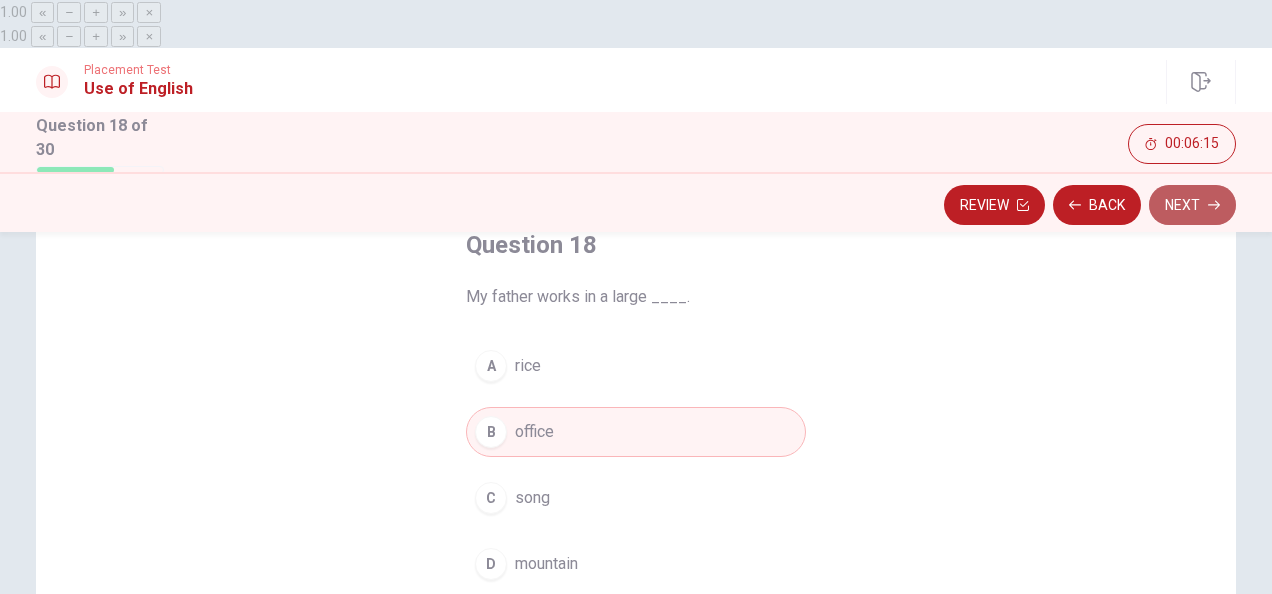 click on "Next" at bounding box center [1192, 205] 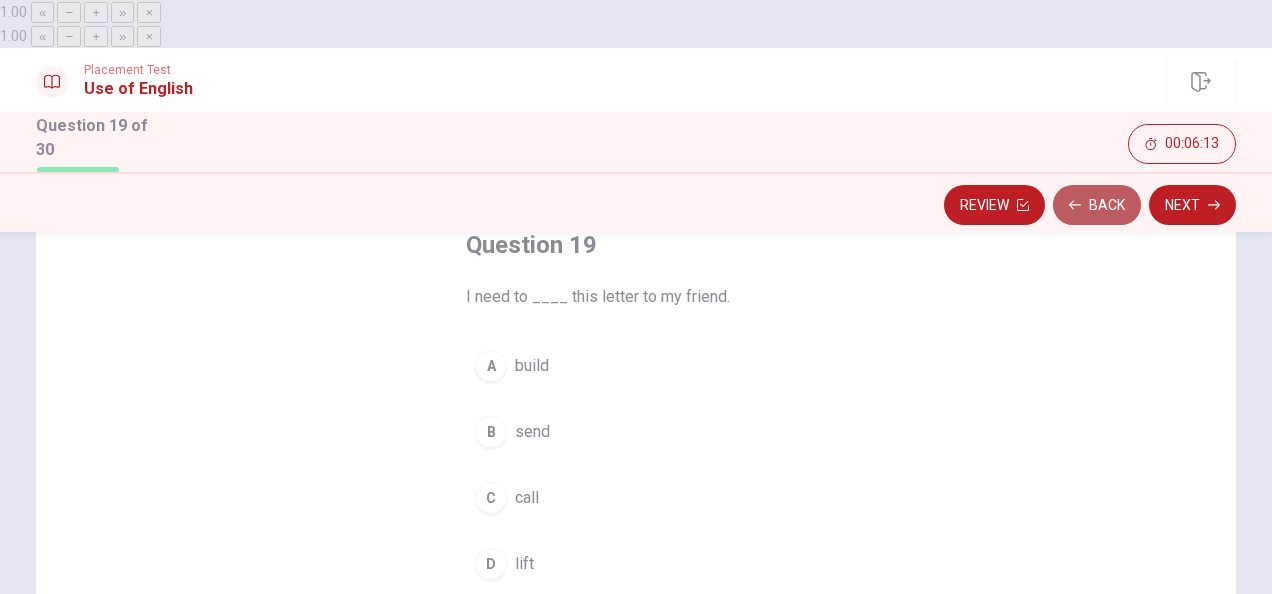 click on "Back" at bounding box center [1097, 205] 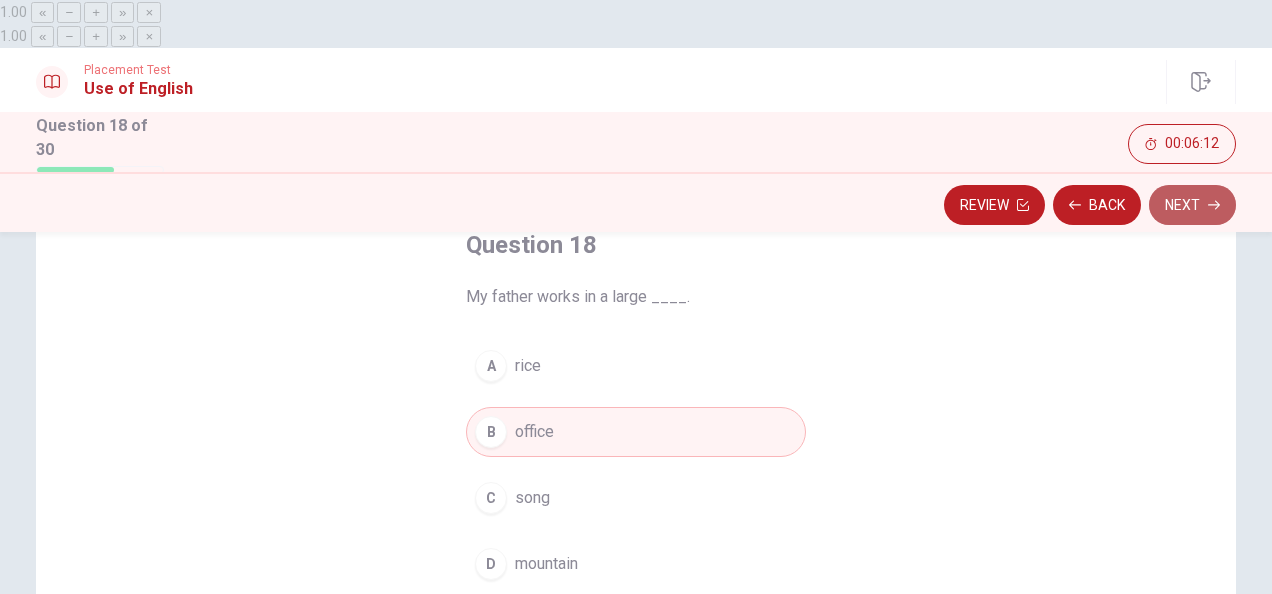 click on "Next" at bounding box center [1192, 205] 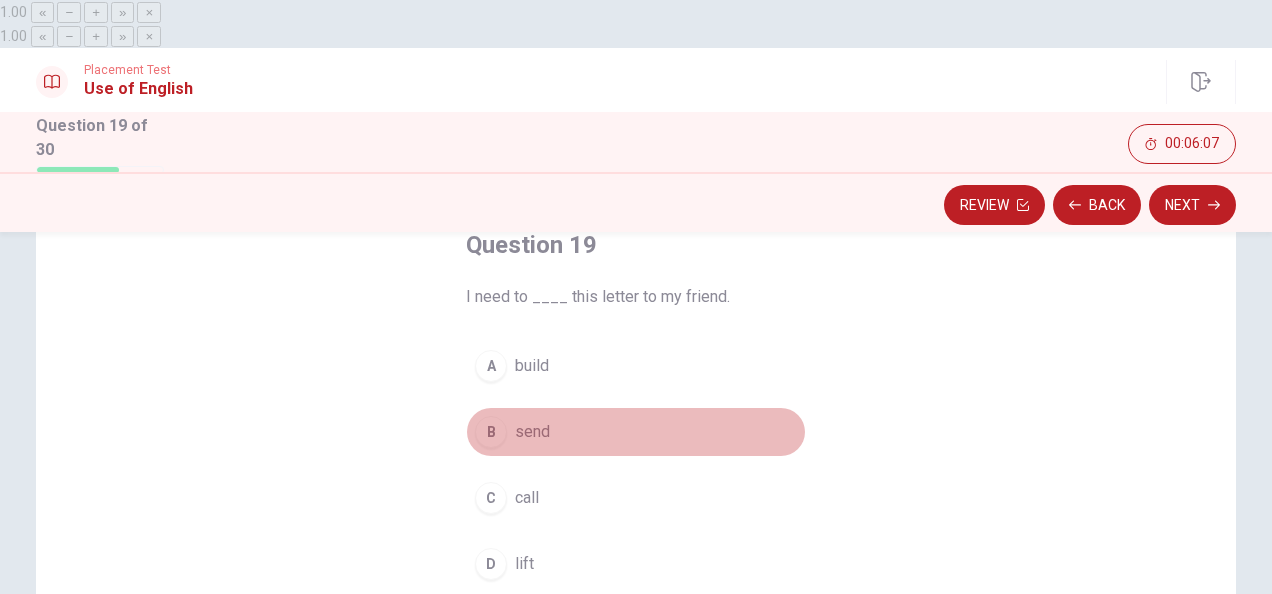 click on "B" at bounding box center [491, 432] 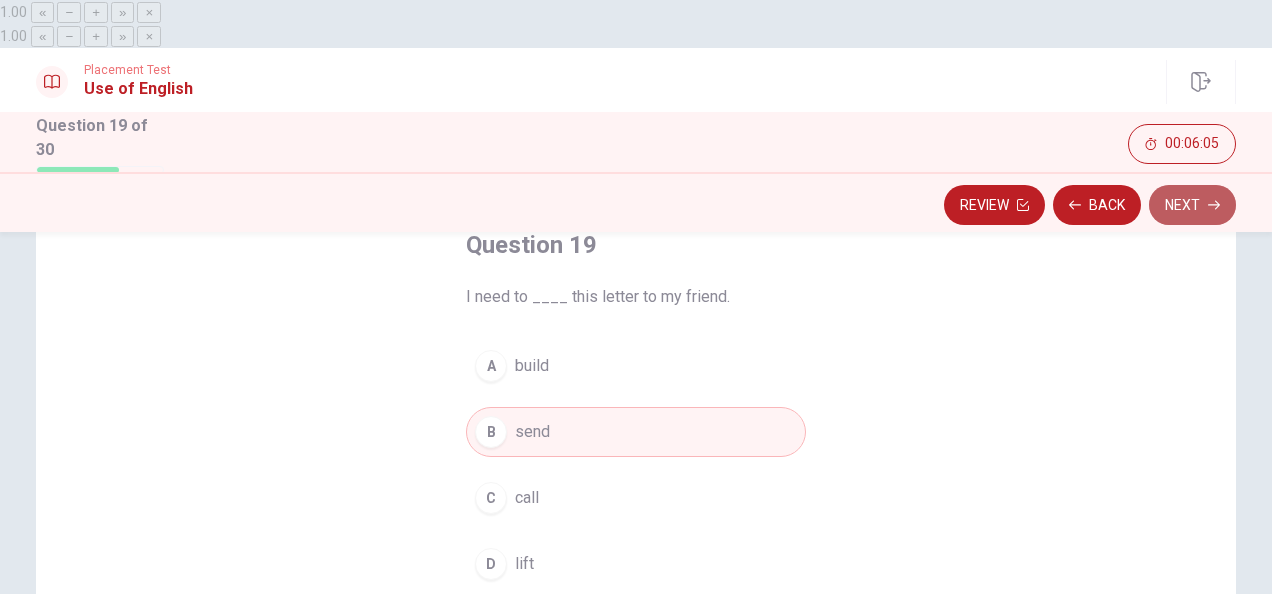 click 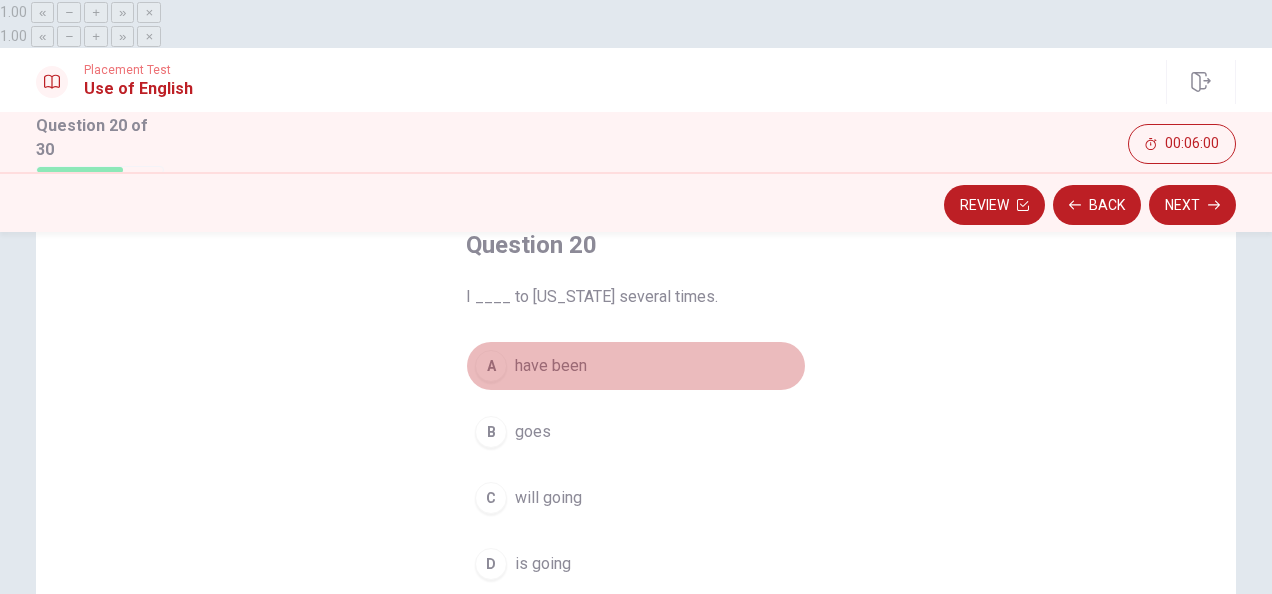 click on "A" at bounding box center [491, 366] 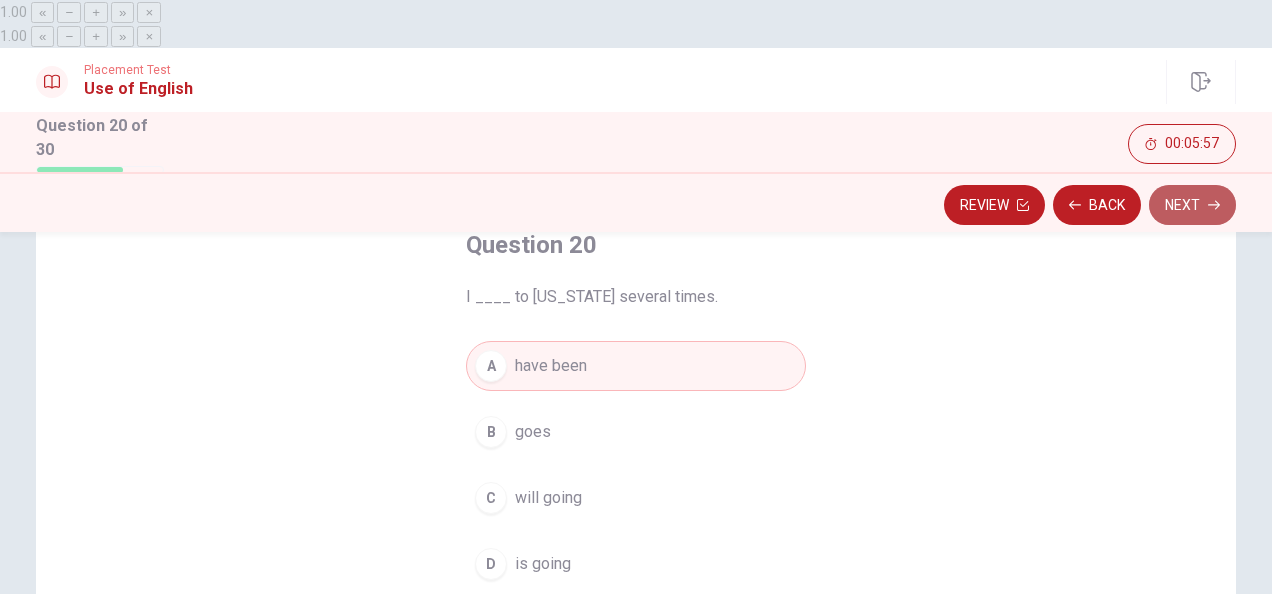 click on "Next" at bounding box center (1192, 205) 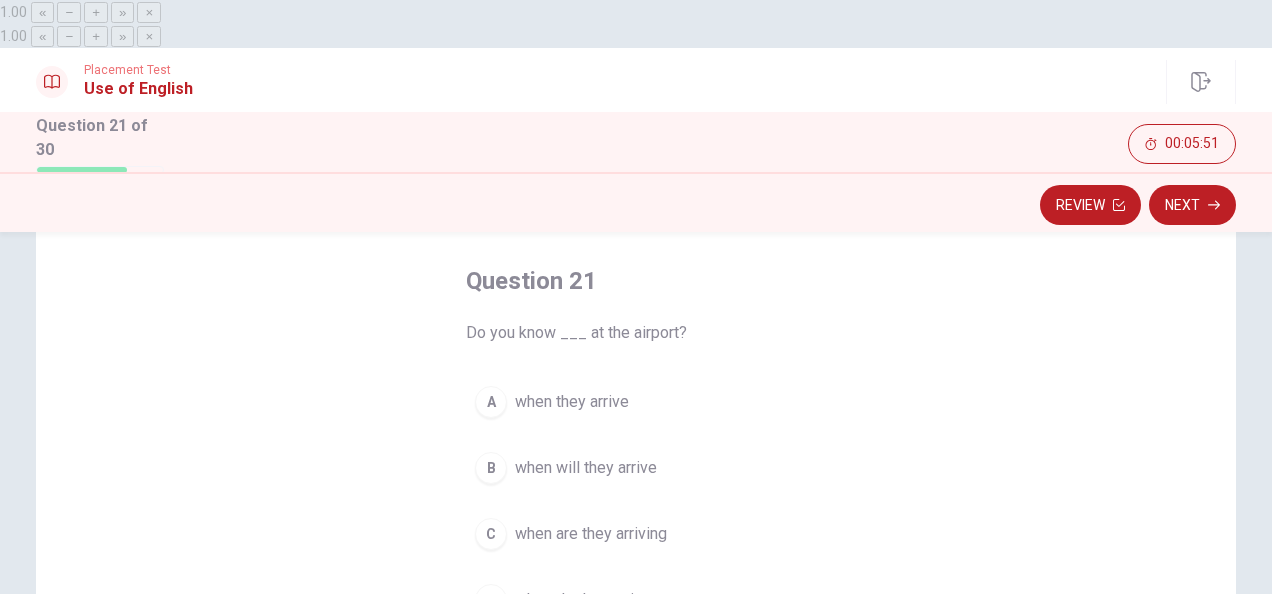 scroll, scrollTop: 143, scrollLeft: 0, axis: vertical 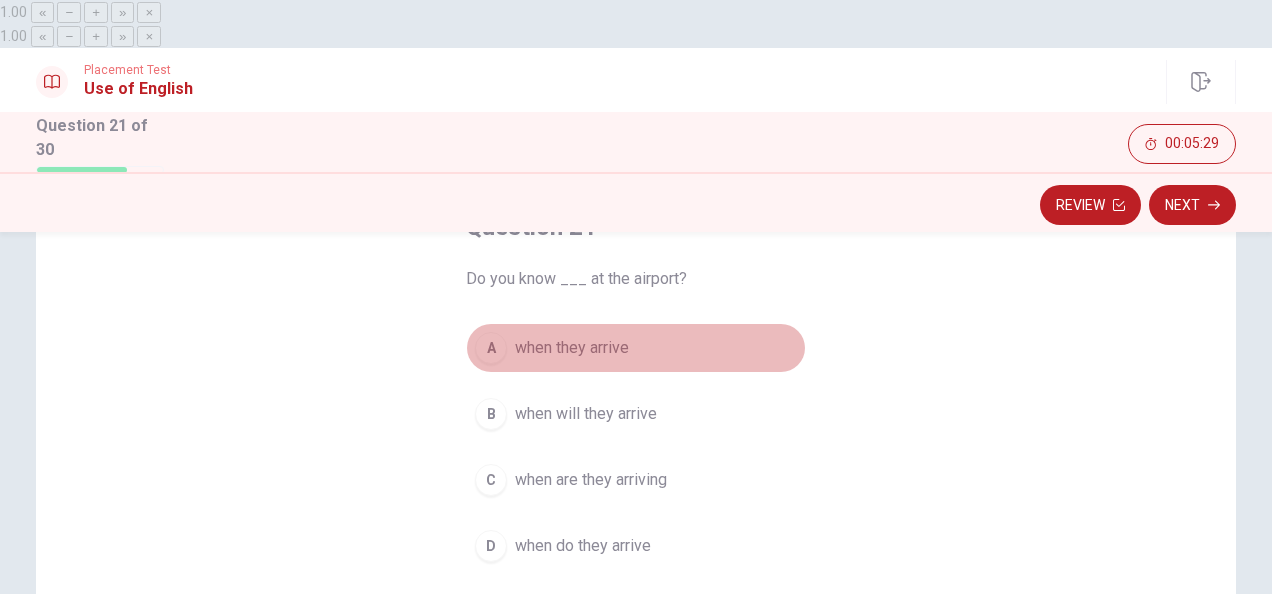 click on "A" at bounding box center (491, 348) 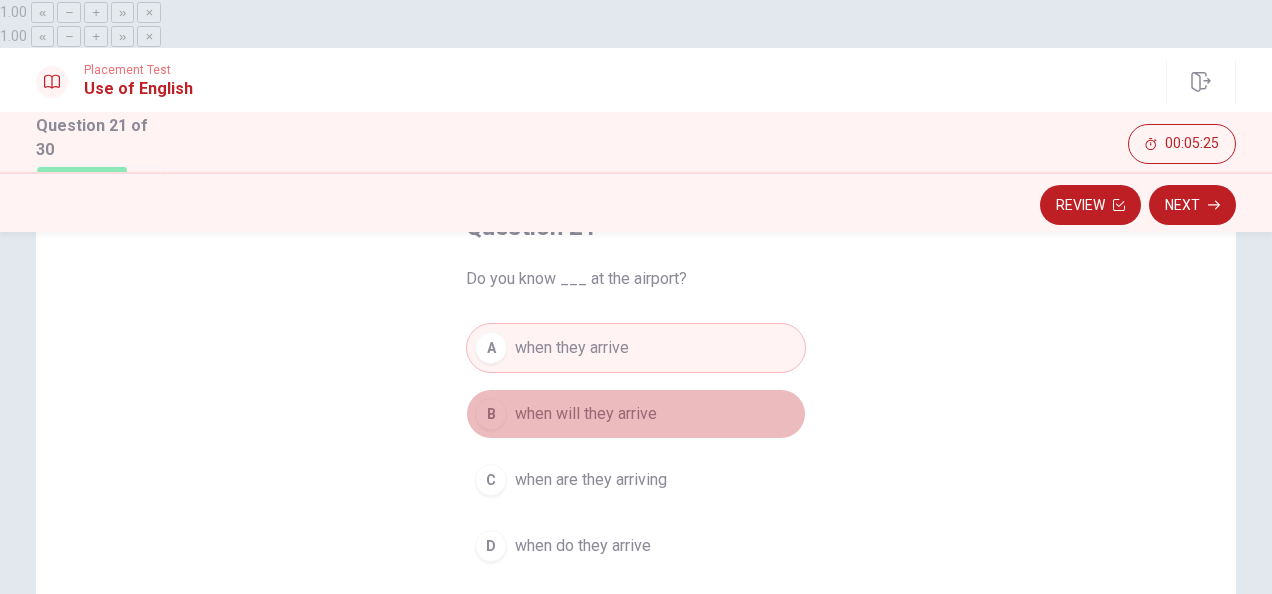 click on "B" at bounding box center [491, 414] 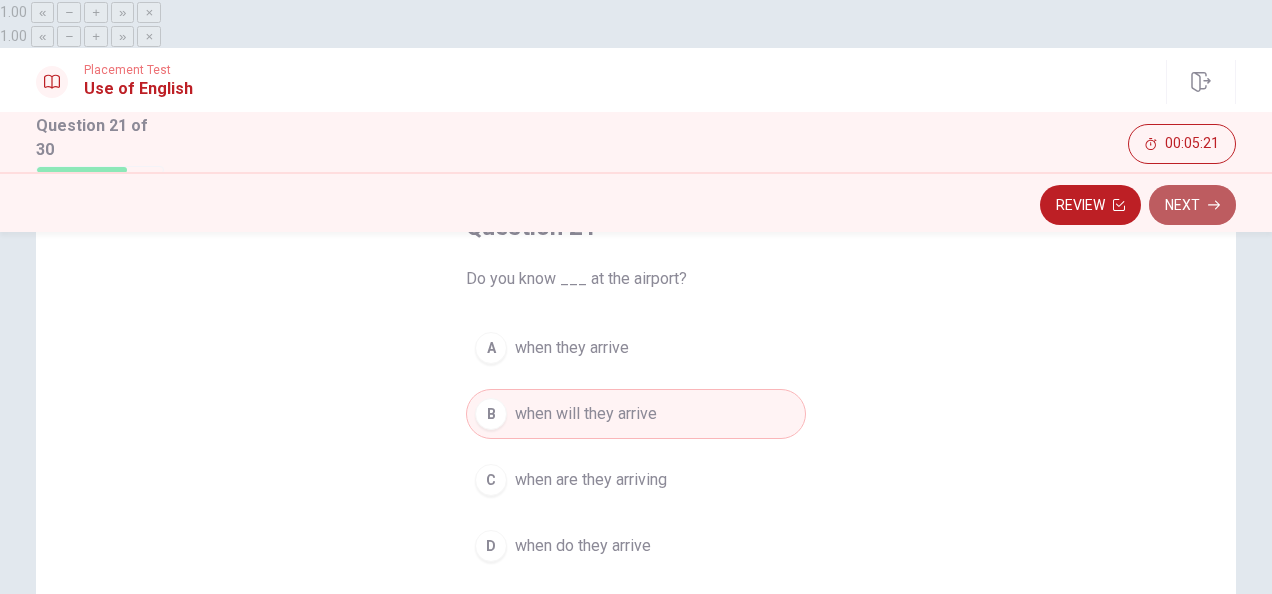 click on "Next" at bounding box center [1192, 205] 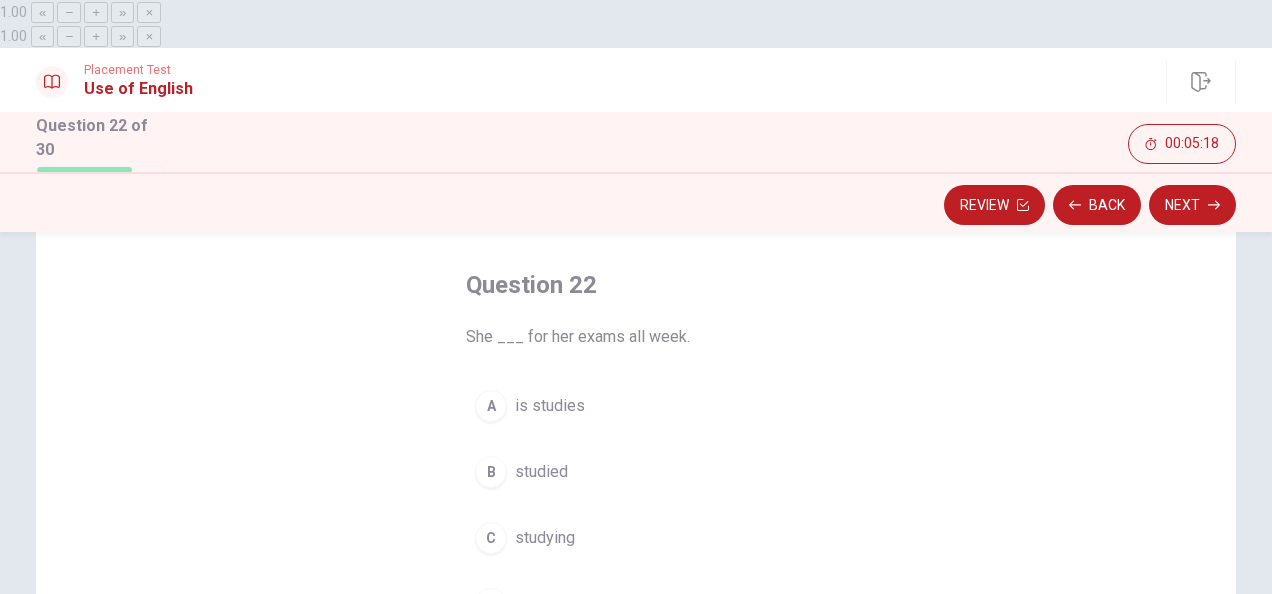 scroll, scrollTop: 83, scrollLeft: 0, axis: vertical 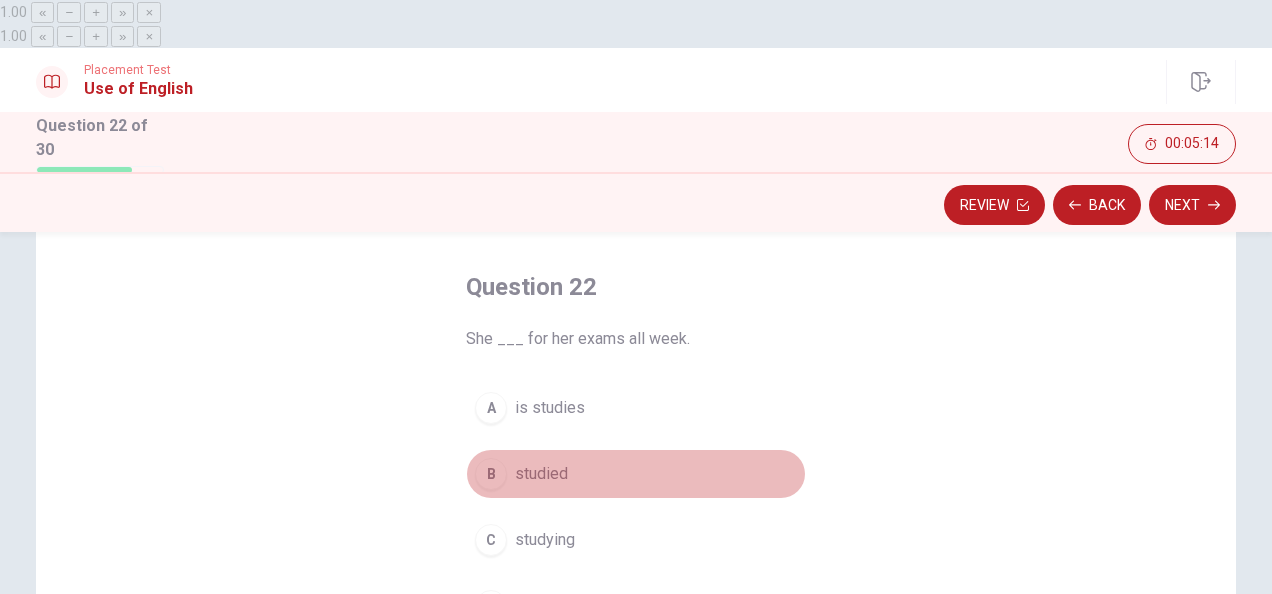 click on "B" at bounding box center [491, 474] 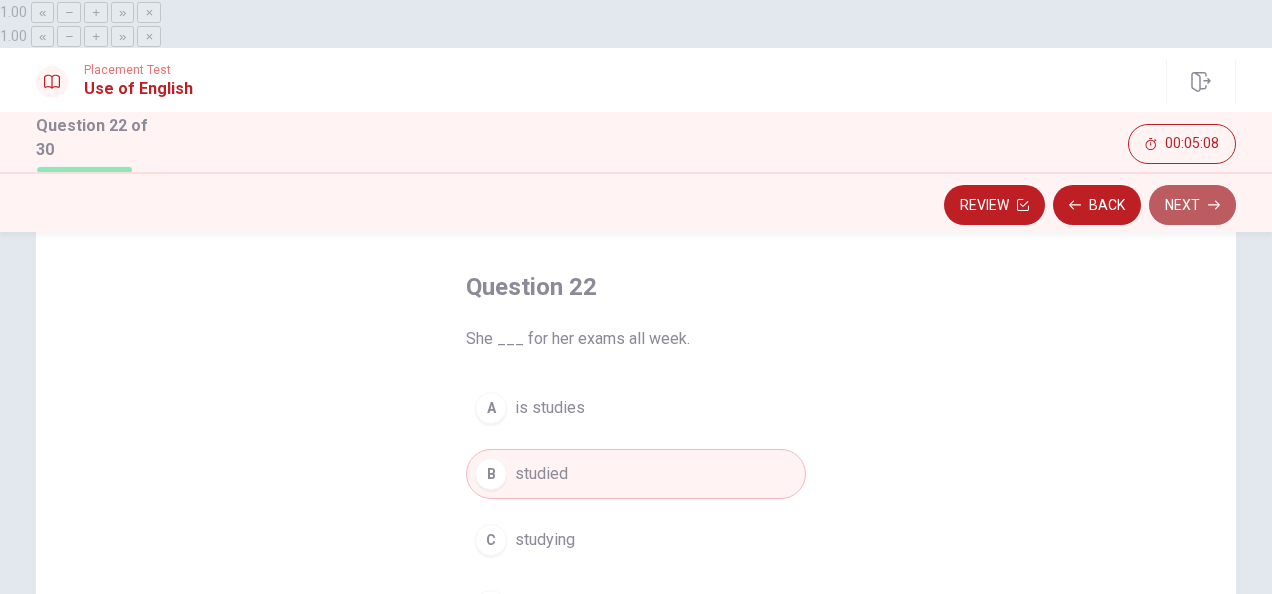 click on "Next" at bounding box center (1192, 205) 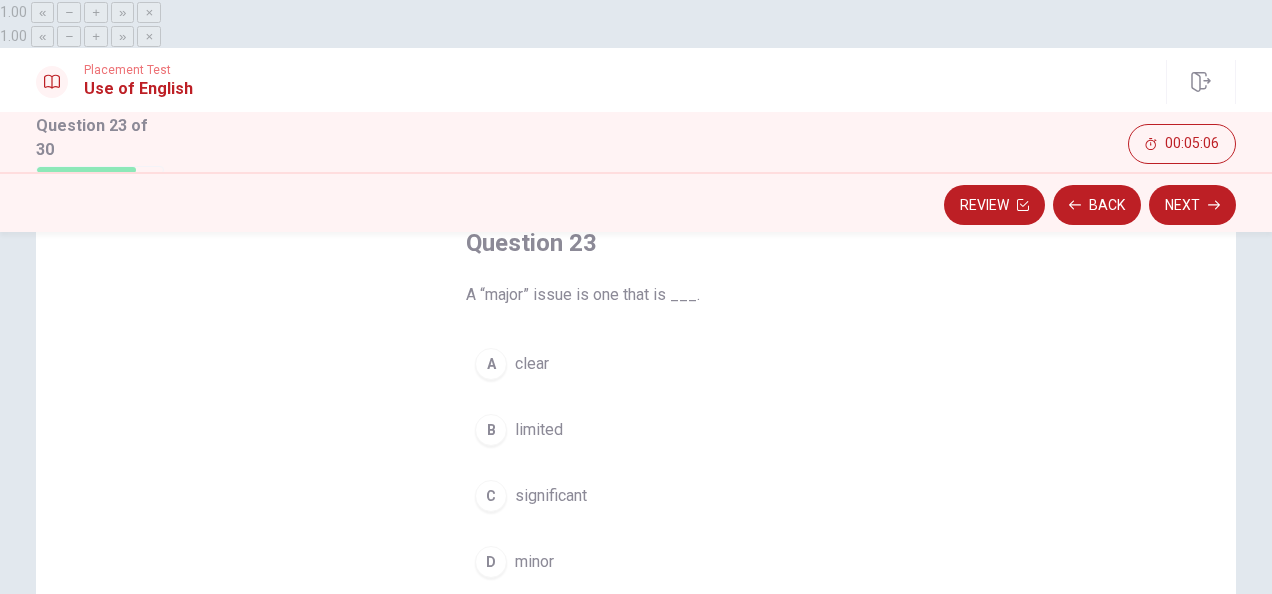 scroll, scrollTop: 142, scrollLeft: 0, axis: vertical 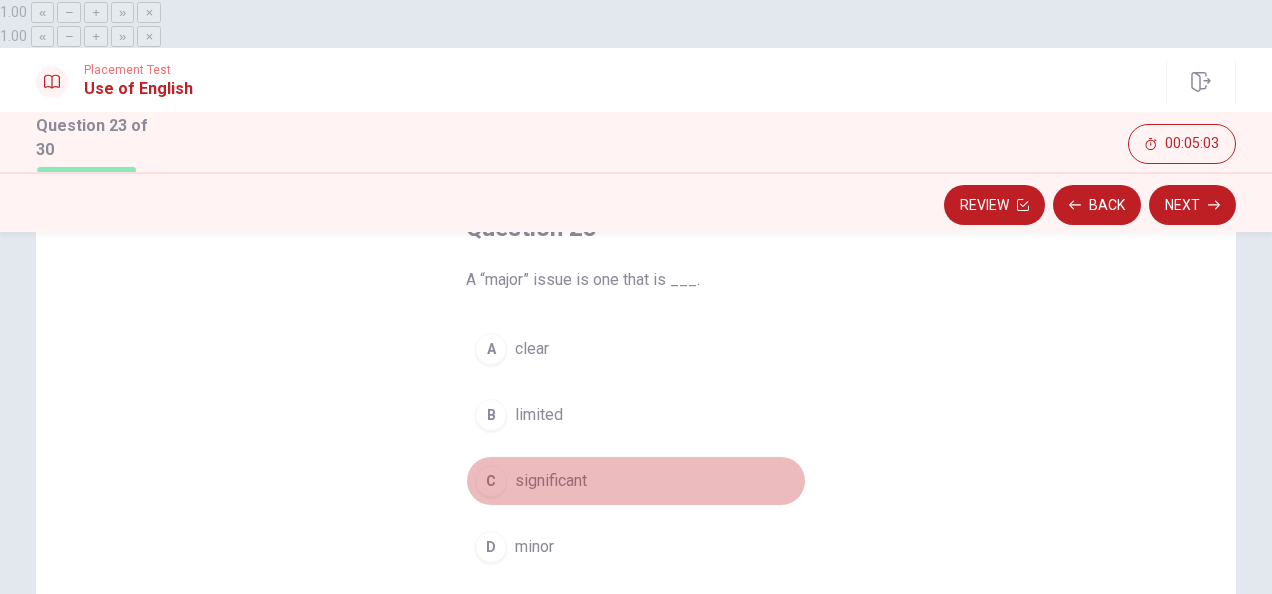 click on "C" at bounding box center (491, 481) 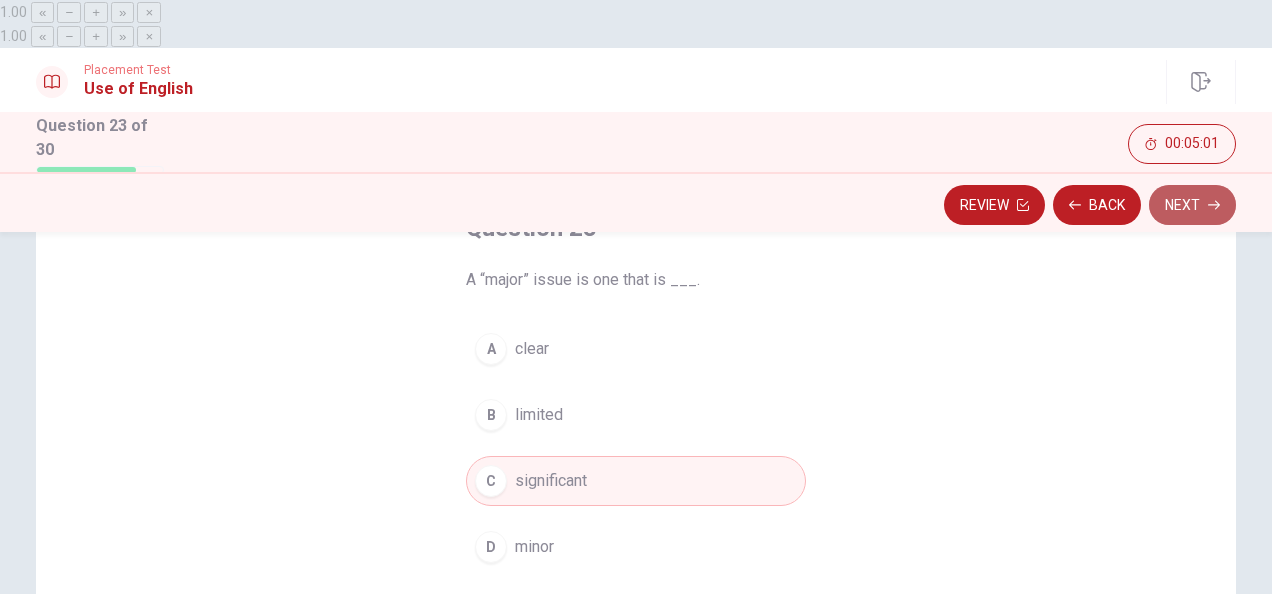 click 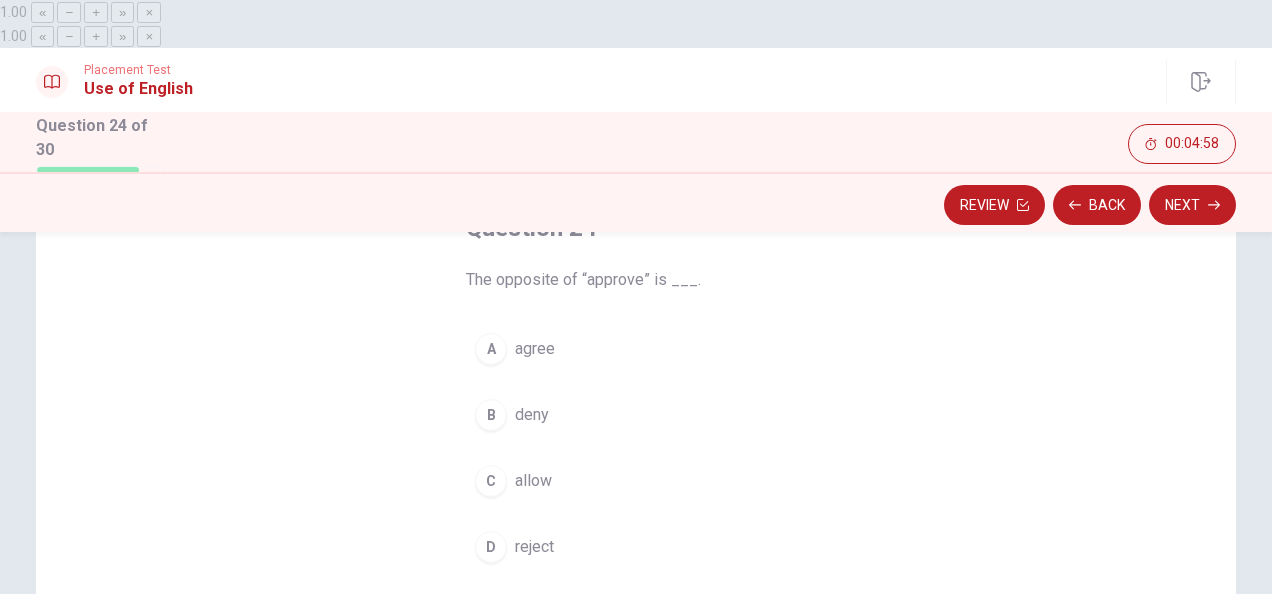 click on "B" at bounding box center (491, 415) 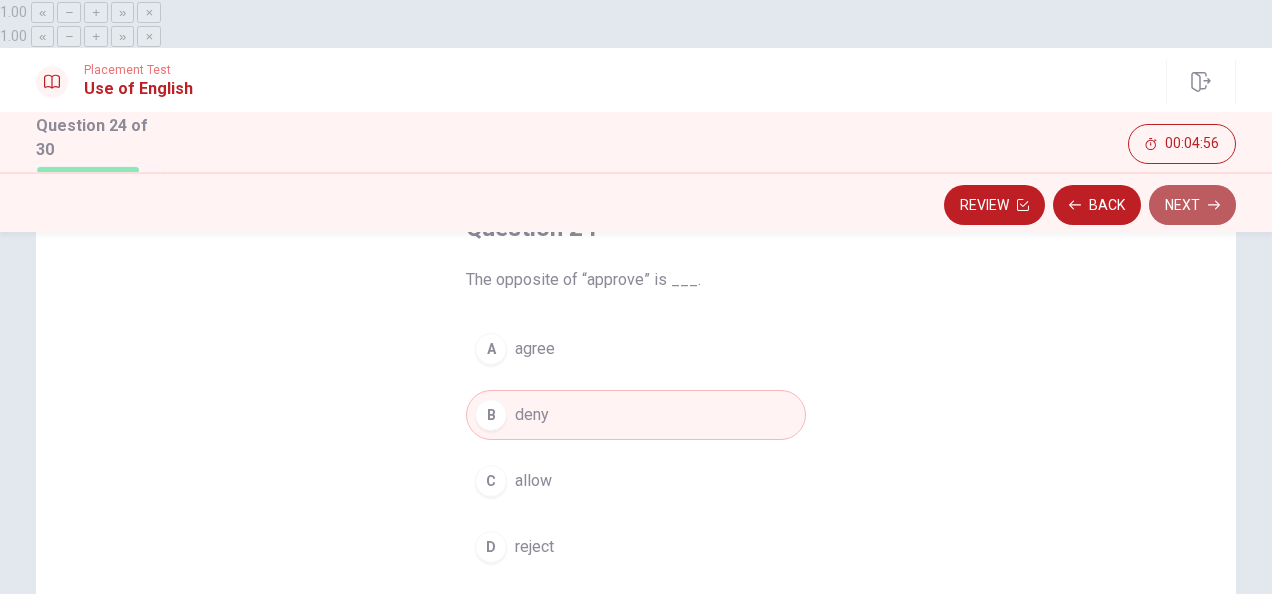click on "Next" at bounding box center (1192, 205) 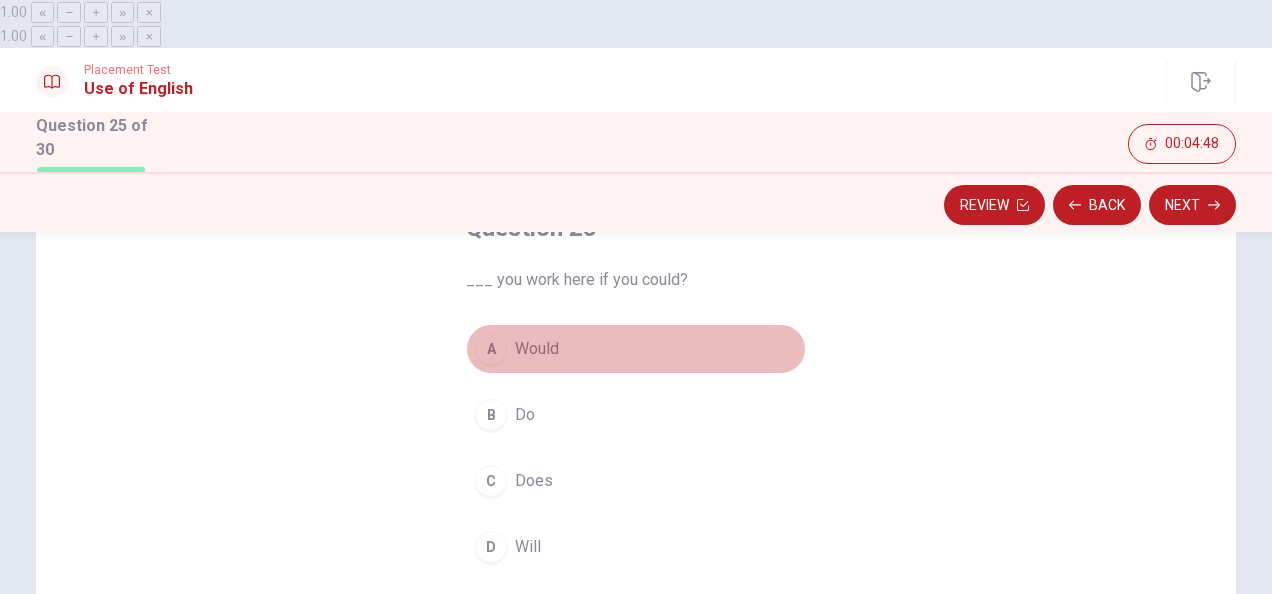 click on "A" at bounding box center (491, 349) 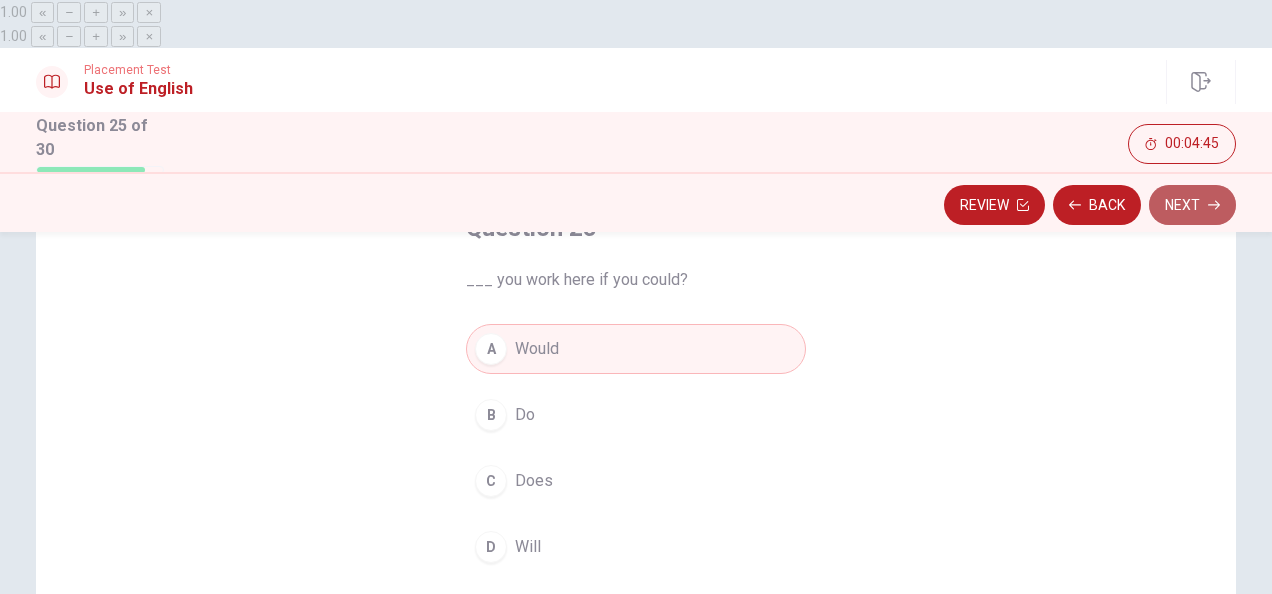 click on "Next" at bounding box center (1192, 205) 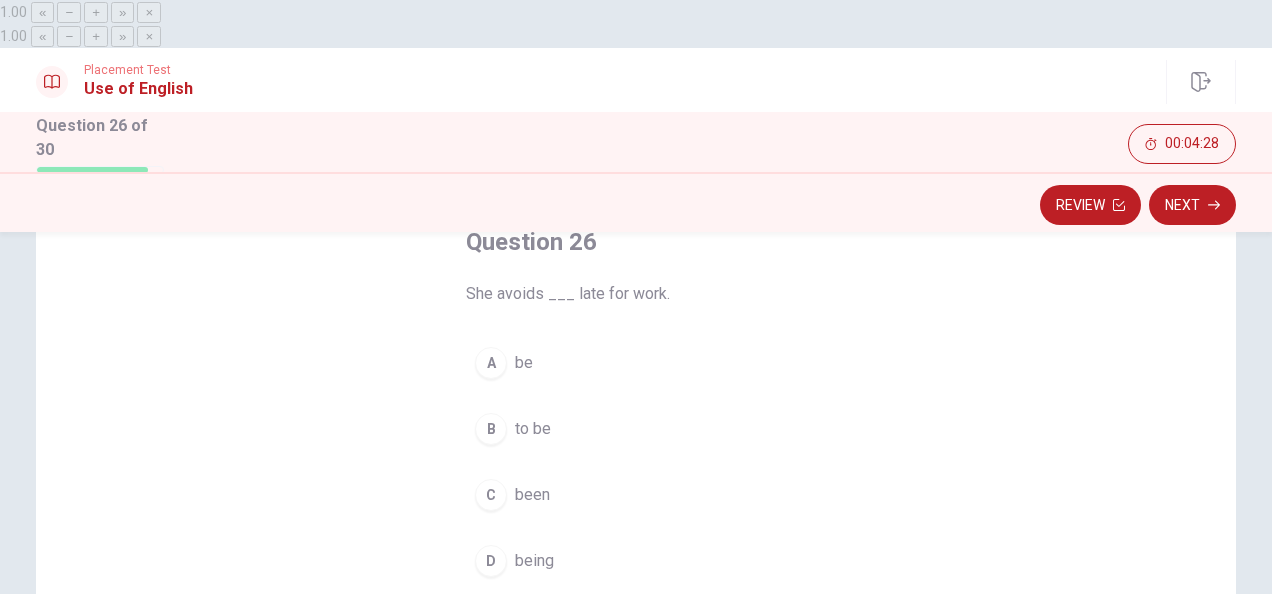 scroll, scrollTop: 109, scrollLeft: 0, axis: vertical 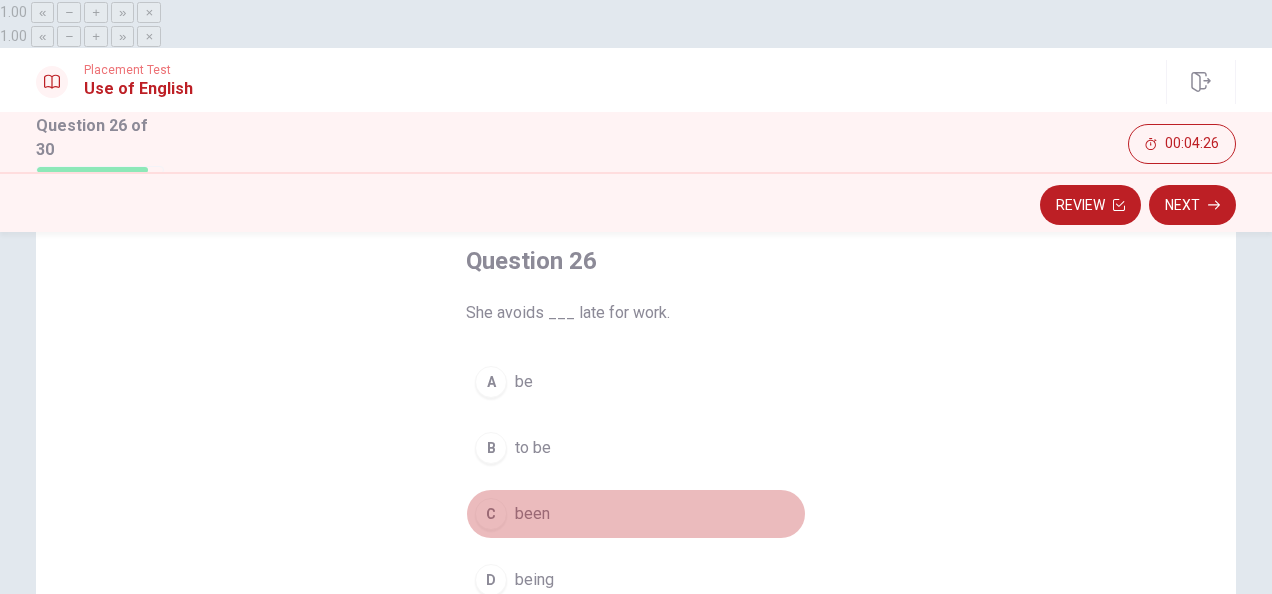 click on "C" at bounding box center (491, 514) 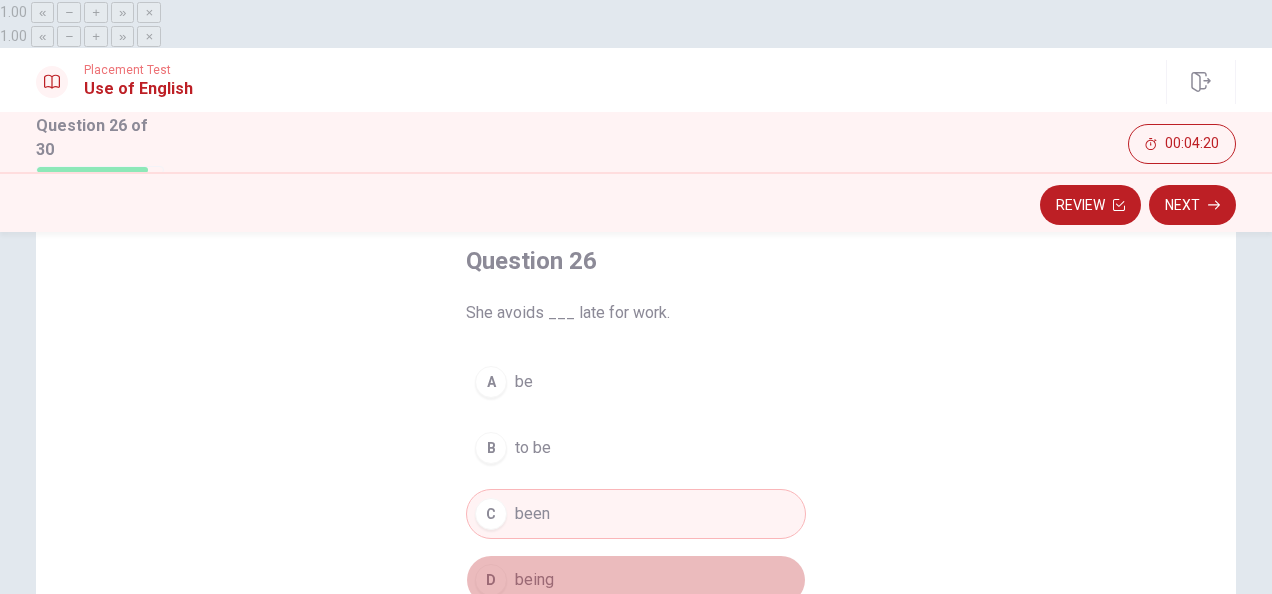 click on "D" at bounding box center [491, 580] 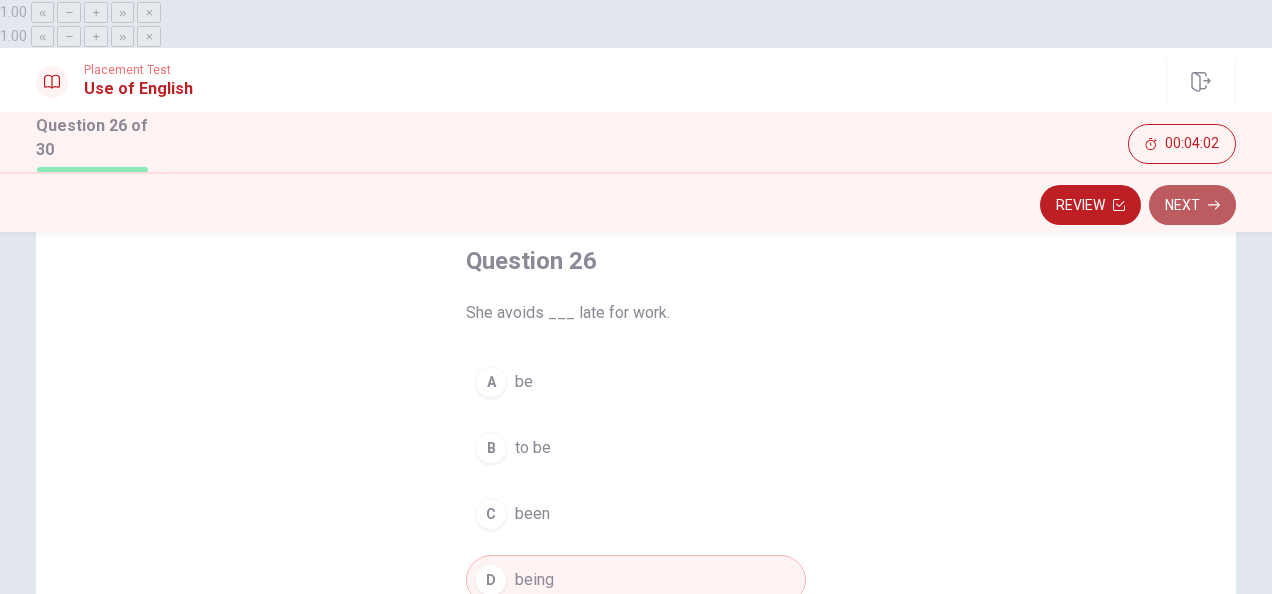click on "Next" at bounding box center [1192, 205] 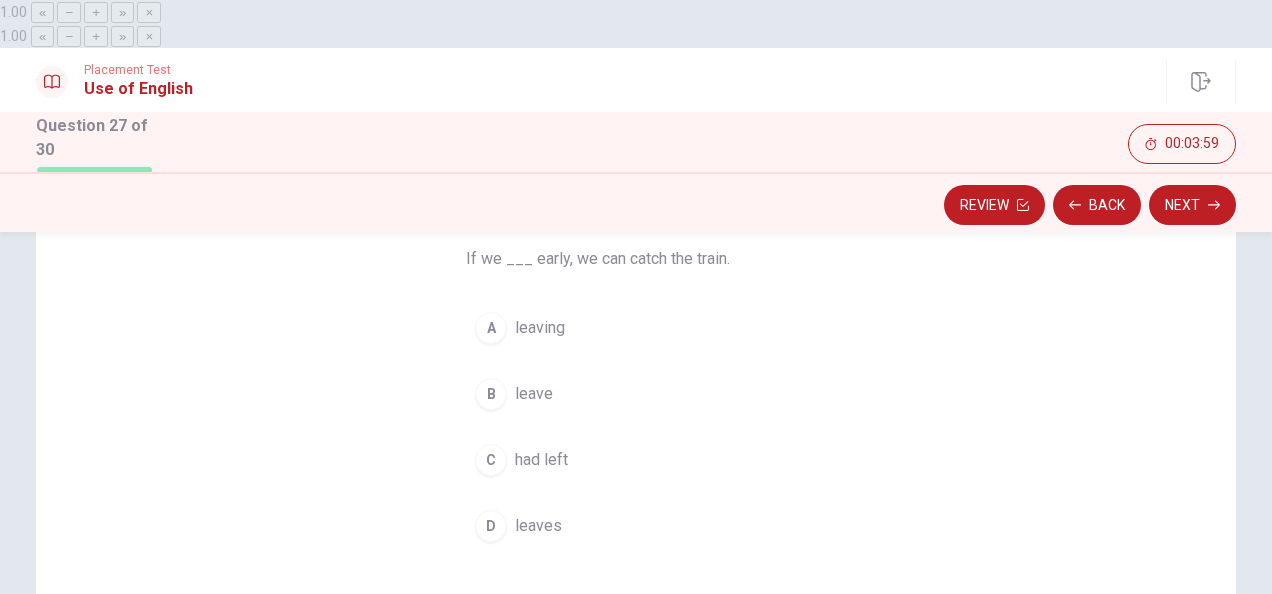 scroll, scrollTop: 164, scrollLeft: 0, axis: vertical 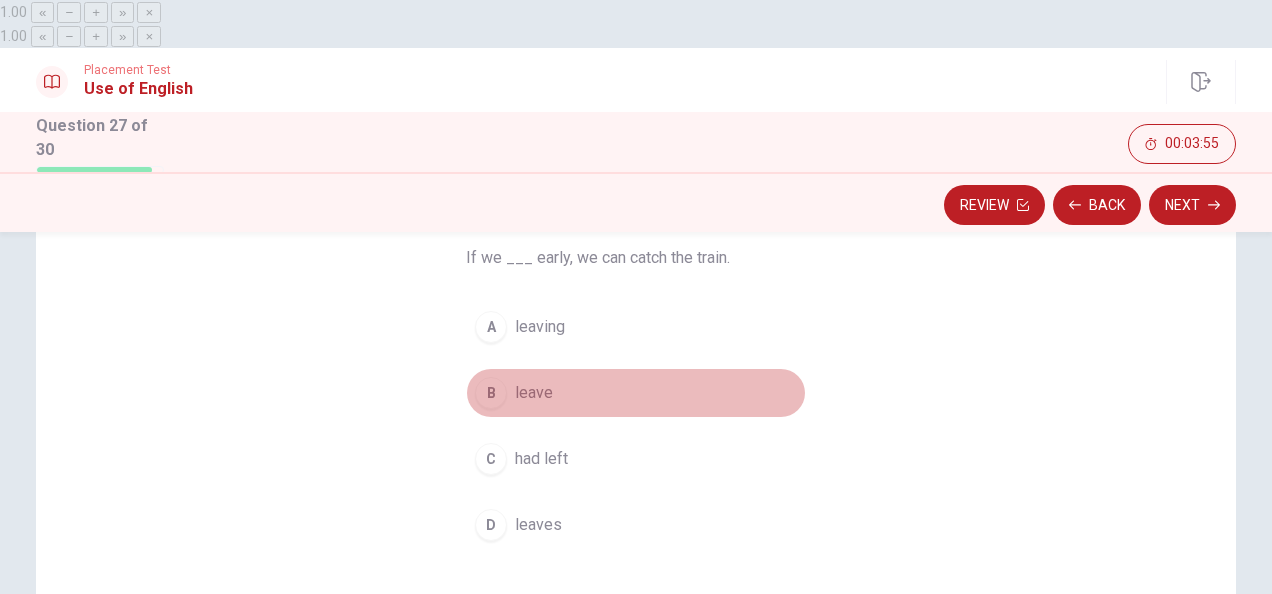 click on "B" at bounding box center (491, 393) 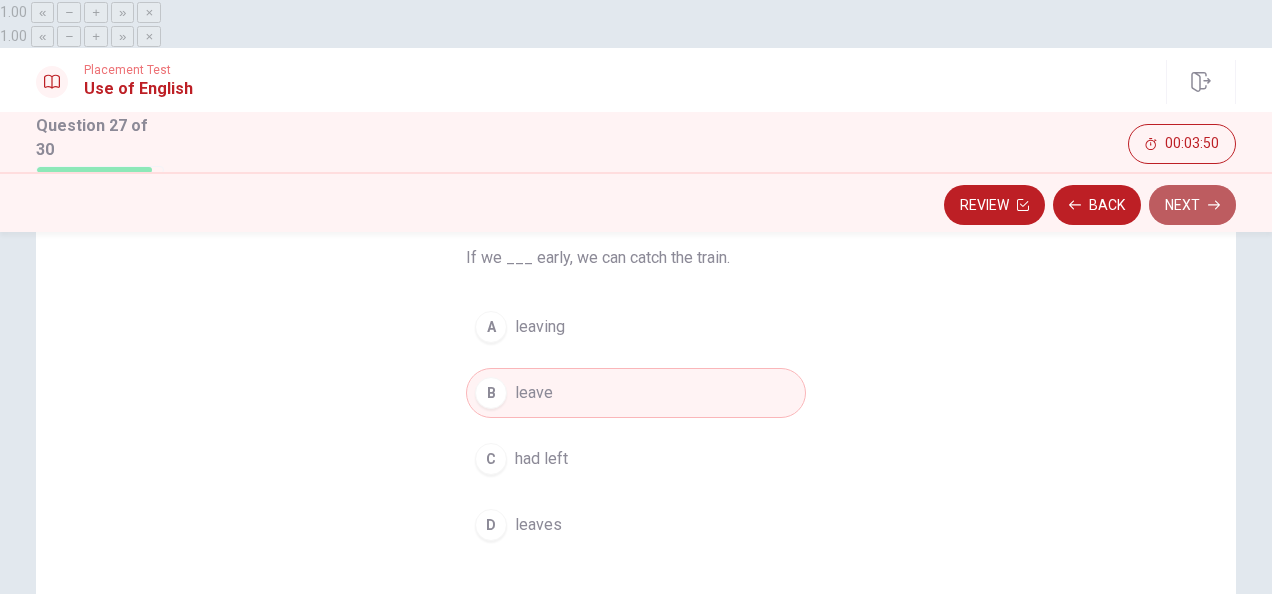 click on "Next" at bounding box center (1192, 205) 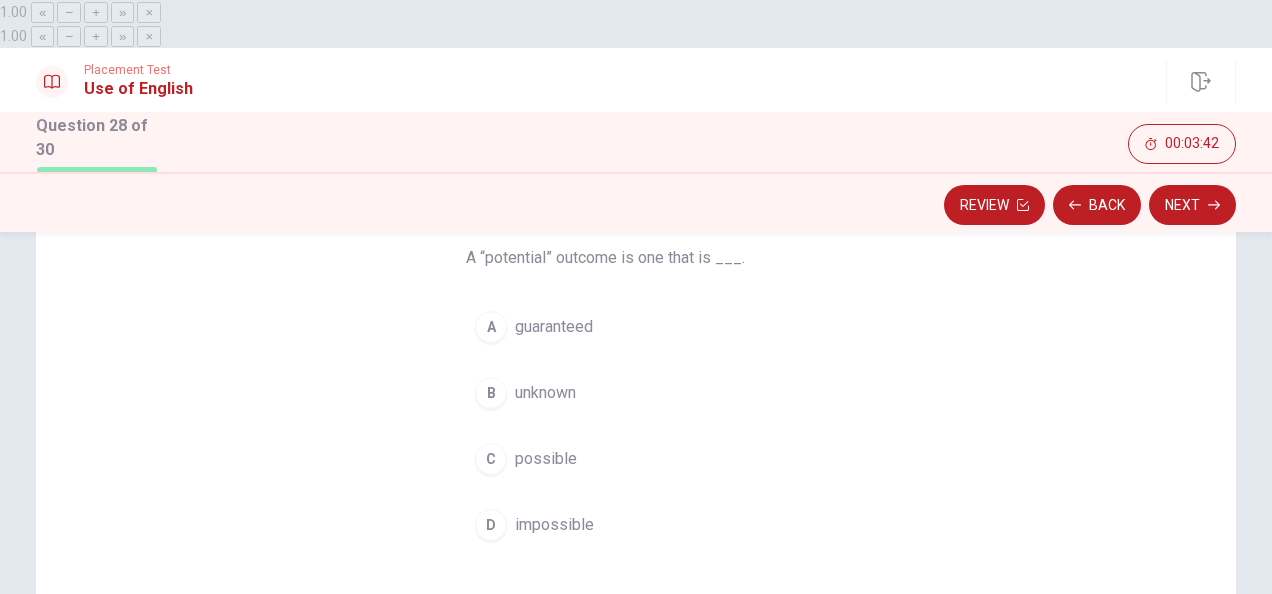 click on "C" at bounding box center [491, 459] 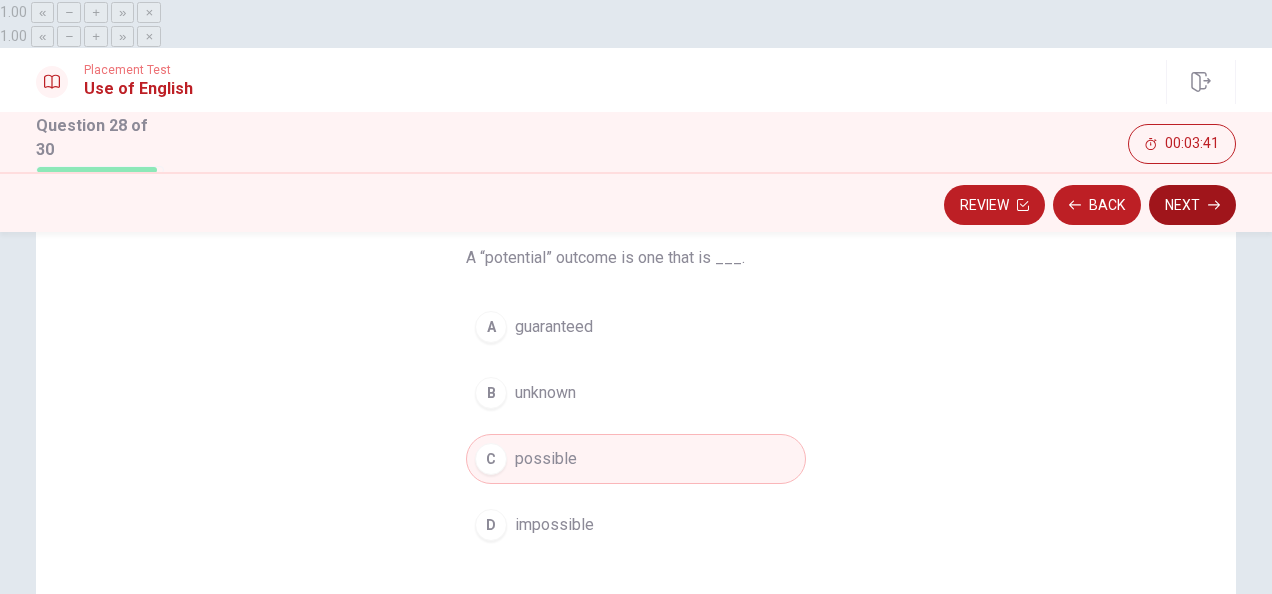 click on "Next" at bounding box center [1192, 205] 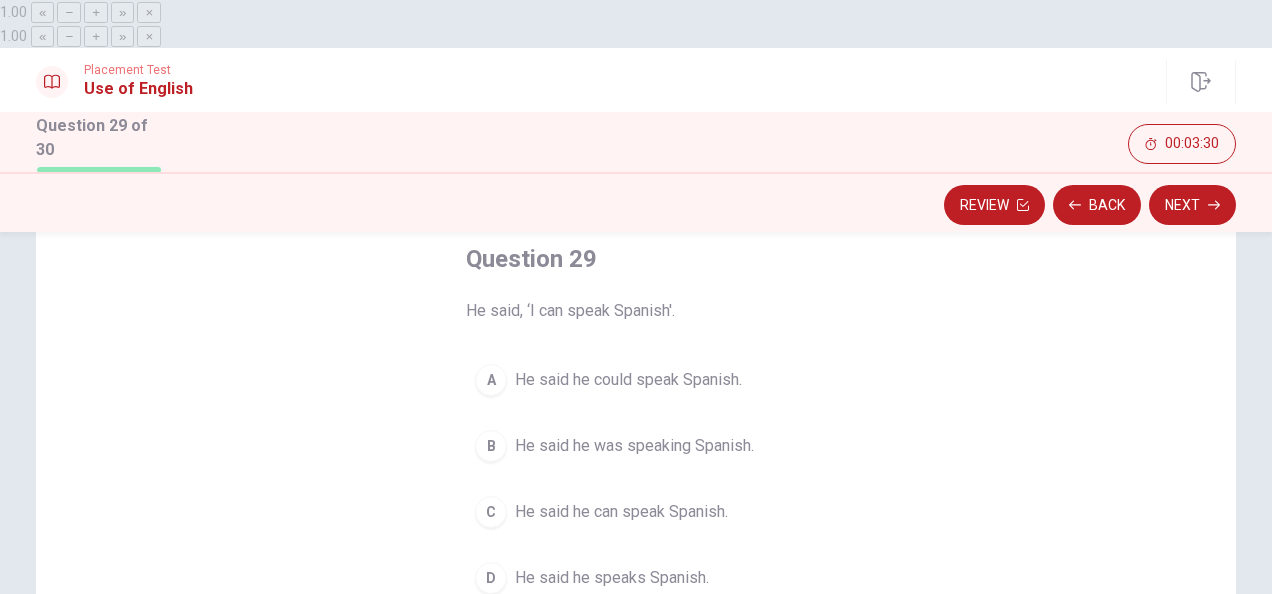 scroll, scrollTop: 109, scrollLeft: 0, axis: vertical 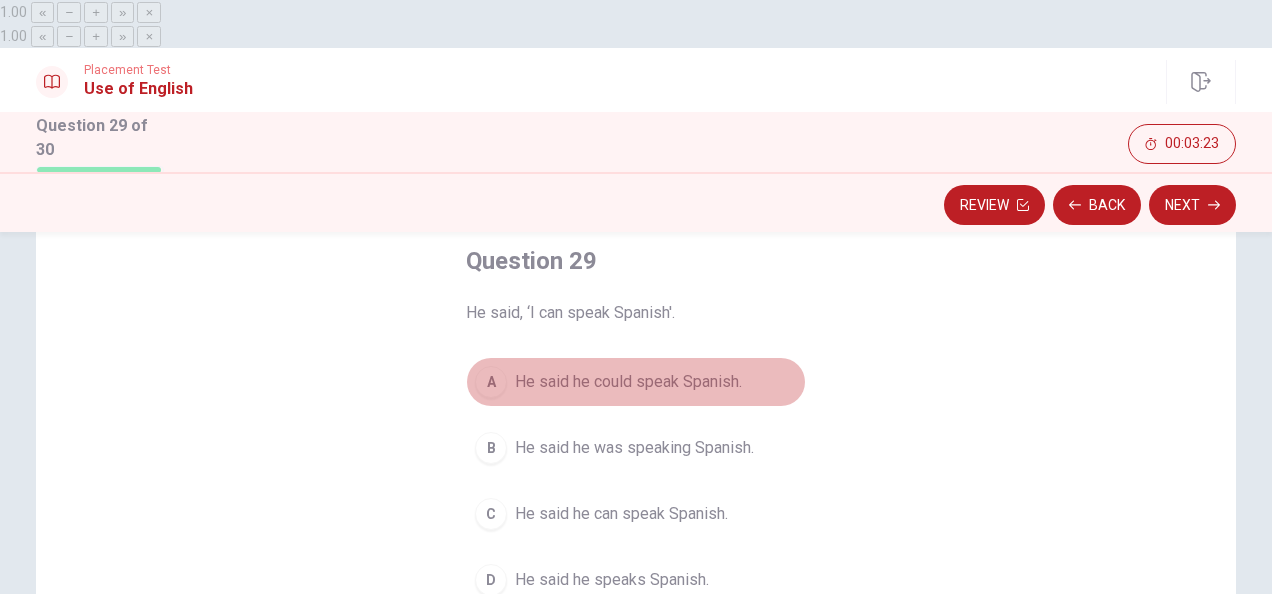 click on "A" at bounding box center [491, 382] 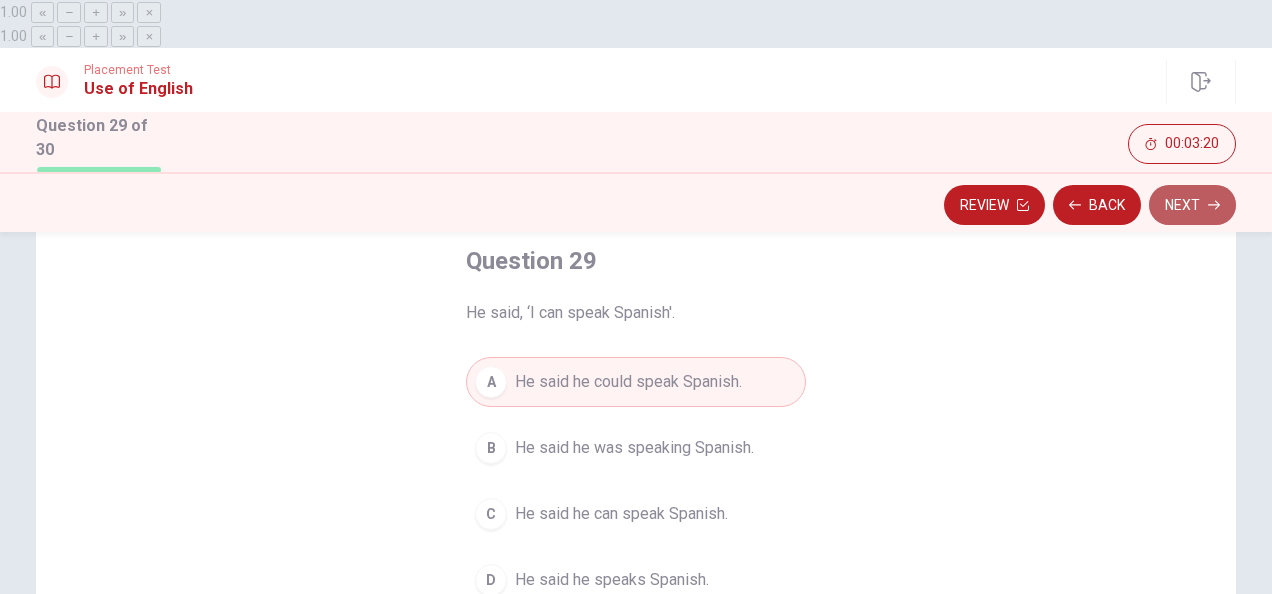 click on "Next" at bounding box center [1192, 205] 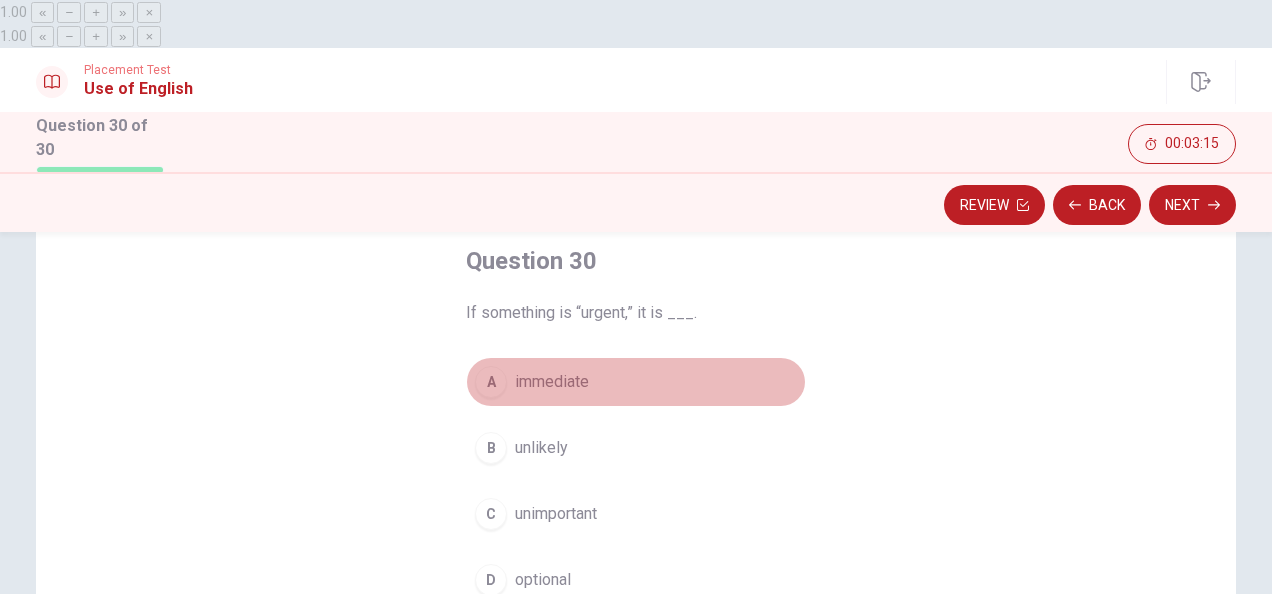 click on "A" at bounding box center (491, 382) 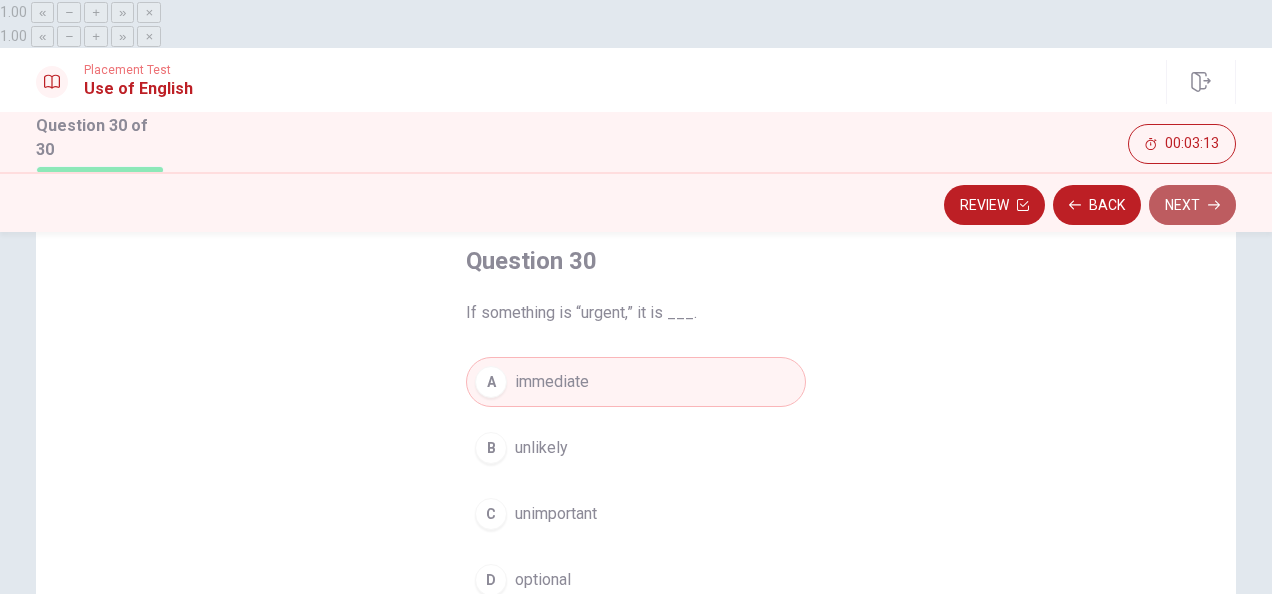 click on "Next" at bounding box center [1192, 205] 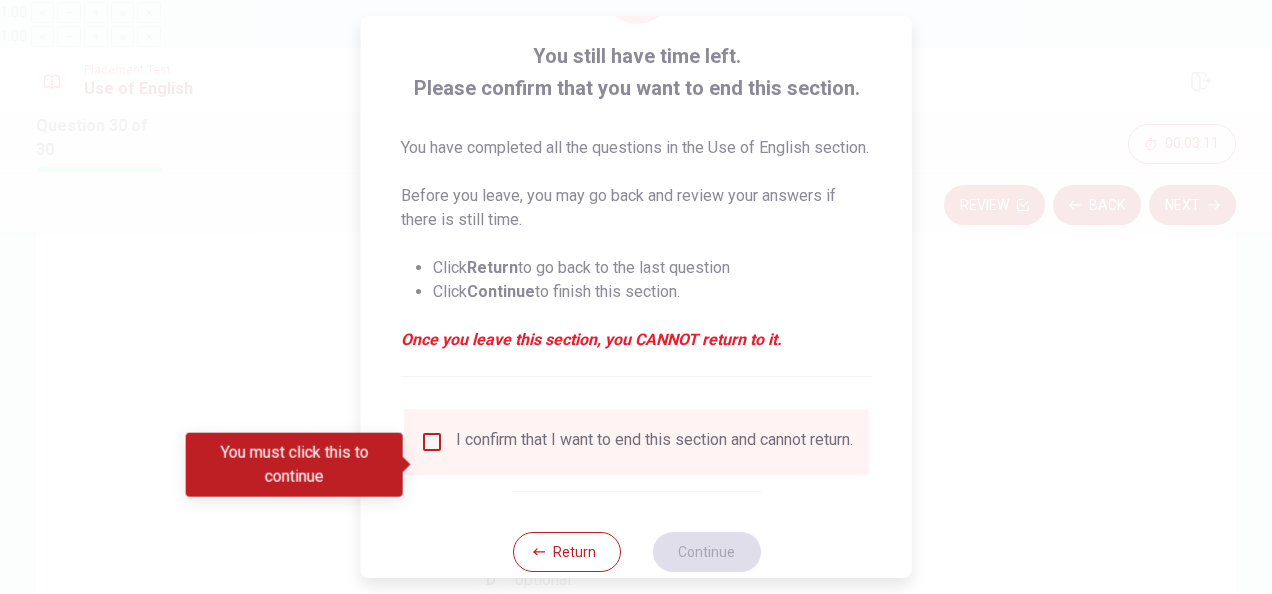 scroll, scrollTop: 105, scrollLeft: 0, axis: vertical 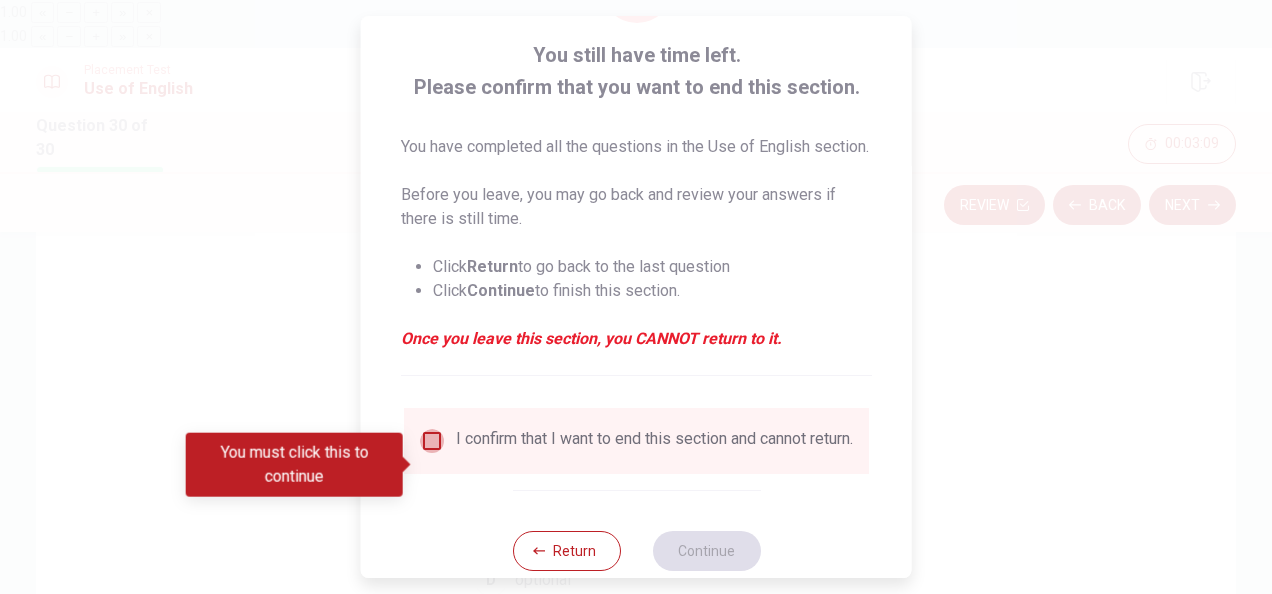 click at bounding box center [432, 441] 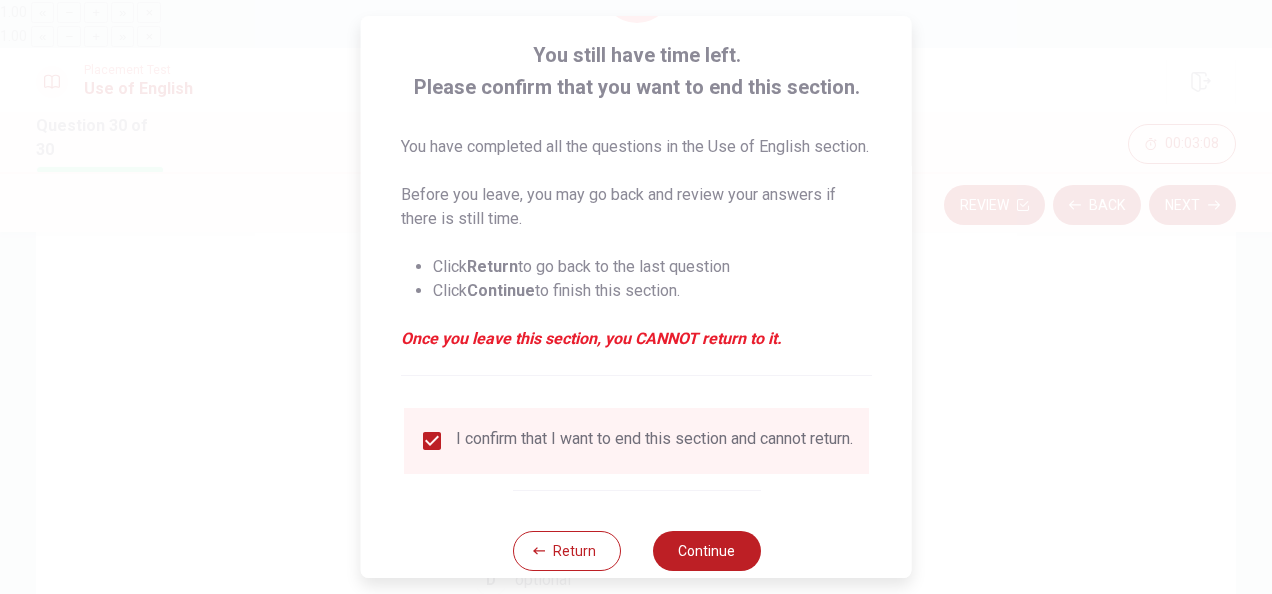 scroll, scrollTop: 176, scrollLeft: 0, axis: vertical 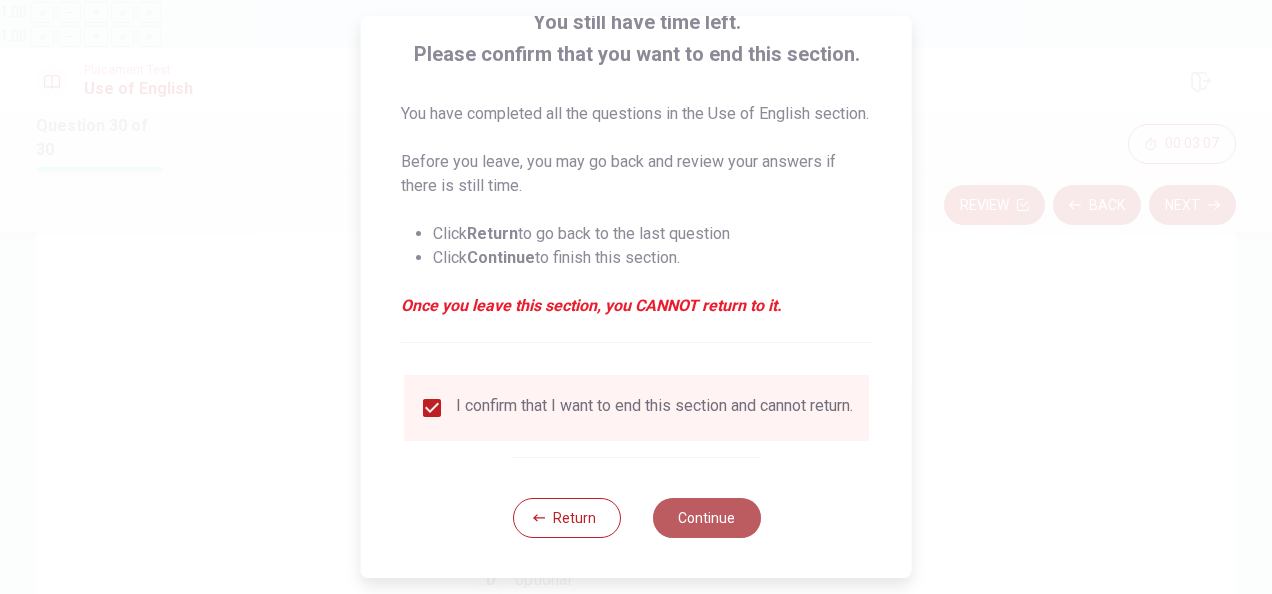 click on "Continue" at bounding box center [706, 518] 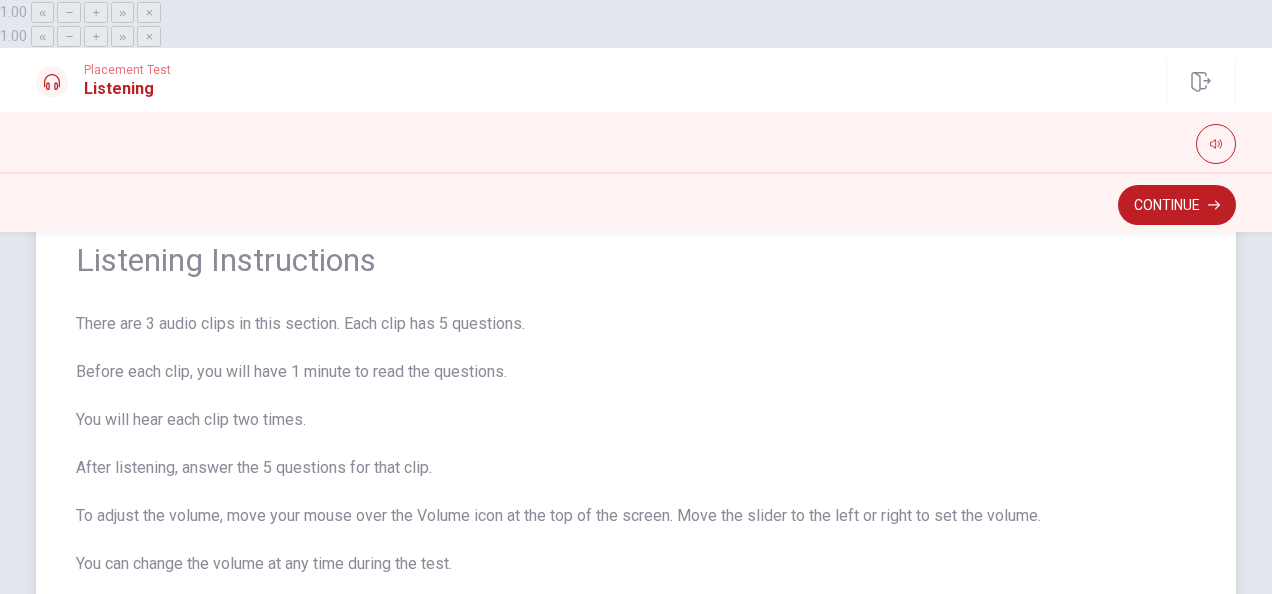 scroll, scrollTop: 70, scrollLeft: 0, axis: vertical 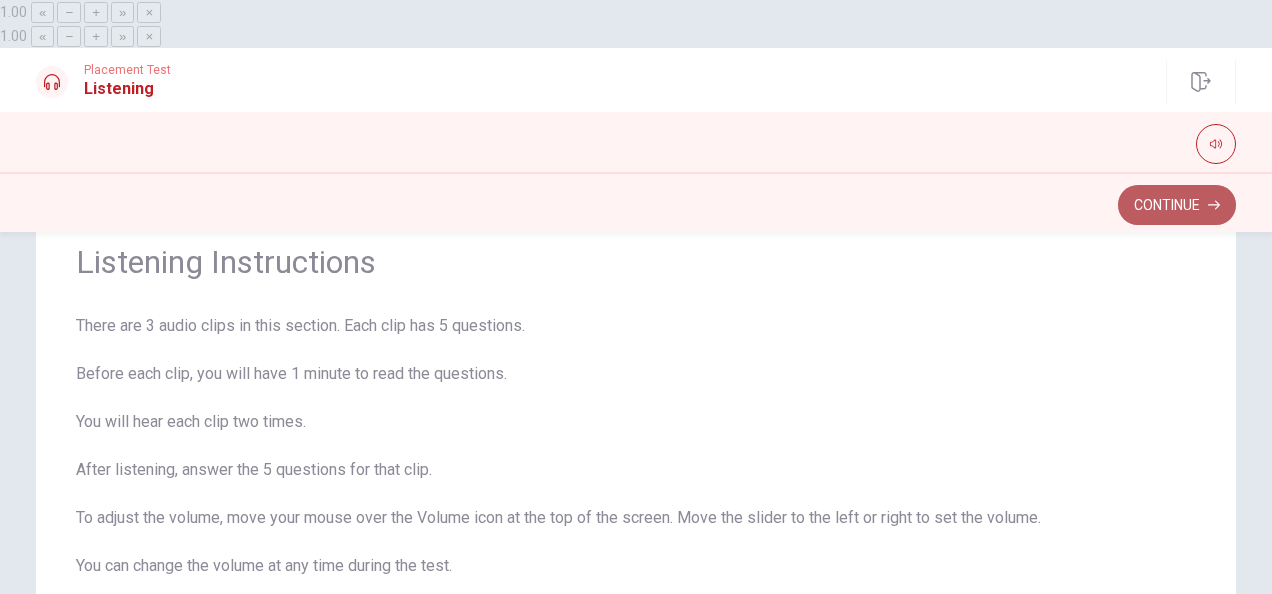click on "Continue" at bounding box center [1177, 205] 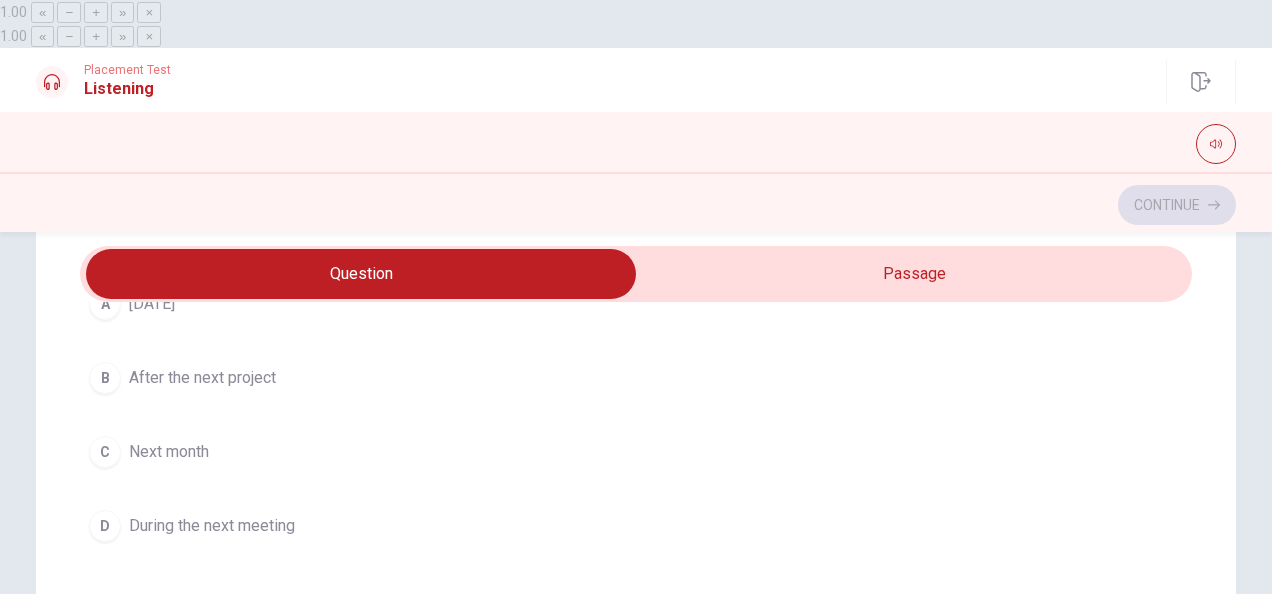 scroll, scrollTop: 1606, scrollLeft: 0, axis: vertical 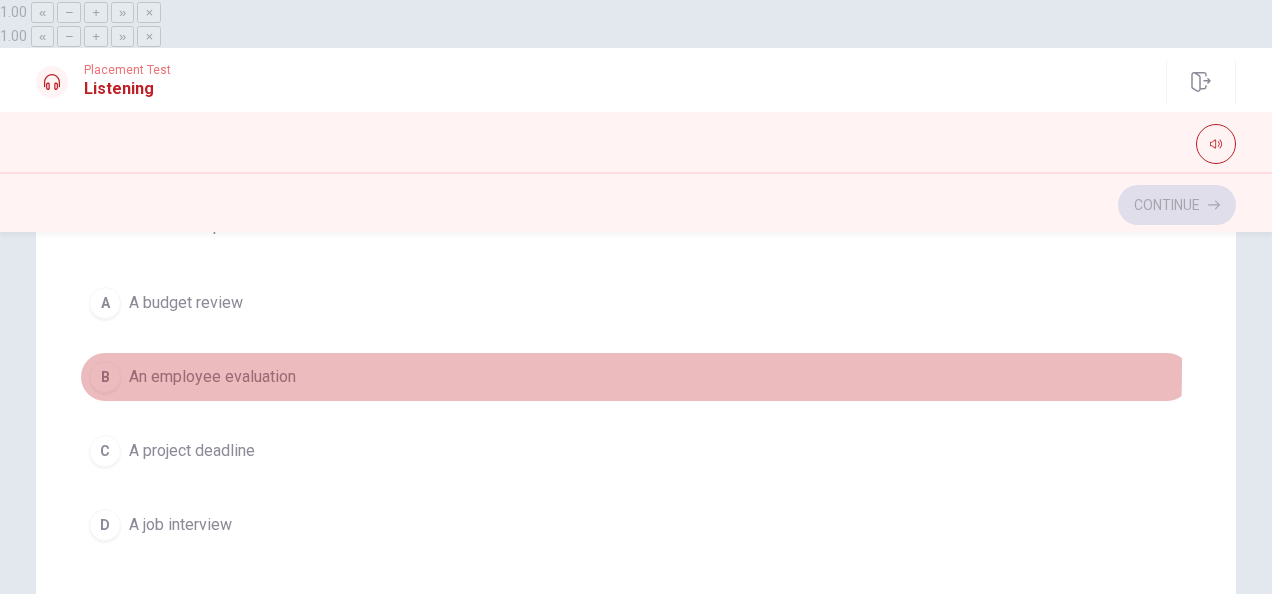 click on "B" at bounding box center [105, 377] 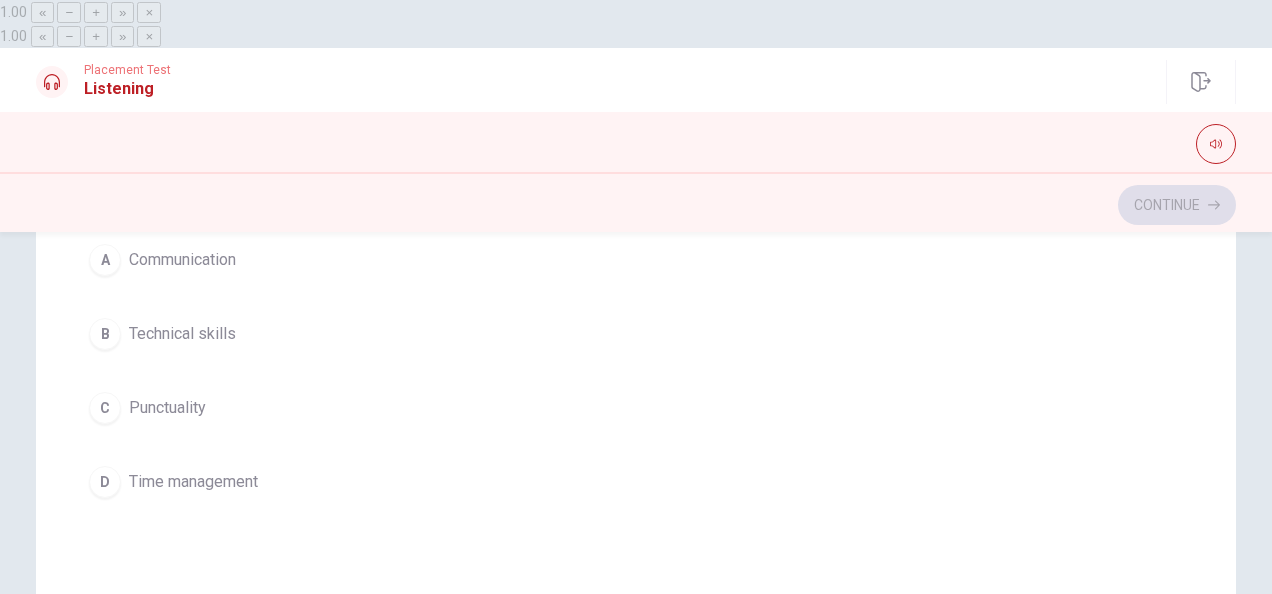 scroll, scrollTop: 282, scrollLeft: 0, axis: vertical 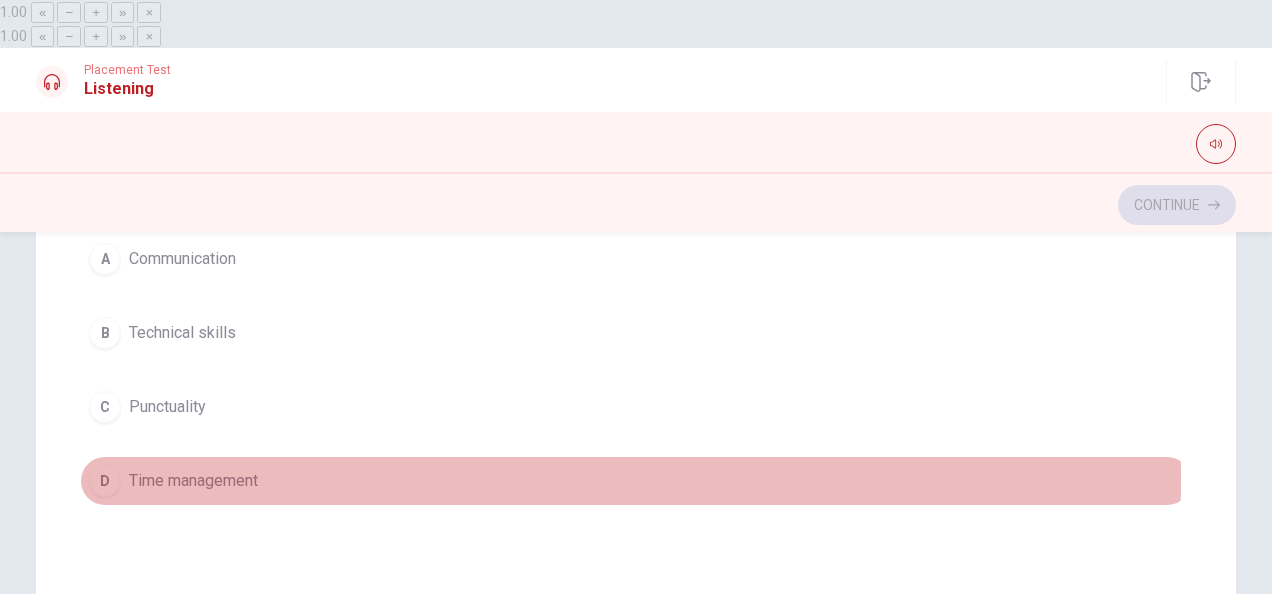 click on "D" at bounding box center (105, 481) 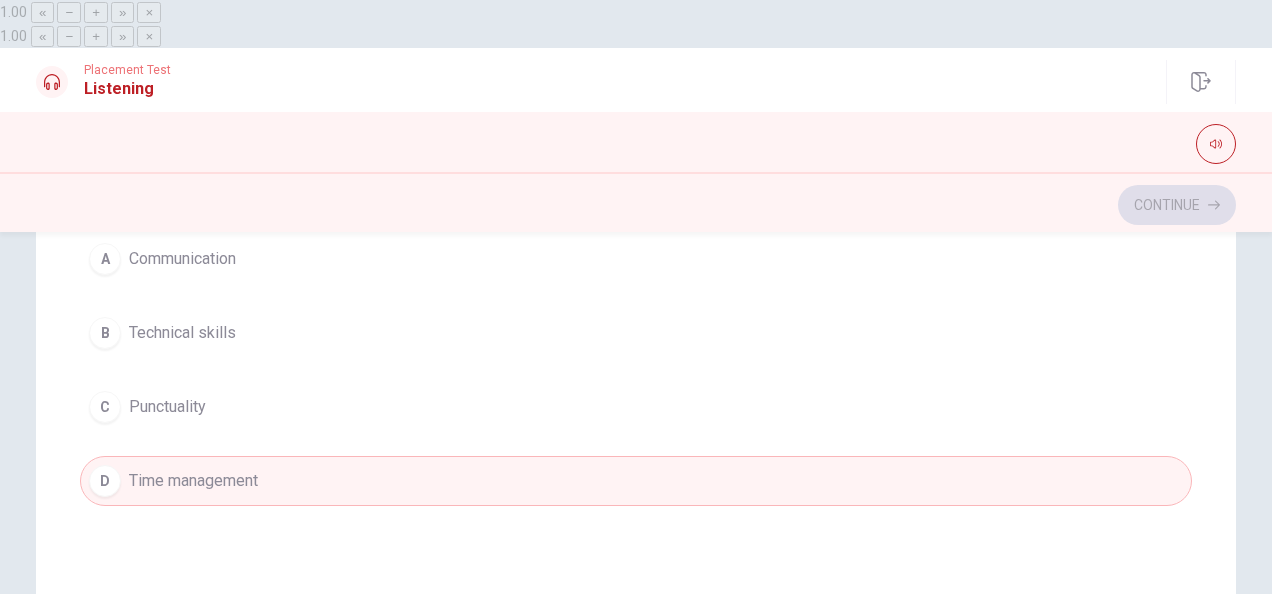 scroll, scrollTop: 0, scrollLeft: 0, axis: both 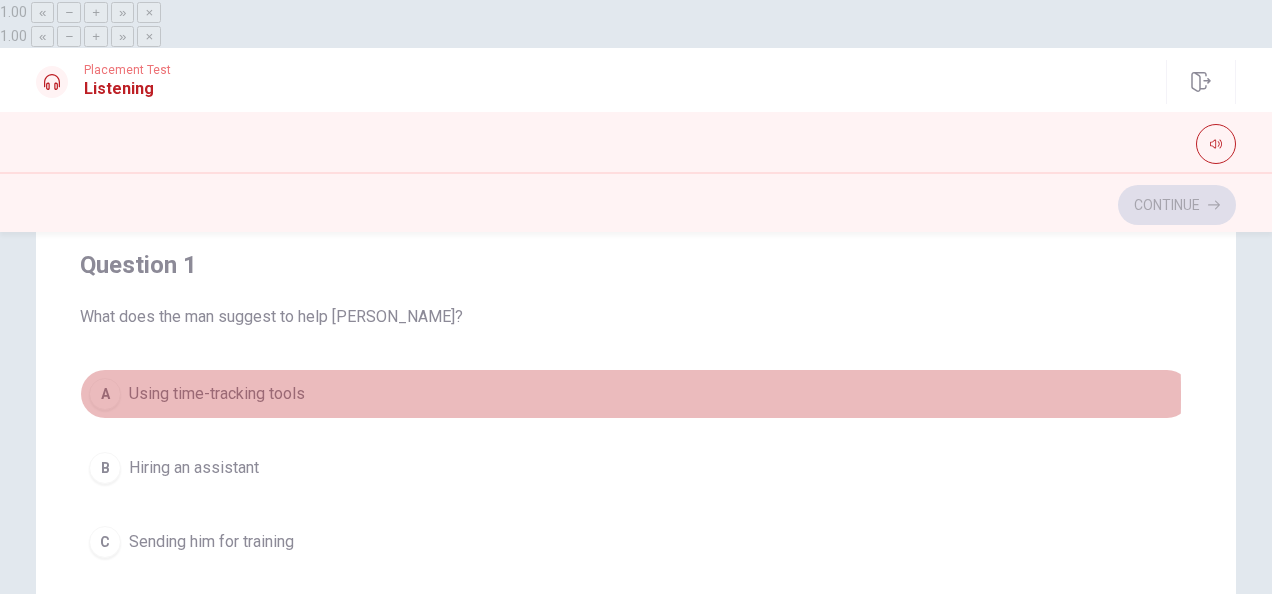 click on "A" at bounding box center [105, 394] 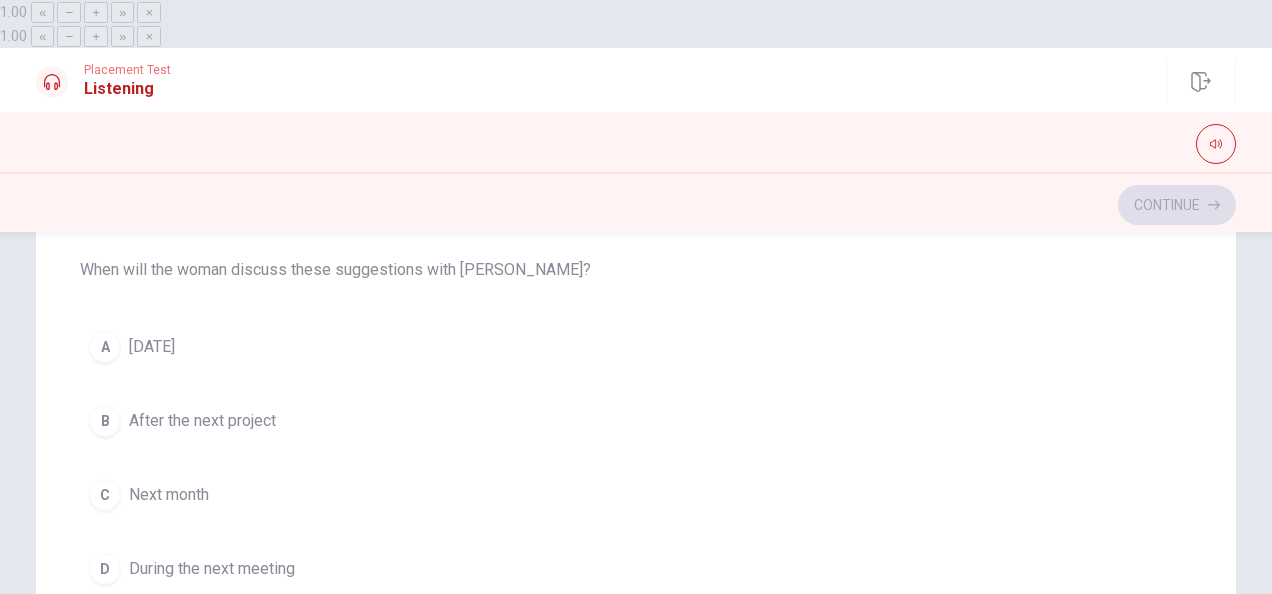 scroll, scrollTop: 1416, scrollLeft: 0, axis: vertical 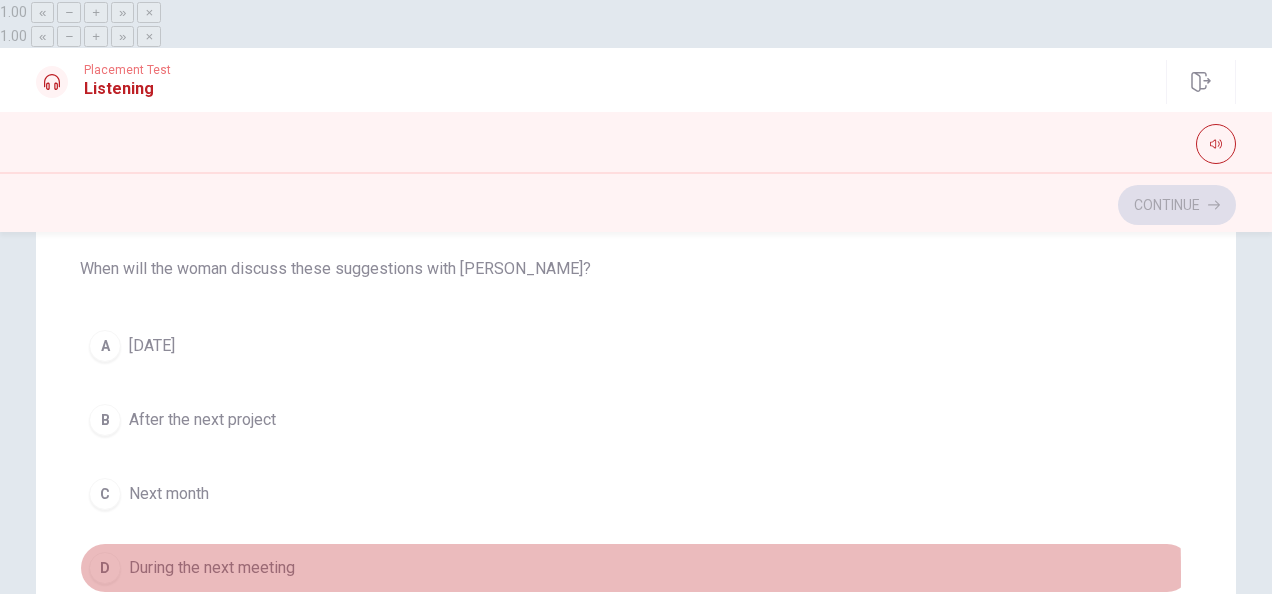 click on "D" at bounding box center (105, 568) 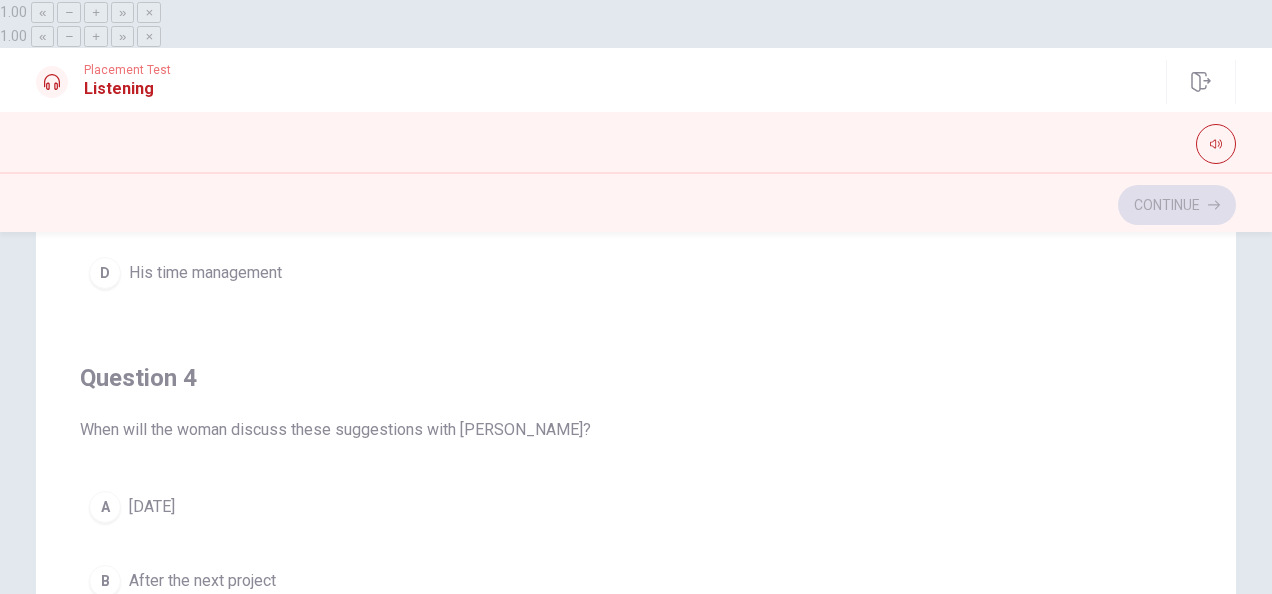 scroll, scrollTop: 1606, scrollLeft: 0, axis: vertical 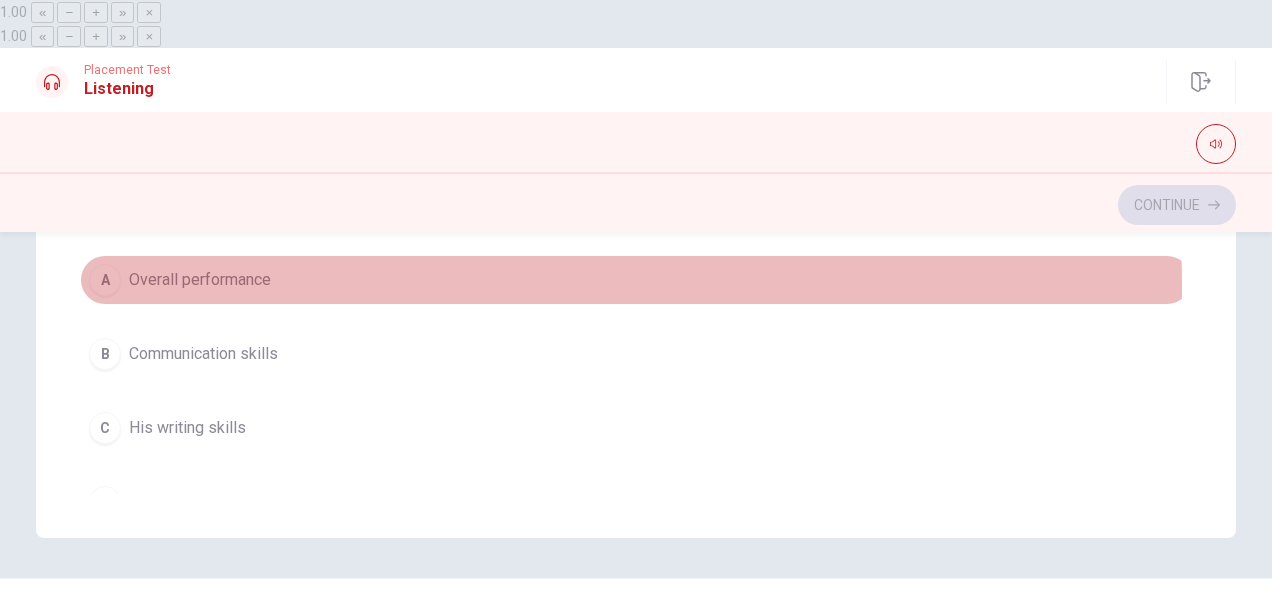 click on "A" at bounding box center (105, 280) 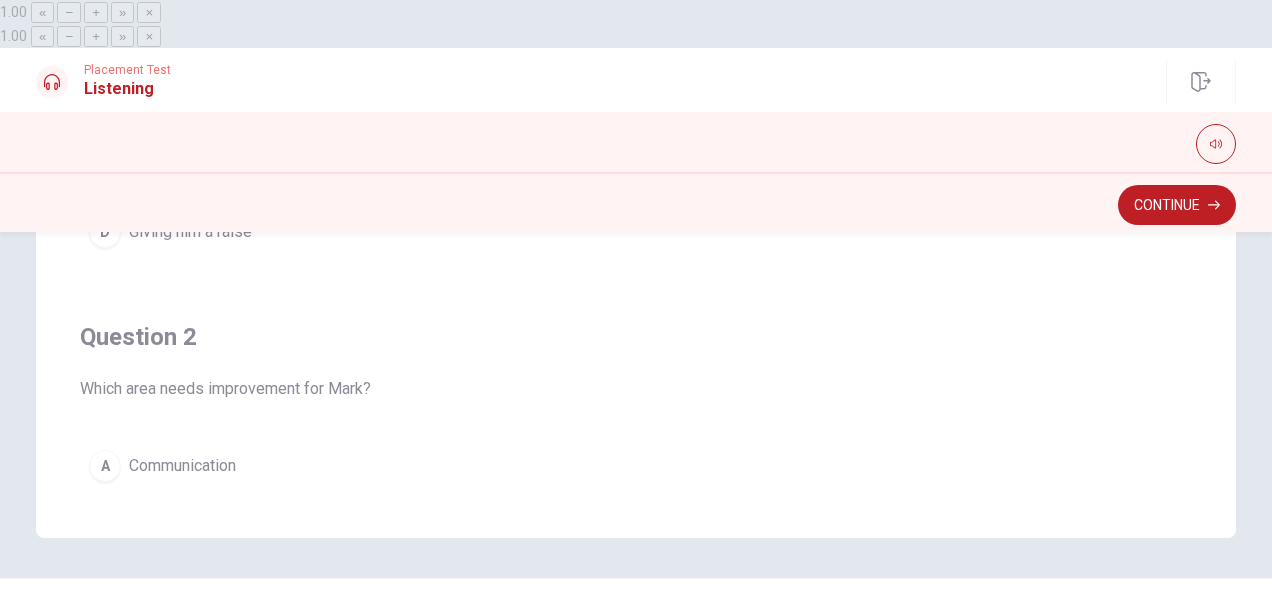 scroll, scrollTop: 0, scrollLeft: 0, axis: both 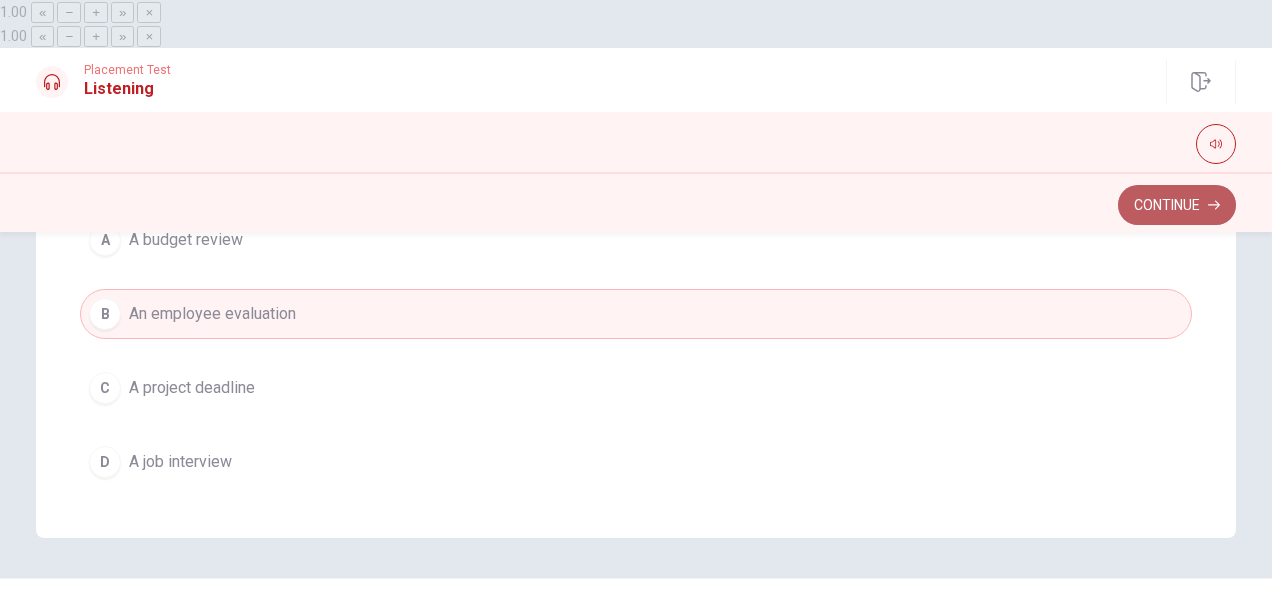 click on "Continue" at bounding box center (1177, 205) 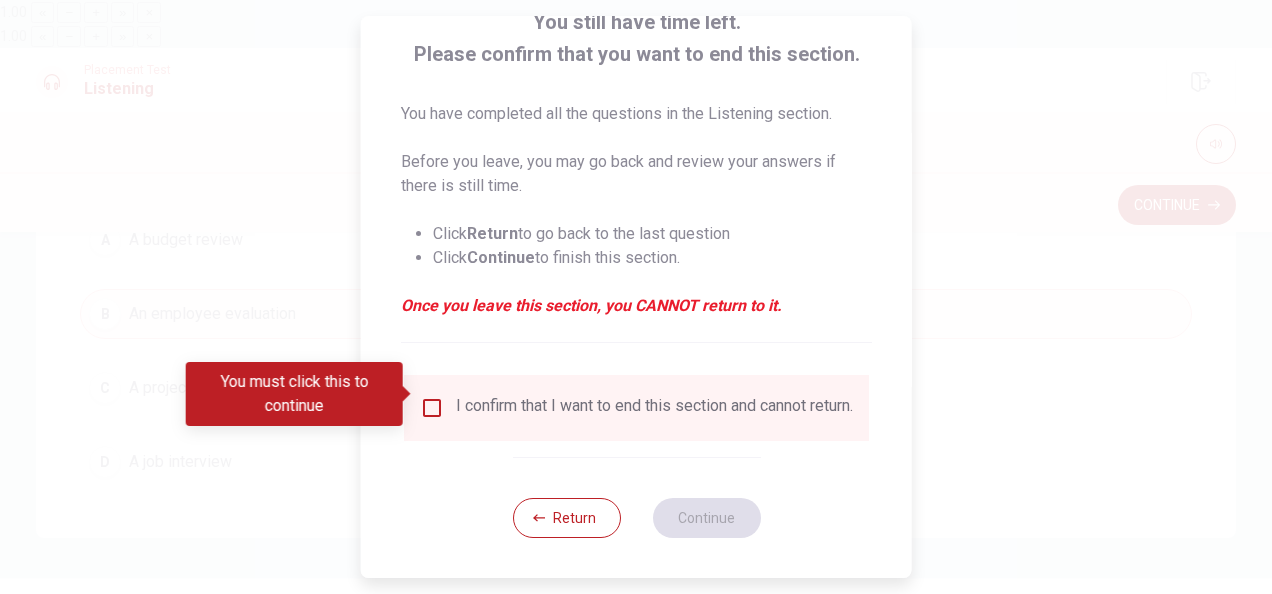scroll, scrollTop: 152, scrollLeft: 0, axis: vertical 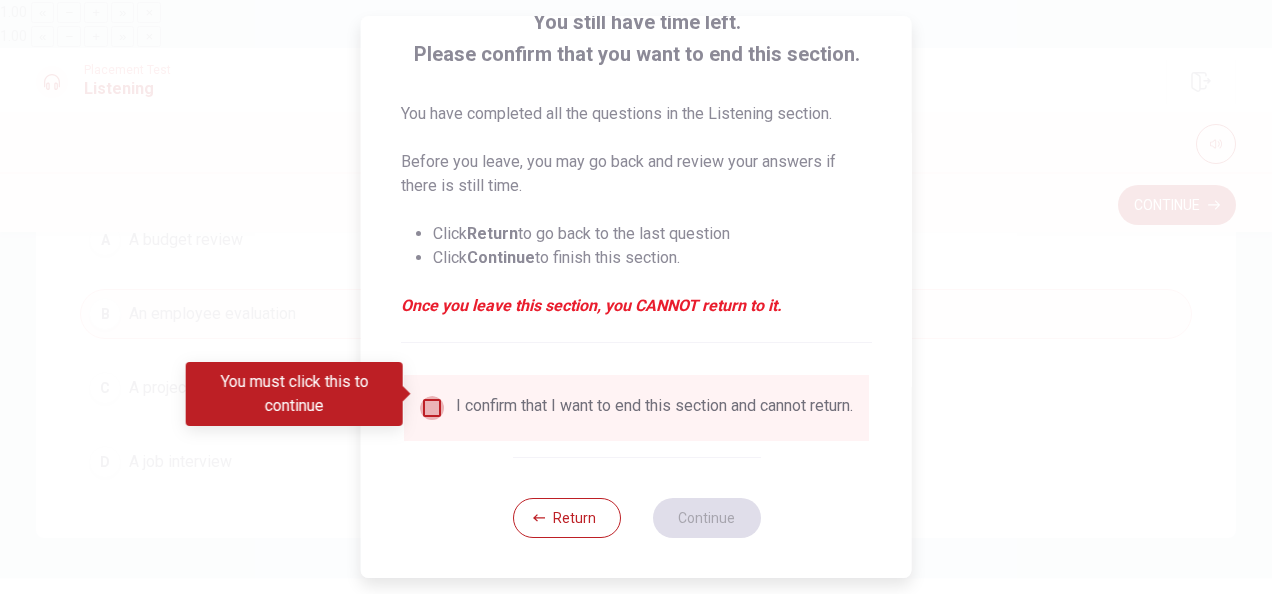 click at bounding box center (432, 408) 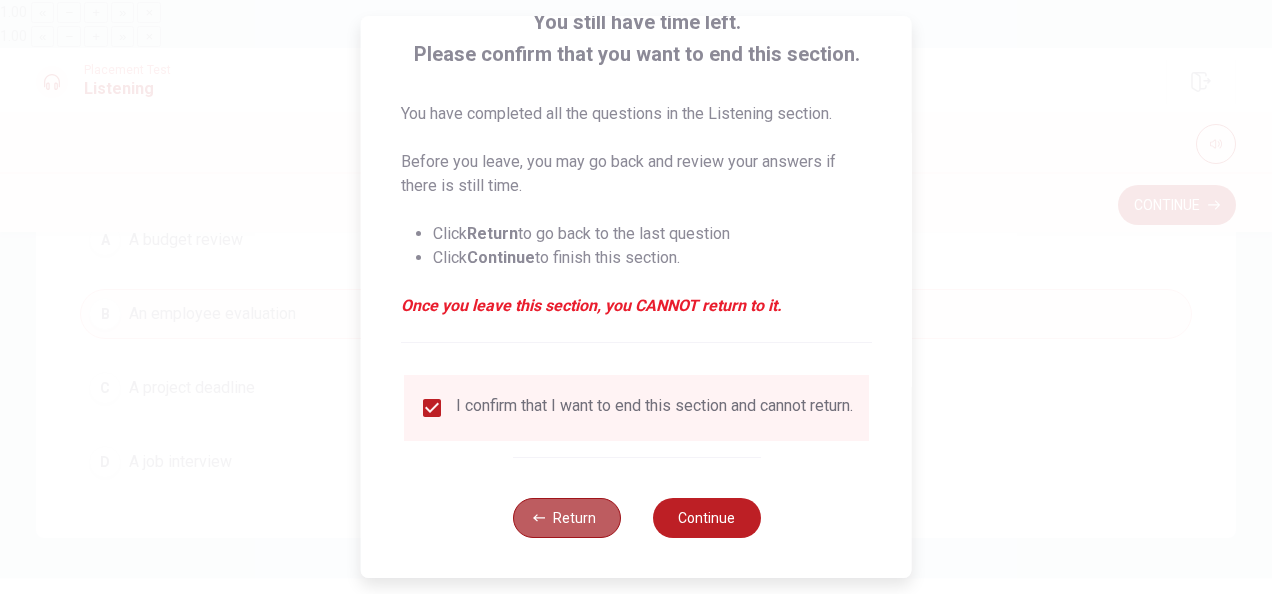 click on "Return" at bounding box center (566, 518) 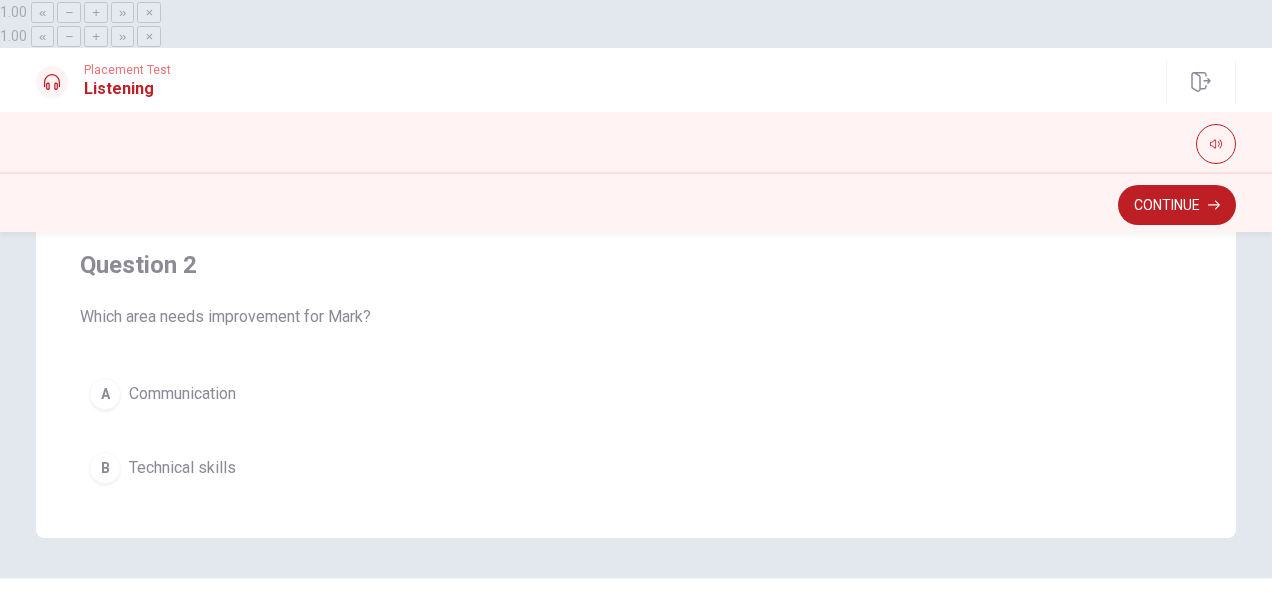 scroll, scrollTop: 0, scrollLeft: 0, axis: both 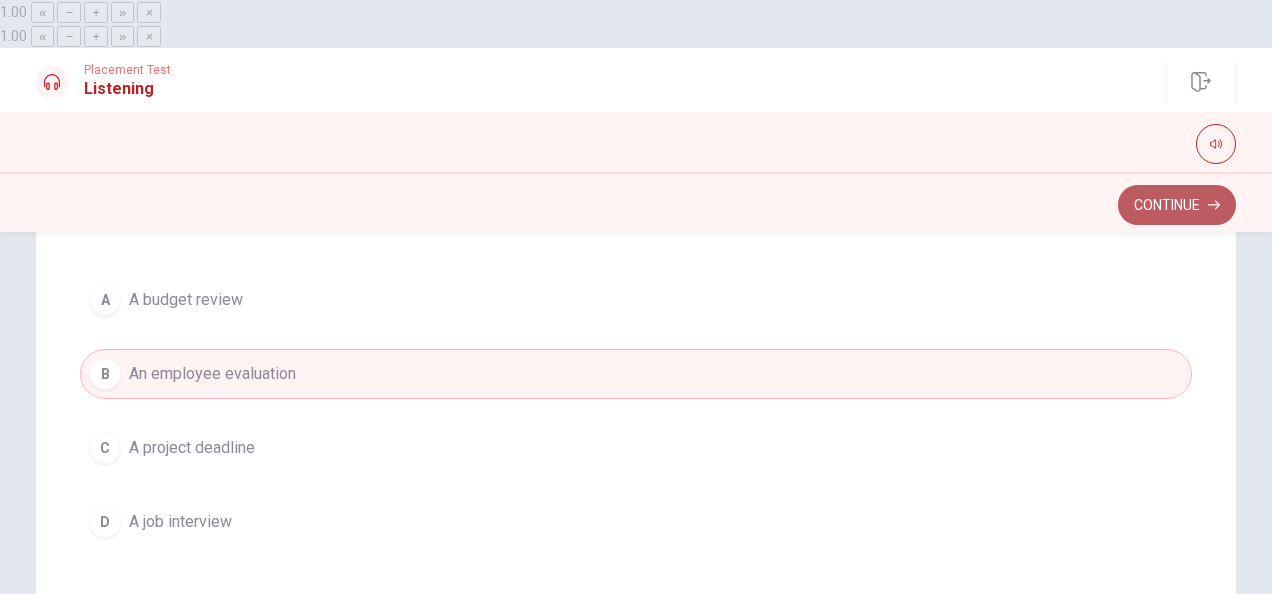 click on "Continue" at bounding box center [1177, 205] 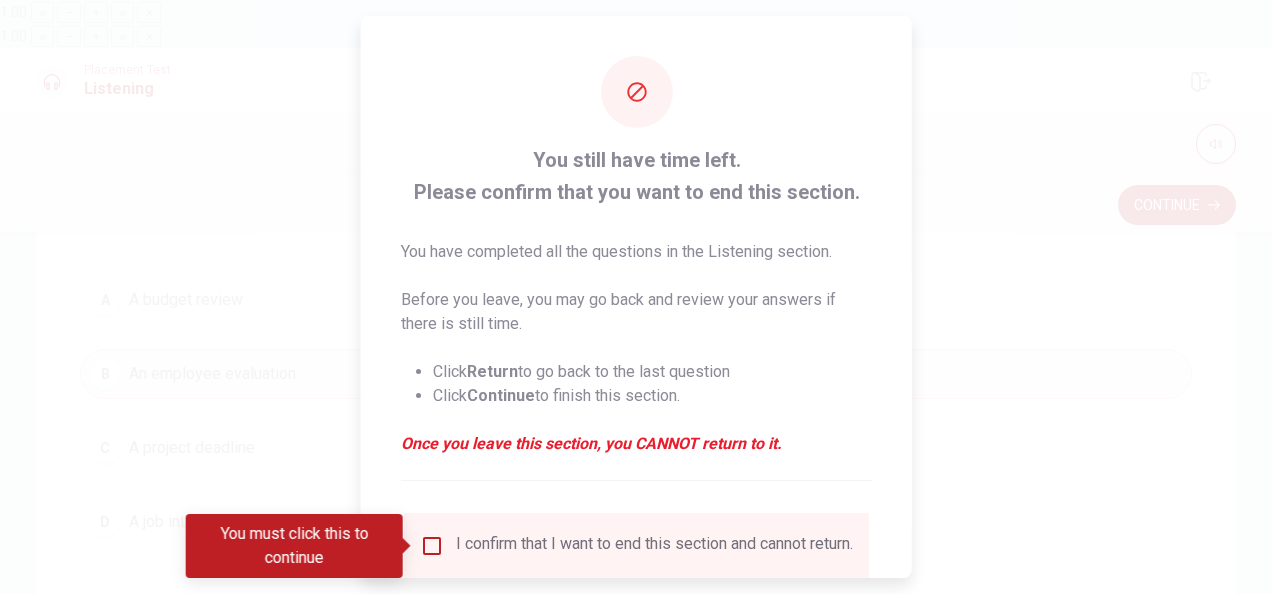 click at bounding box center [432, 546] 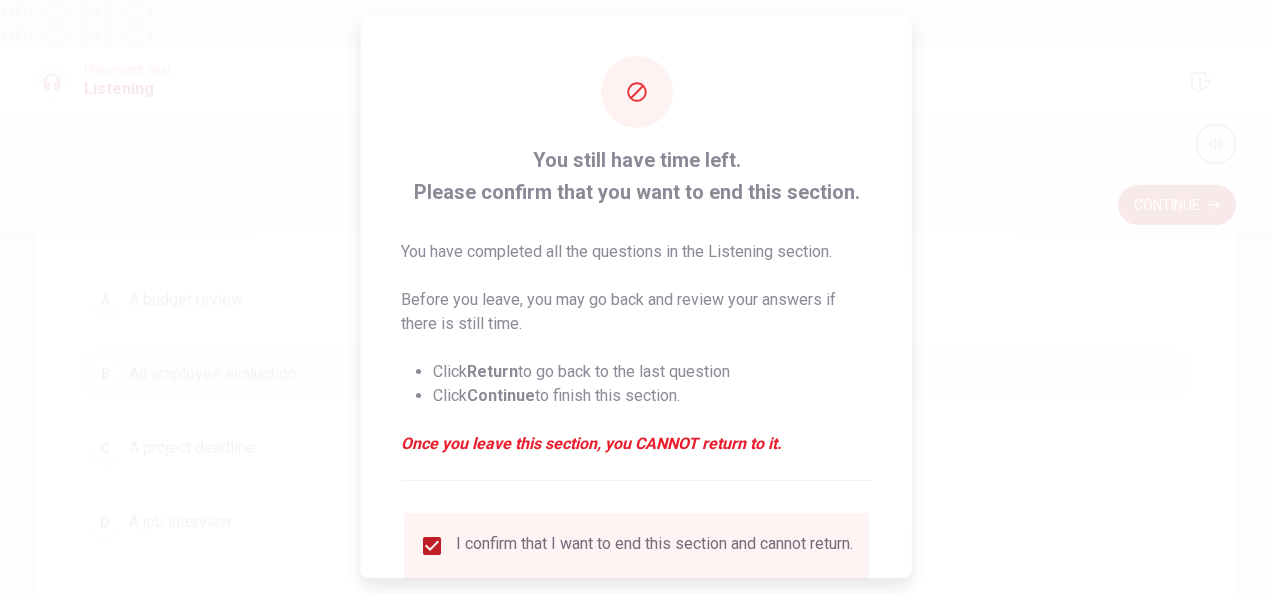 scroll, scrollTop: 152, scrollLeft: 0, axis: vertical 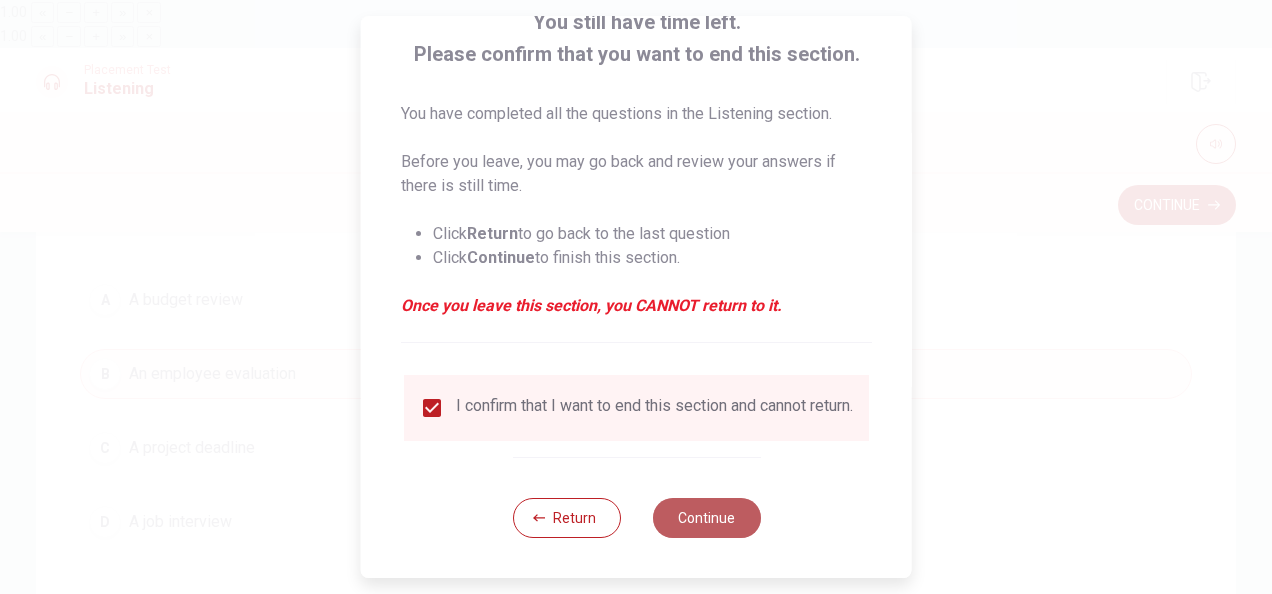 click on "Continue" at bounding box center [706, 518] 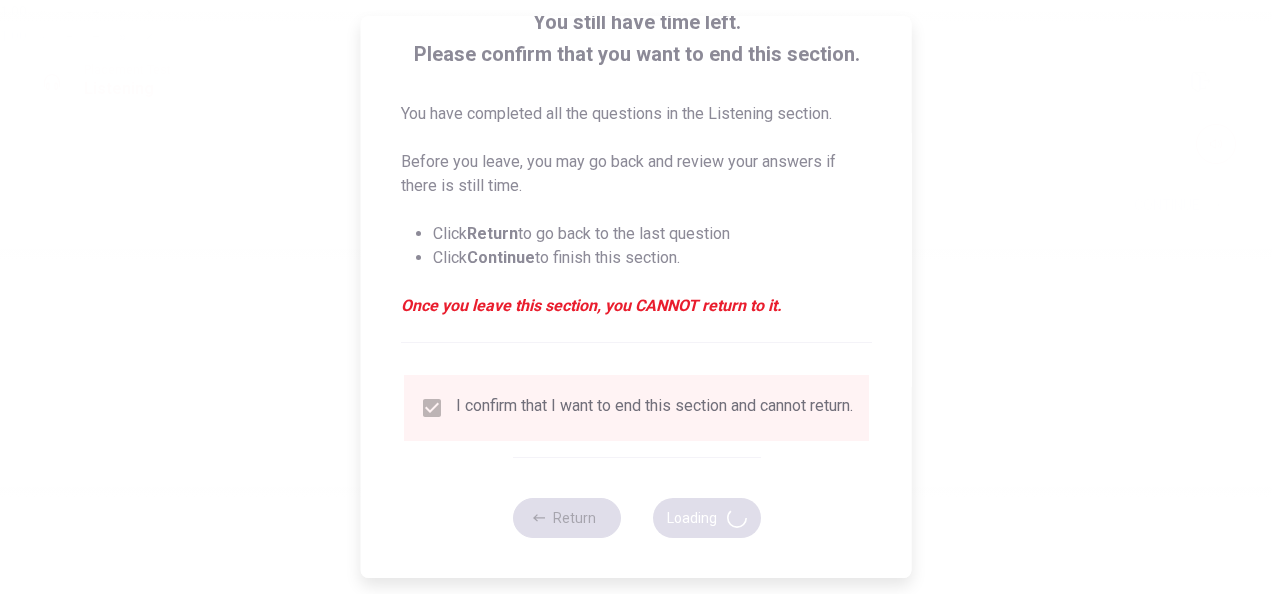 scroll, scrollTop: 0, scrollLeft: 0, axis: both 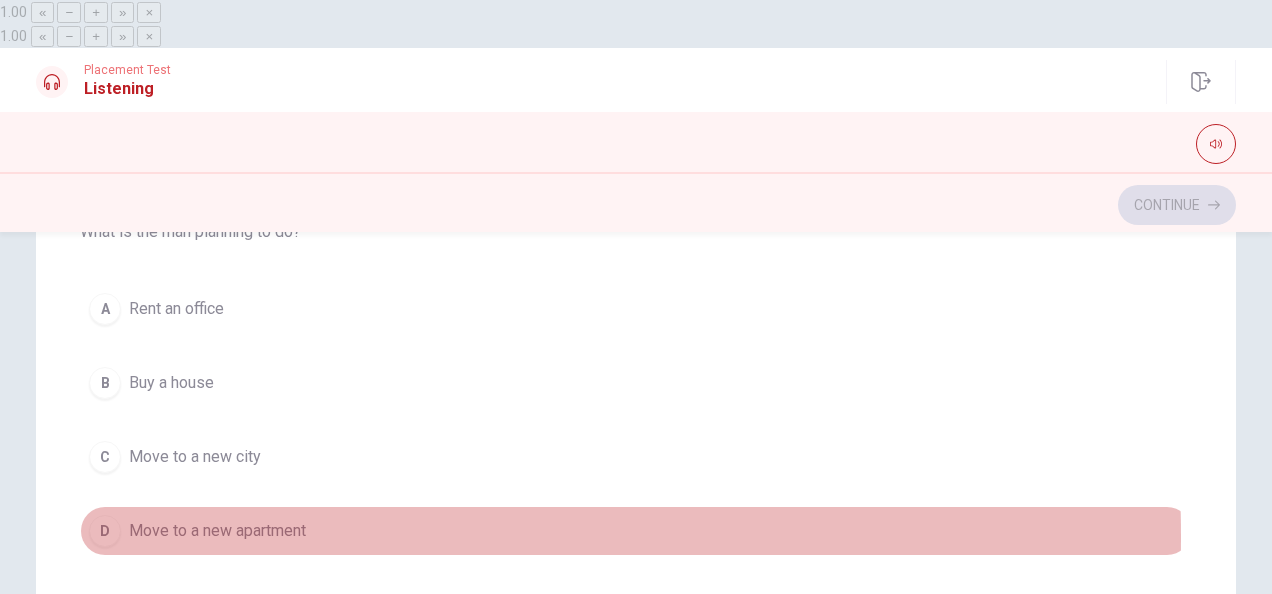 click on "D" at bounding box center (105, 531) 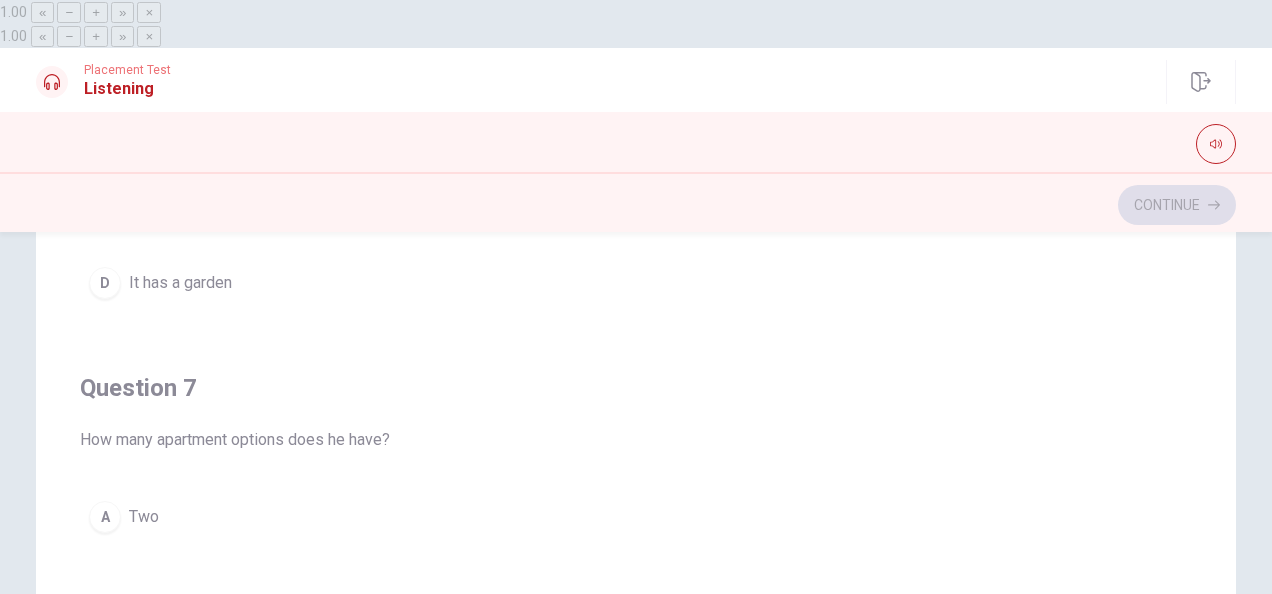 scroll, scrollTop: 0, scrollLeft: 0, axis: both 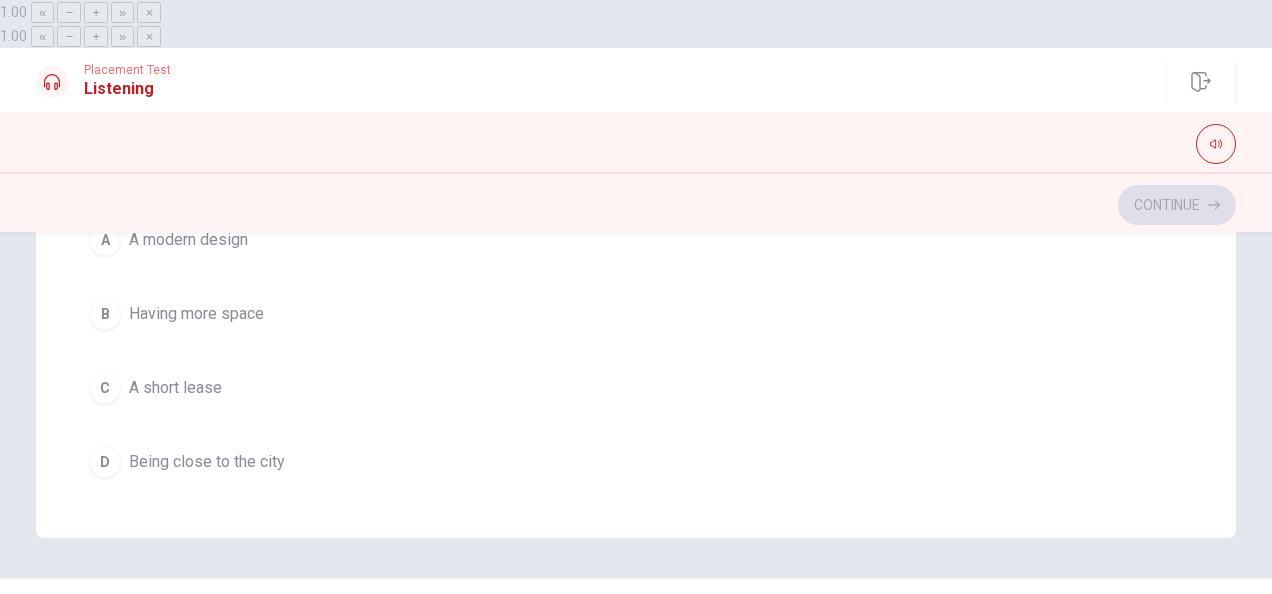 click on "B" at bounding box center [105, 314] 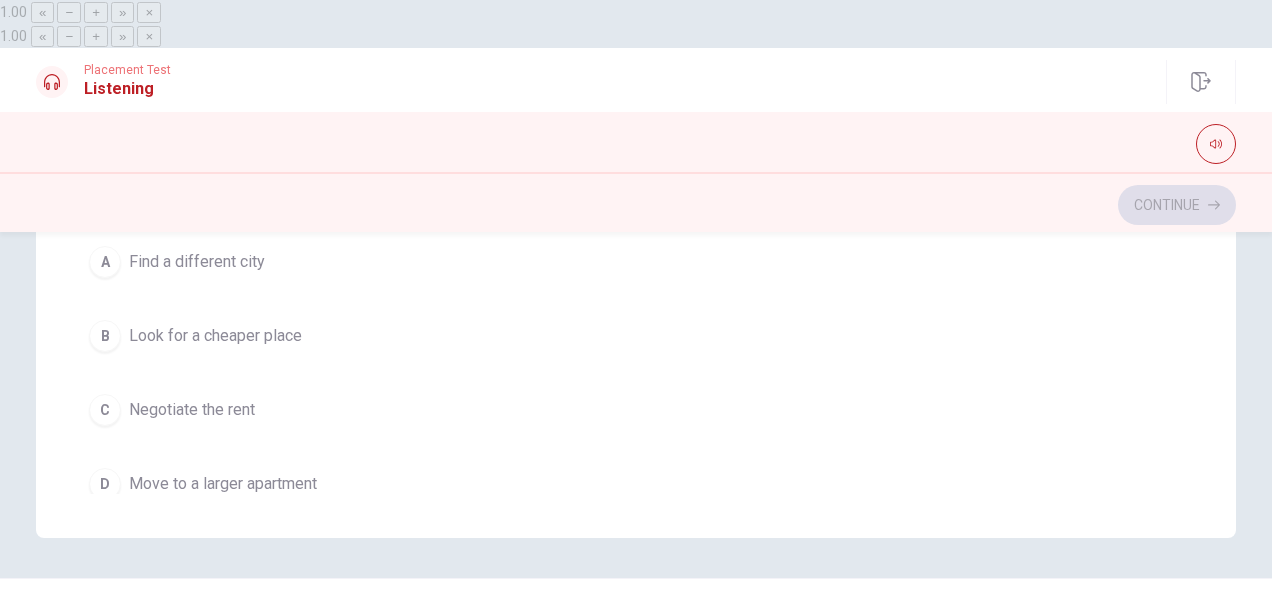 scroll, scrollTop: 660, scrollLeft: 0, axis: vertical 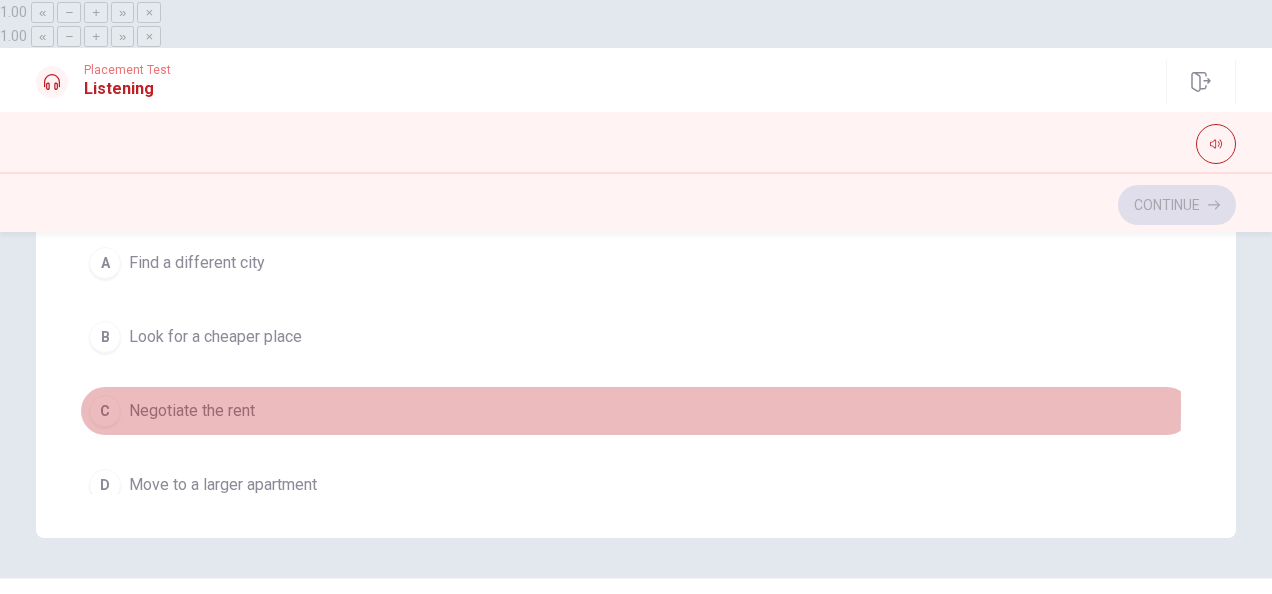 click on "C" at bounding box center (105, 411) 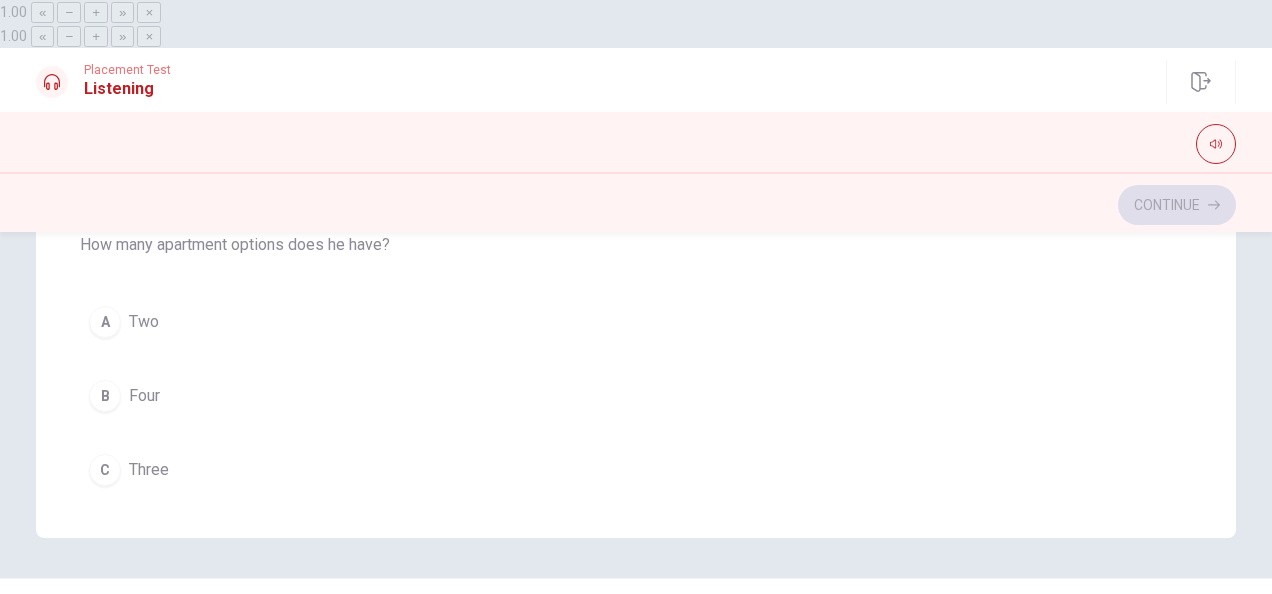 scroll, scrollTop: 123, scrollLeft: 0, axis: vertical 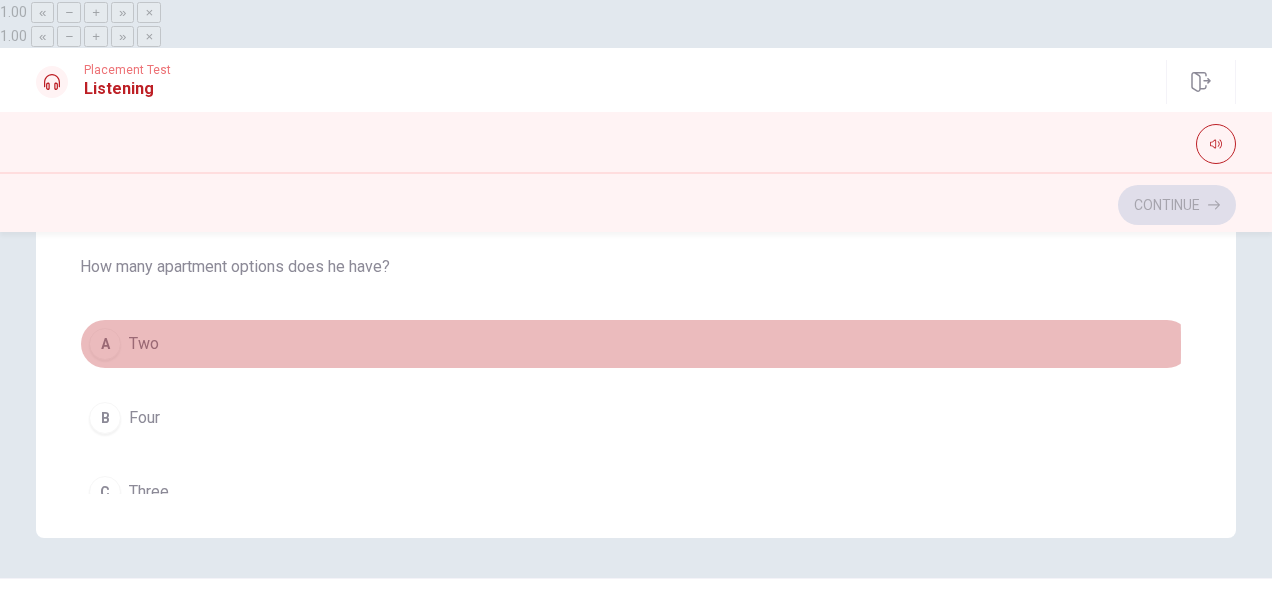 click on "A" at bounding box center (105, 344) 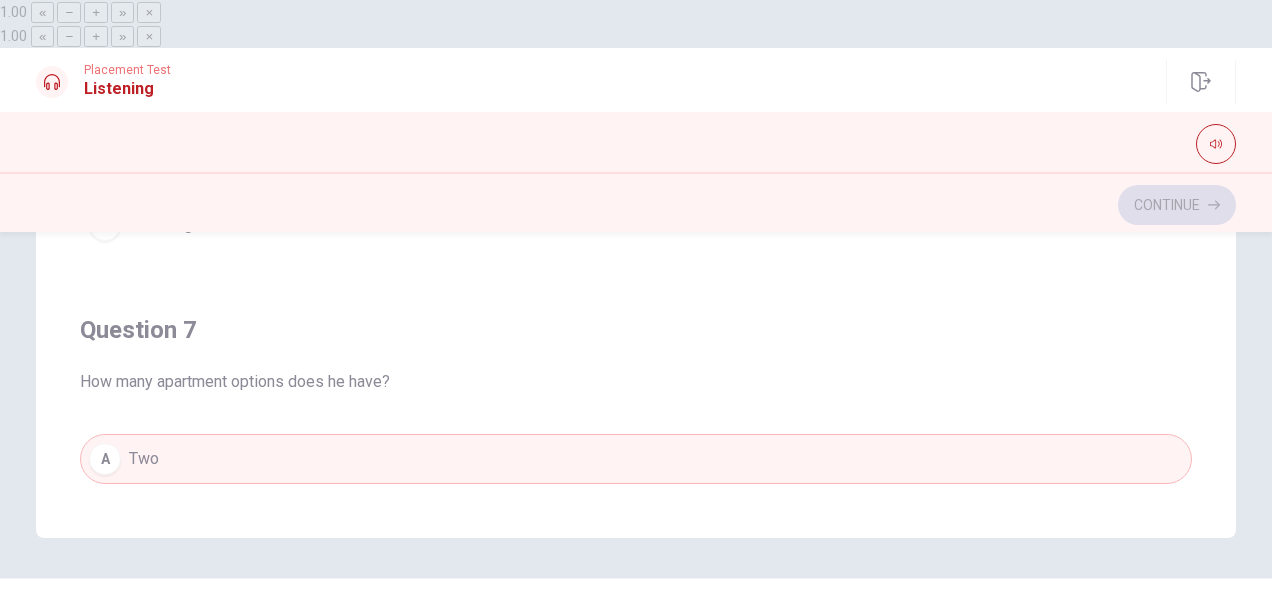 scroll, scrollTop: 0, scrollLeft: 0, axis: both 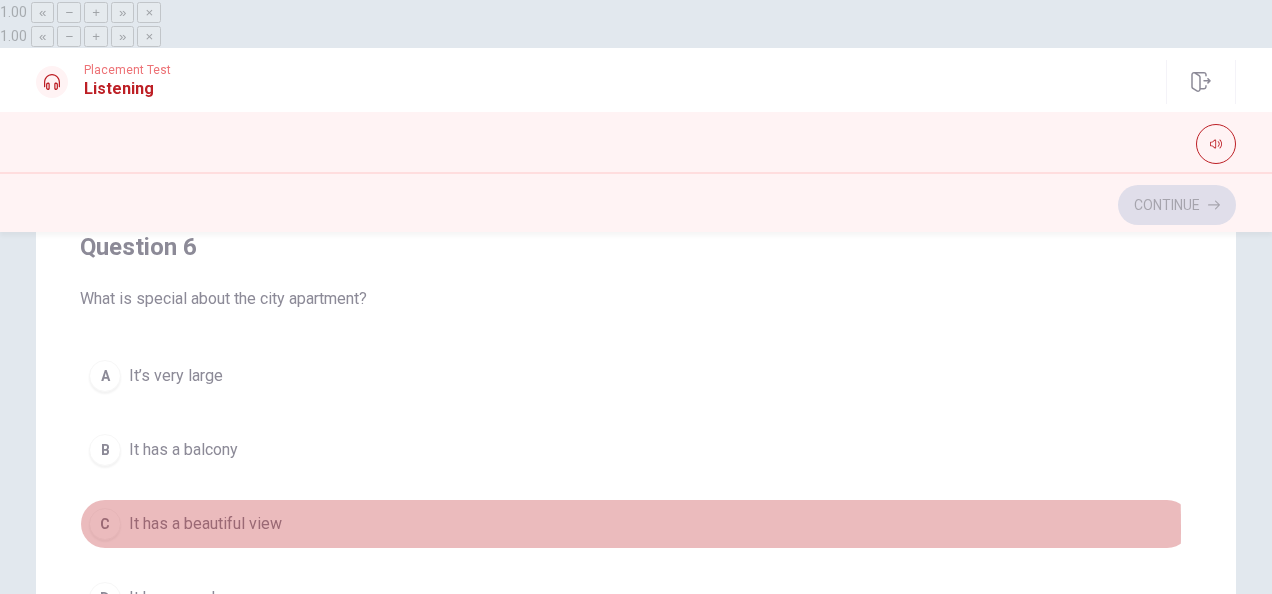 click on "C" at bounding box center [105, 524] 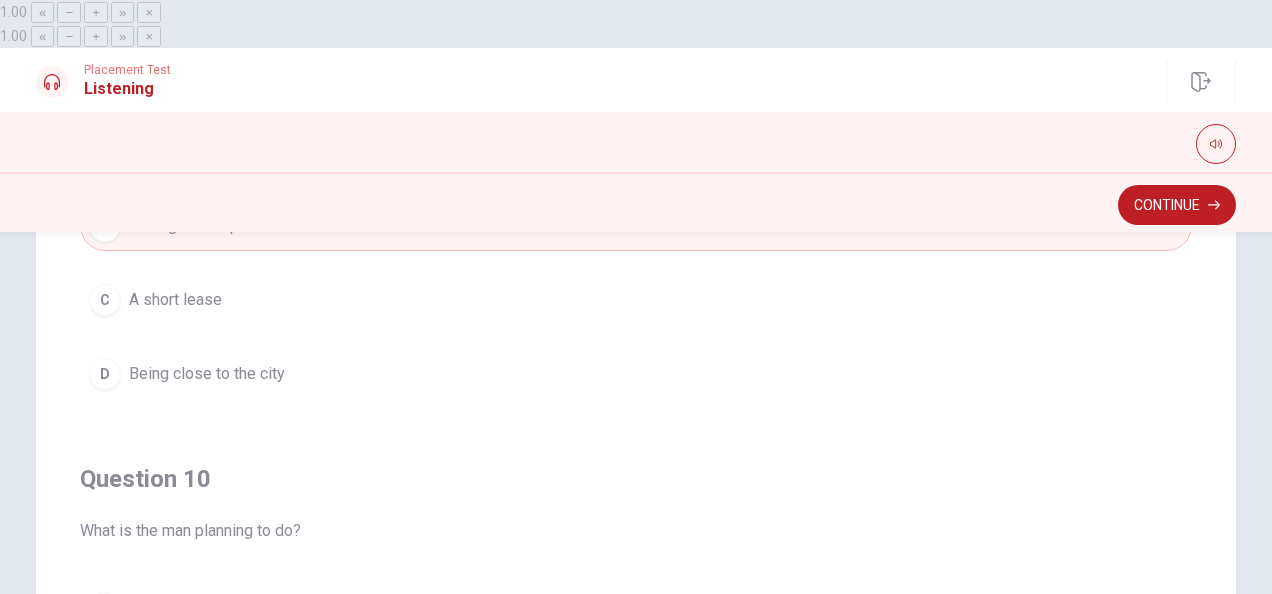 scroll, scrollTop: 1606, scrollLeft: 0, axis: vertical 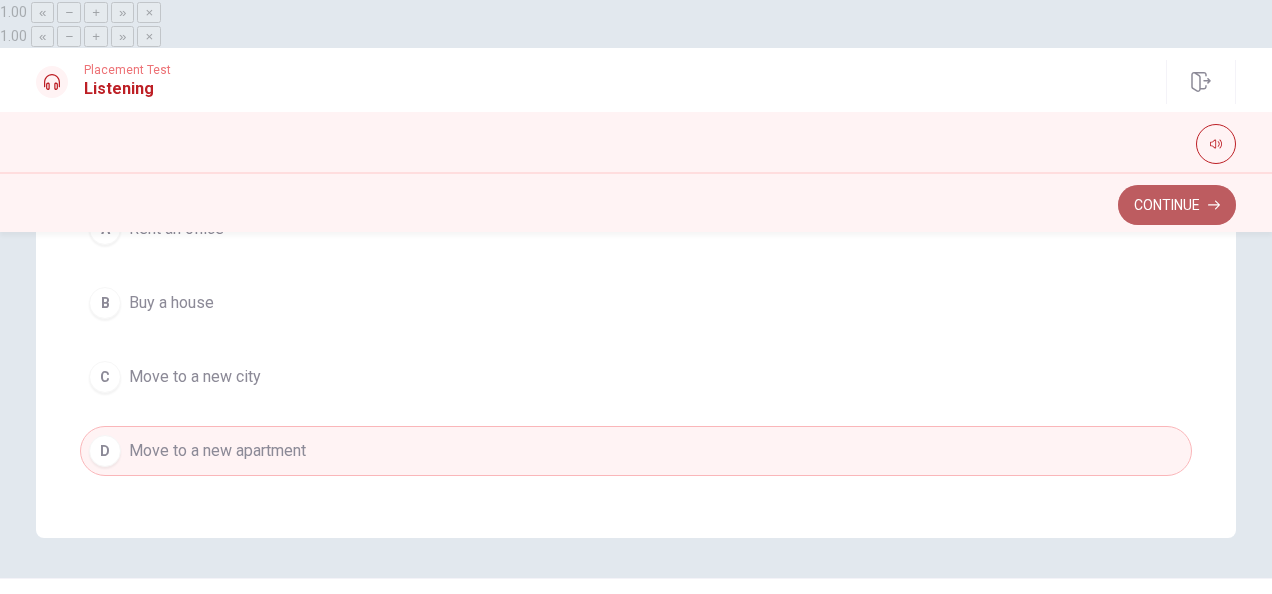 click on "Continue" at bounding box center [1177, 205] 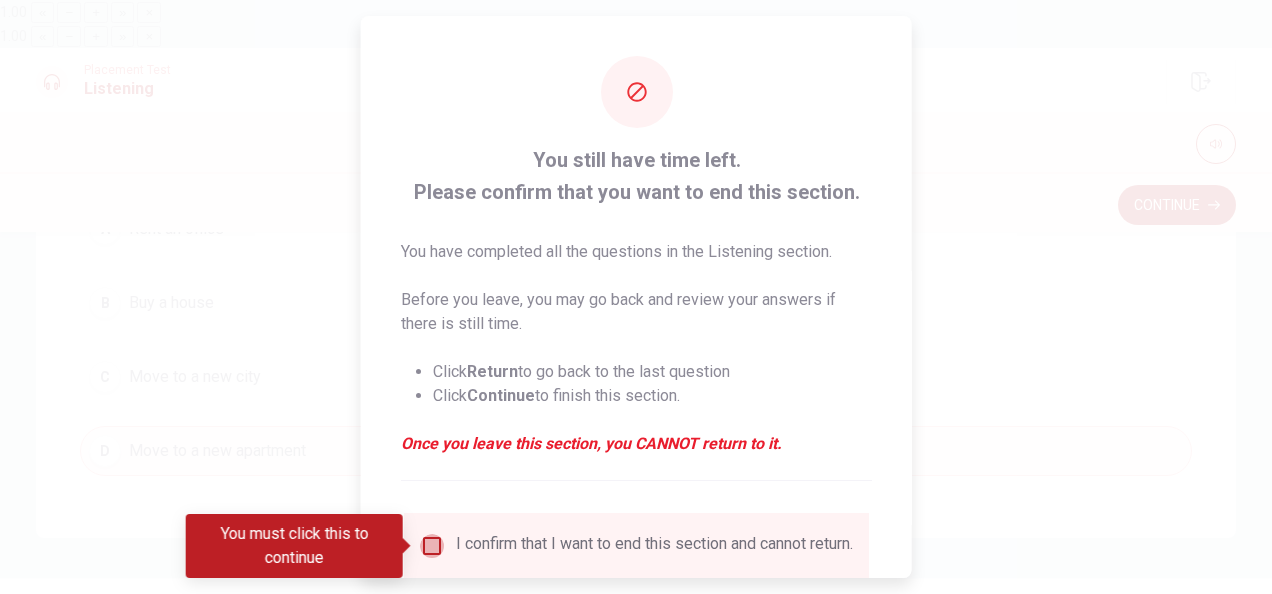 click at bounding box center (432, 546) 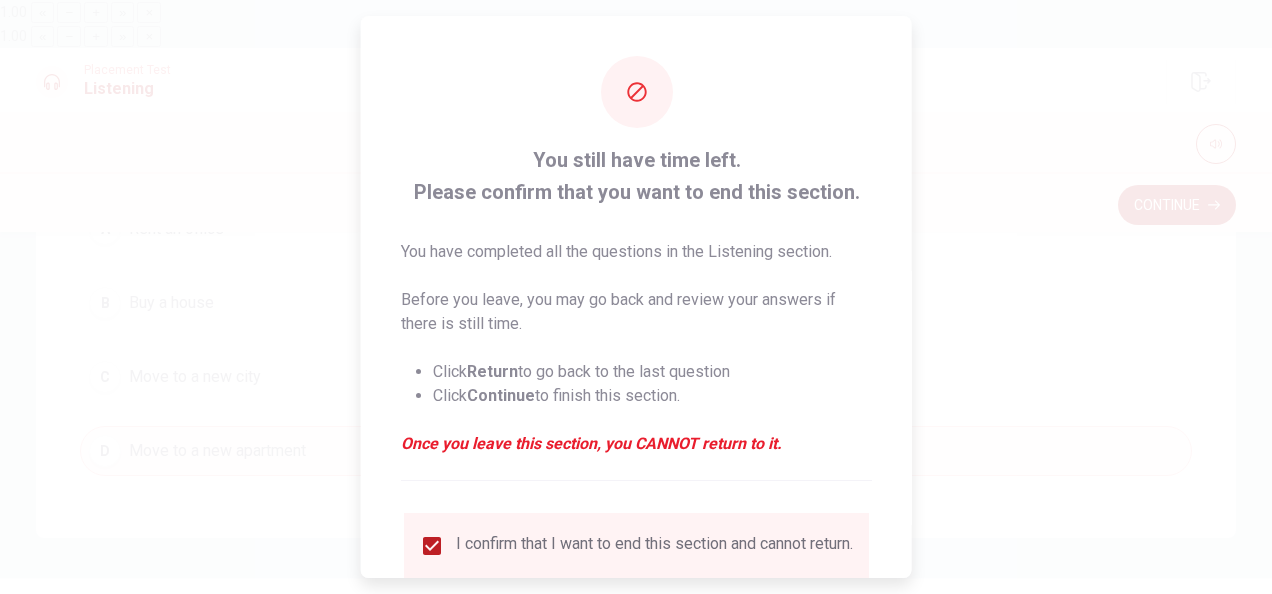 scroll, scrollTop: 152, scrollLeft: 0, axis: vertical 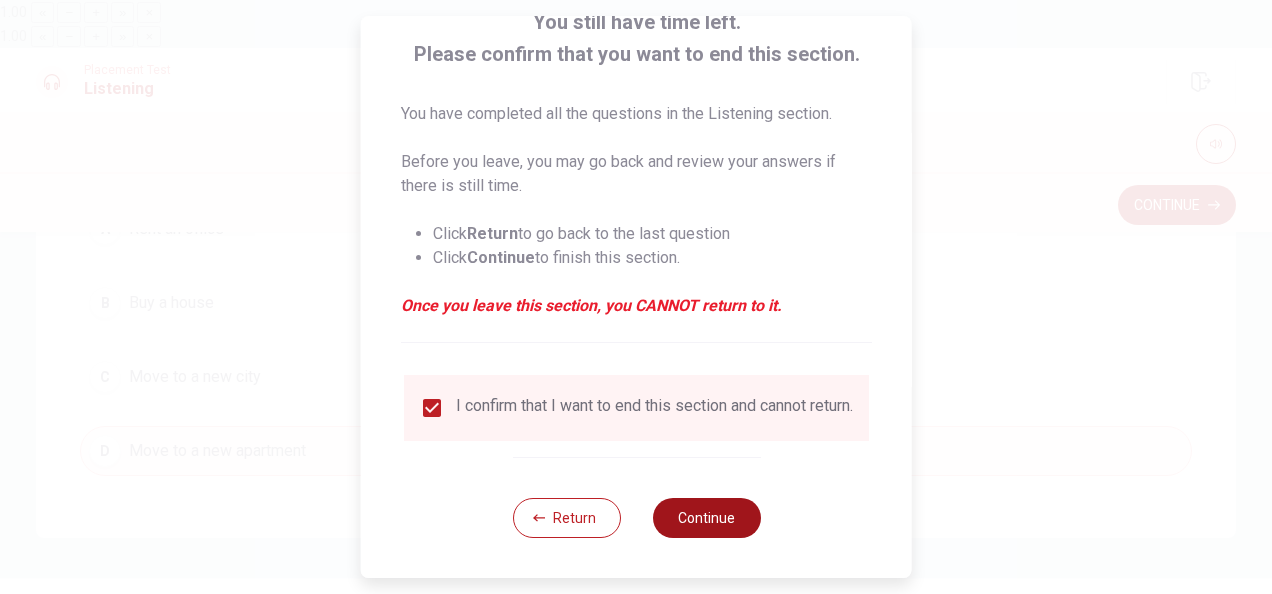 click on "Continue" at bounding box center (706, 518) 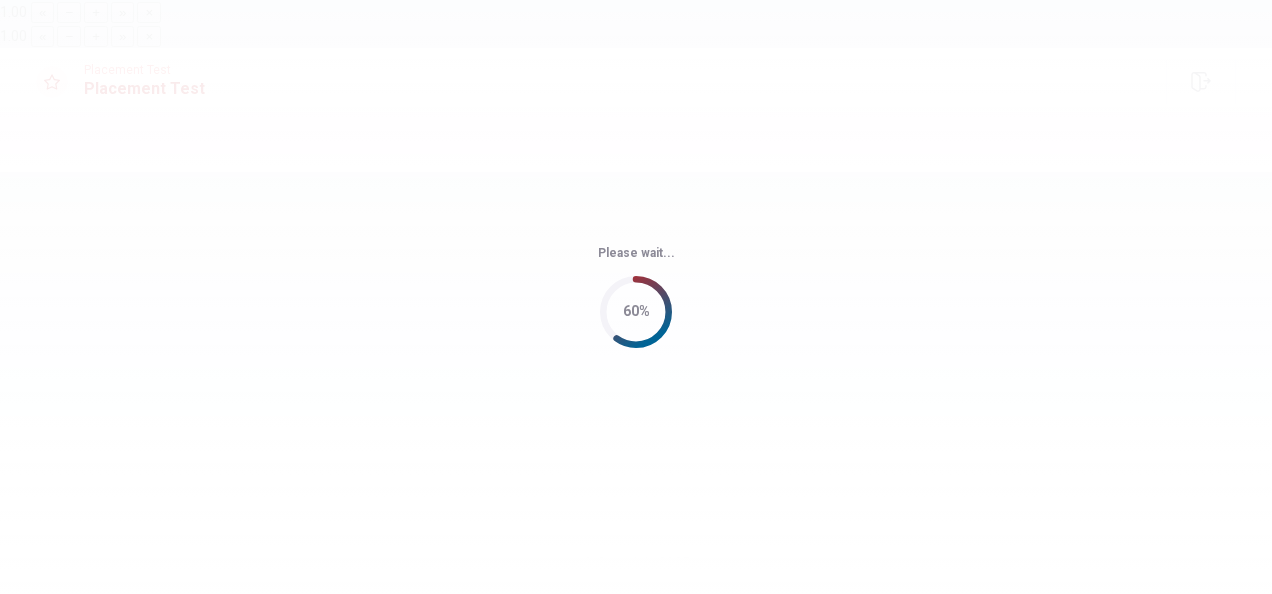 scroll, scrollTop: 0, scrollLeft: 0, axis: both 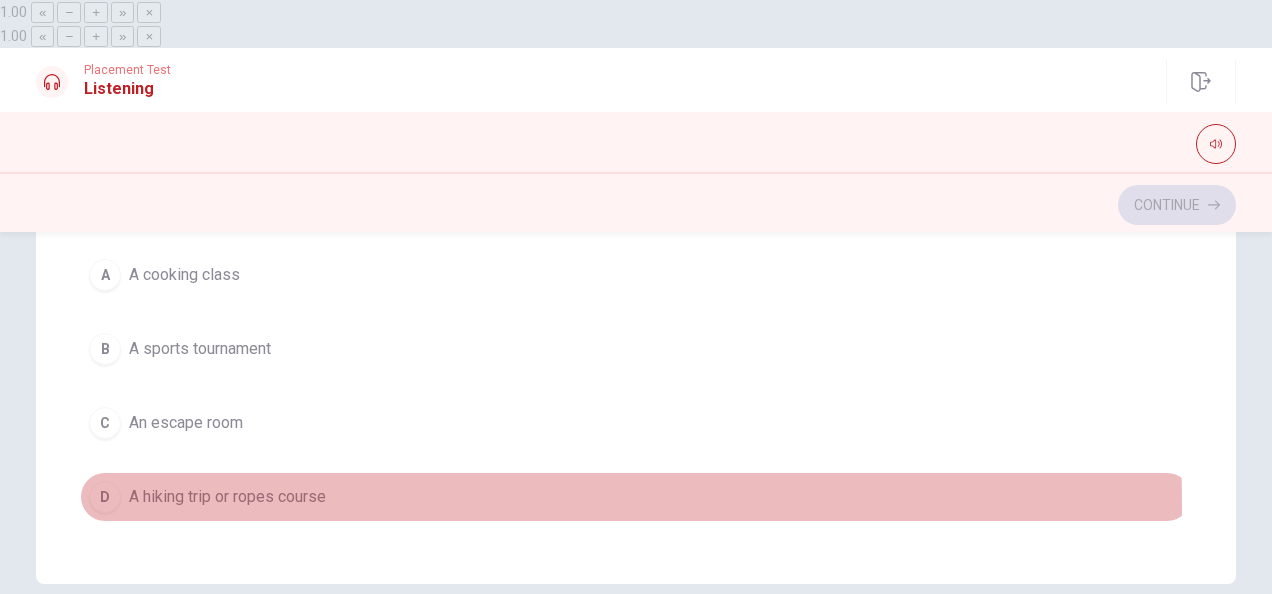 click on "D" at bounding box center (105, 497) 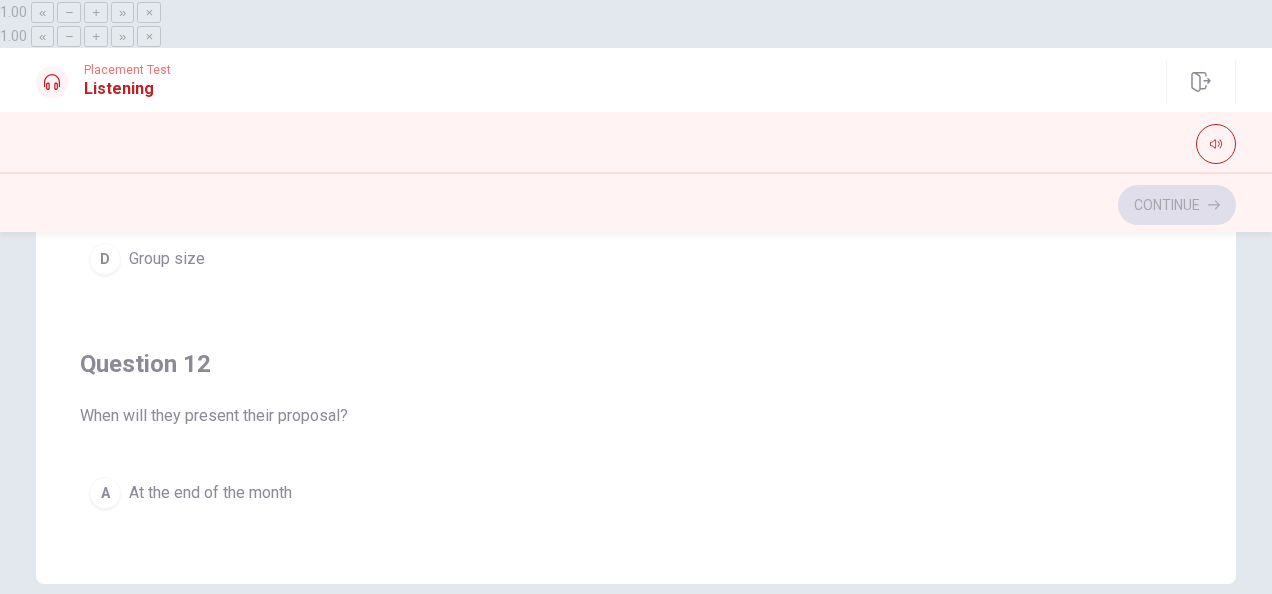 scroll, scrollTop: 0, scrollLeft: 0, axis: both 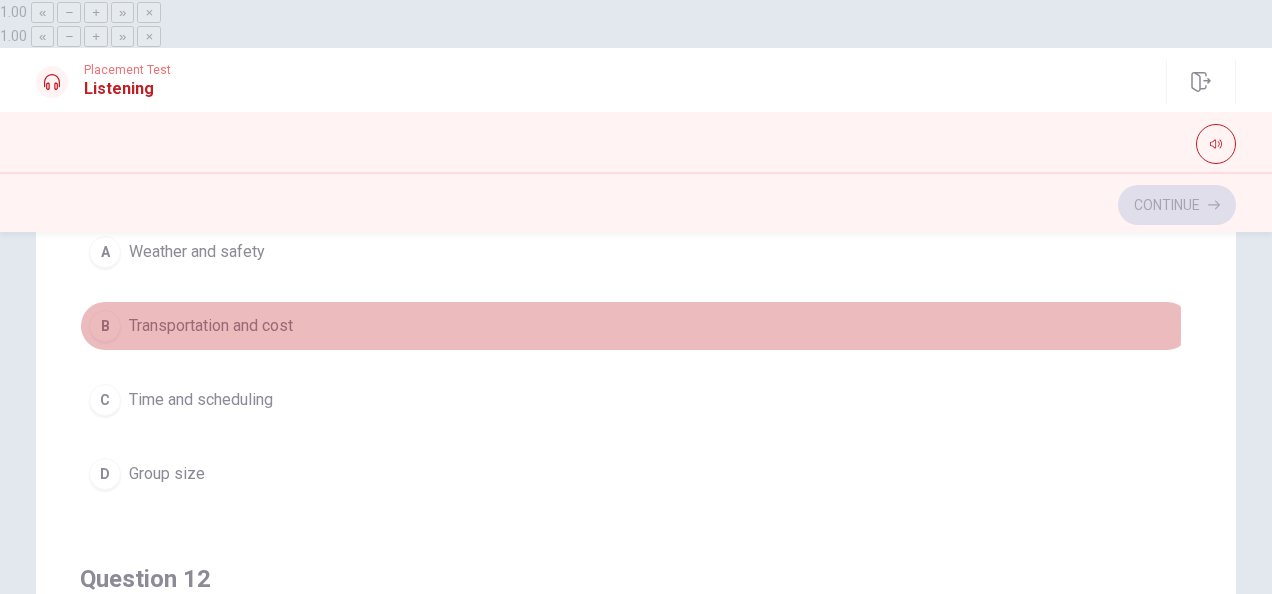 click on "B" at bounding box center (105, 326) 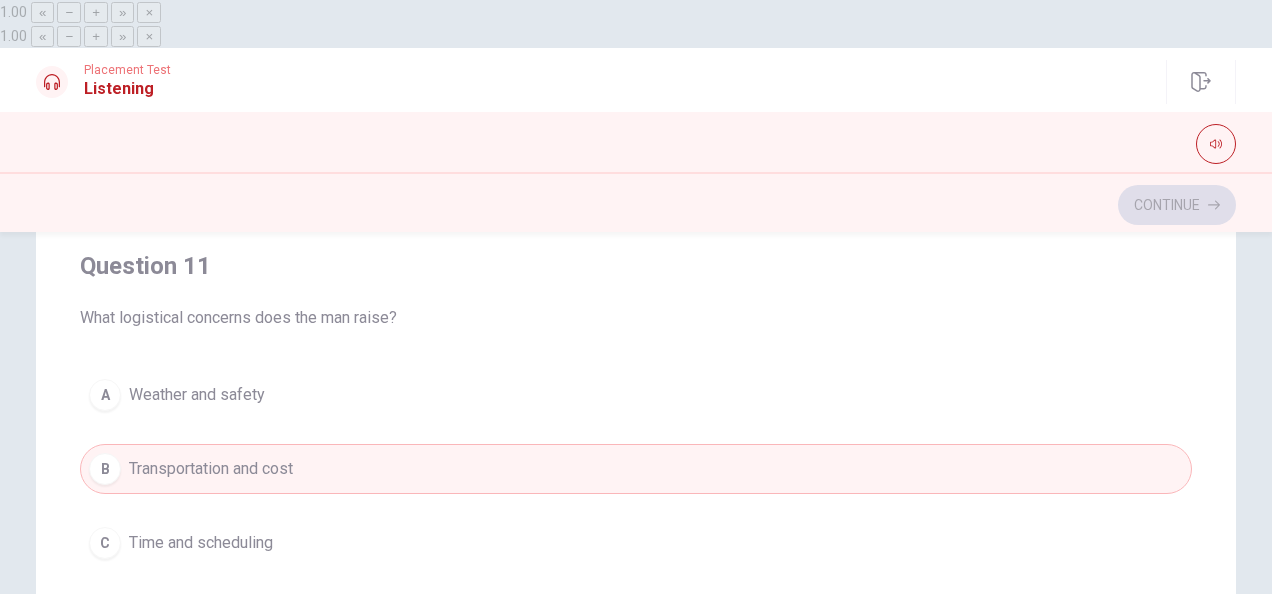 scroll, scrollTop: 145, scrollLeft: 0, axis: vertical 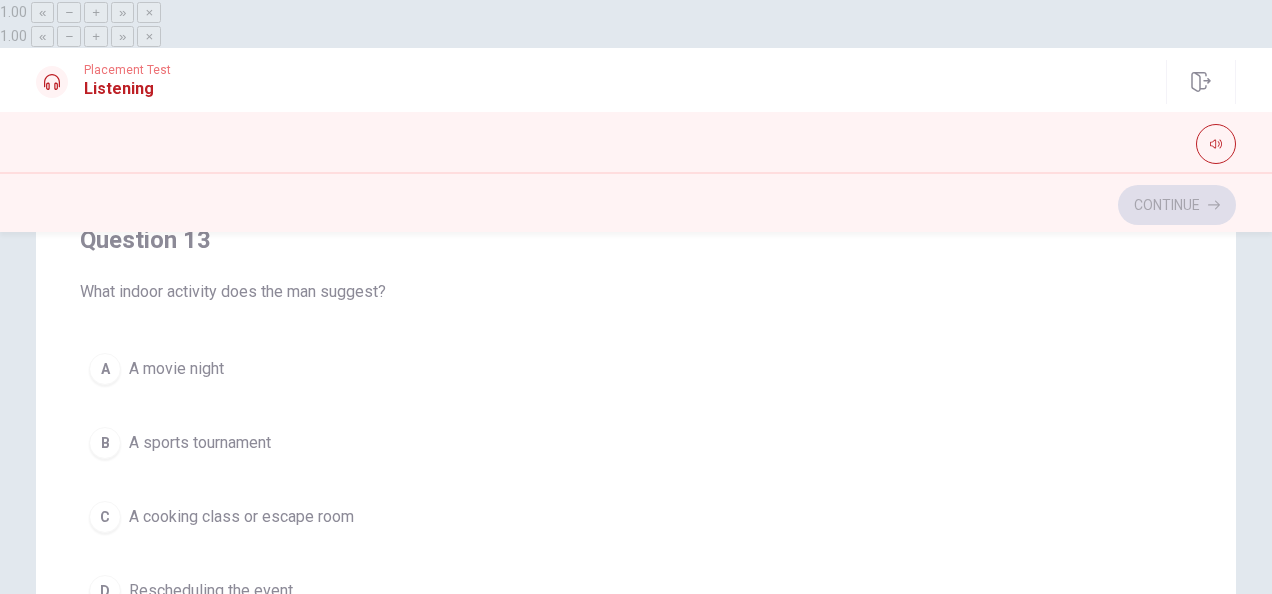 click on "C" at bounding box center [105, 517] 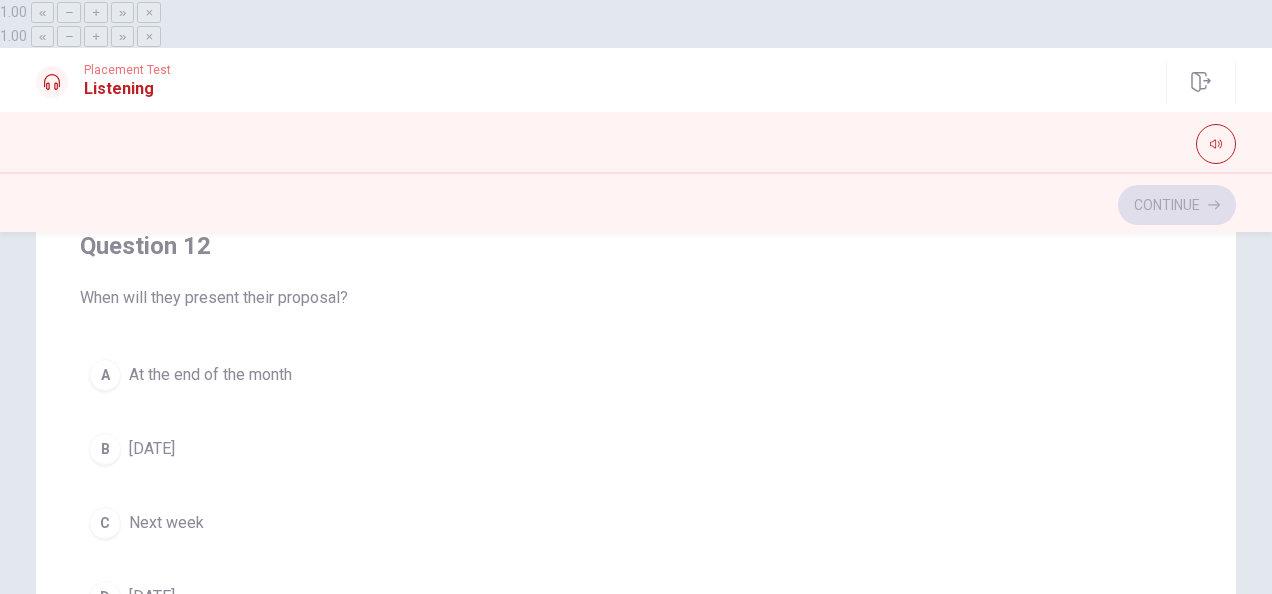 scroll, scrollTop: 485, scrollLeft: 0, axis: vertical 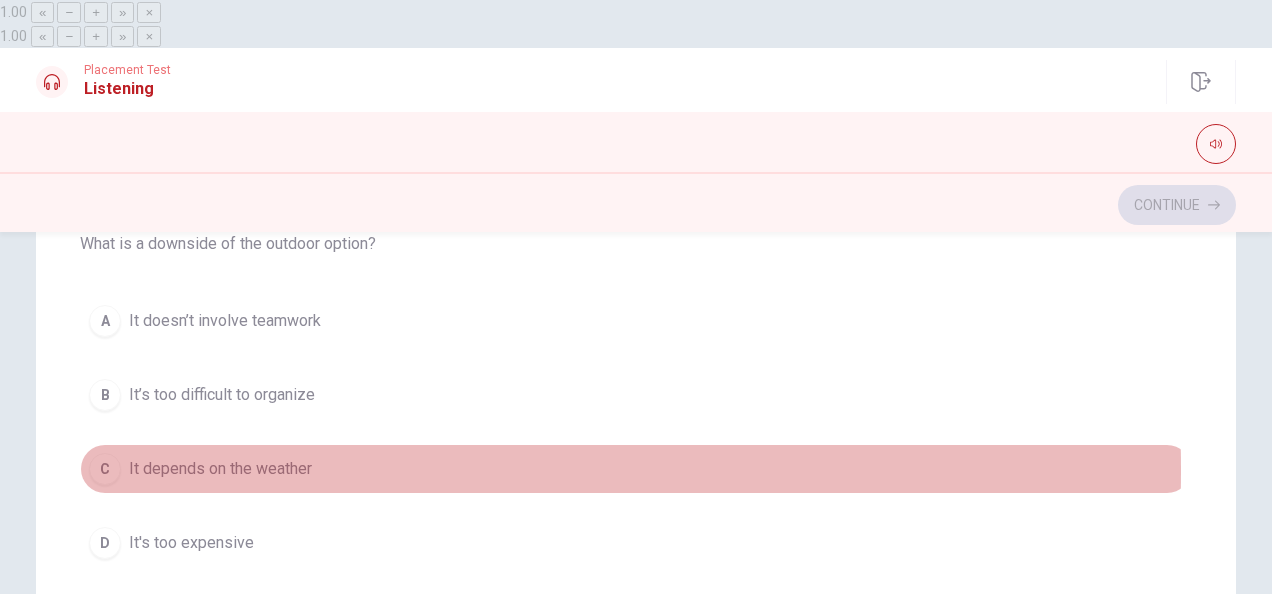 click on "C" at bounding box center (105, 469) 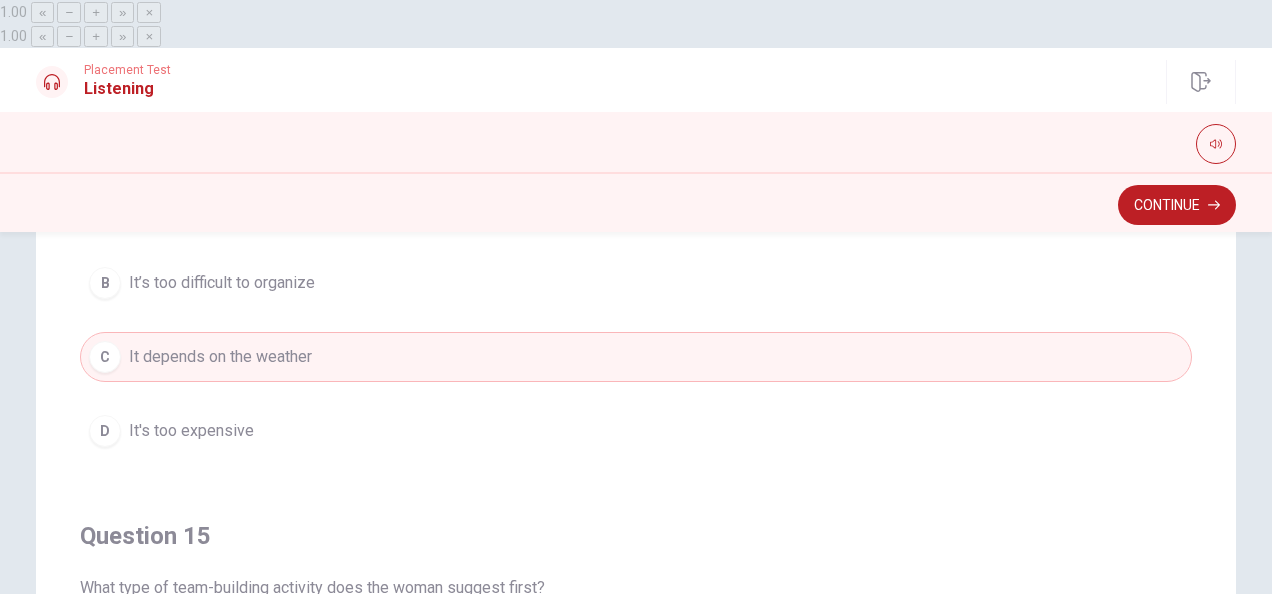 scroll, scrollTop: 1606, scrollLeft: 0, axis: vertical 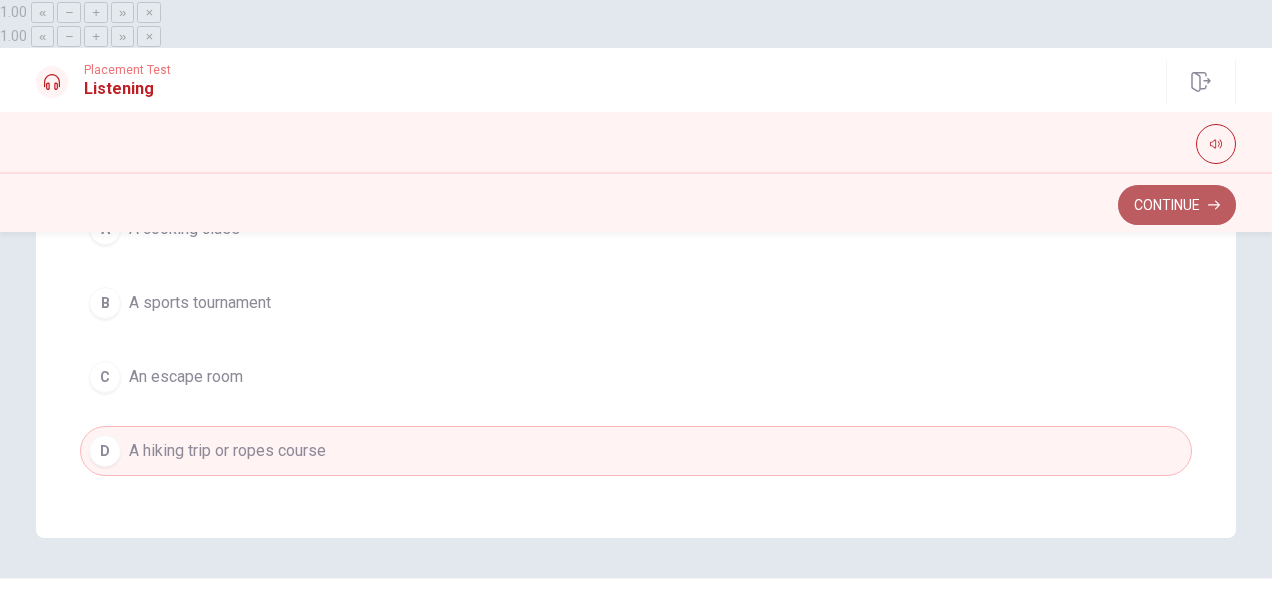 click on "Continue" at bounding box center (1177, 205) 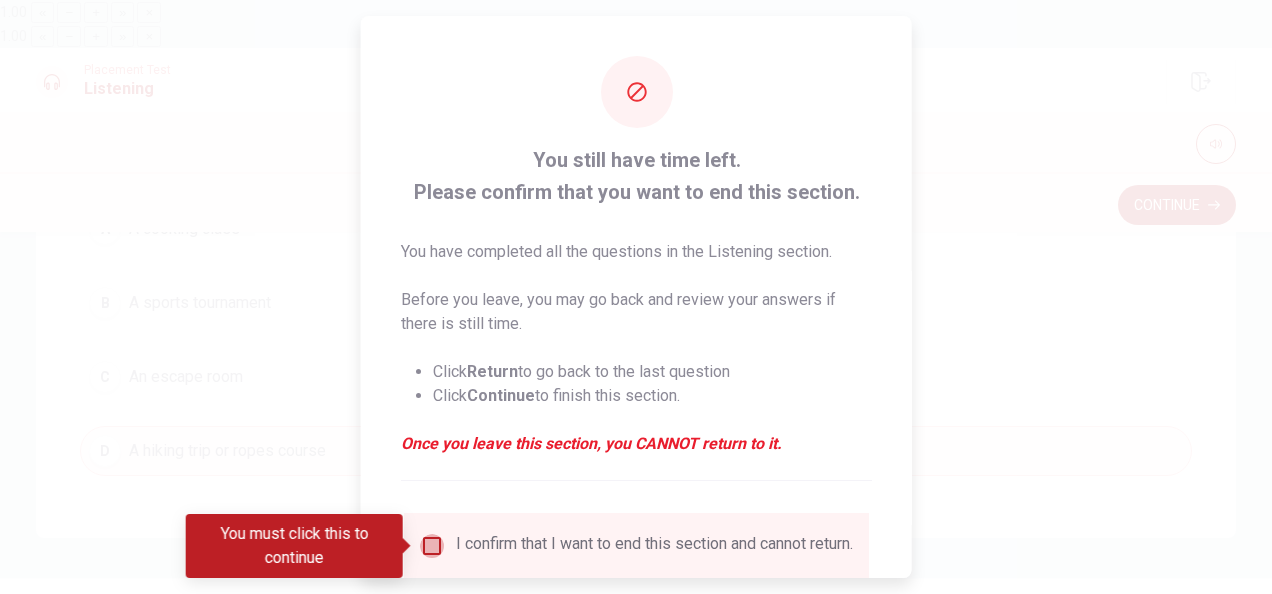 click at bounding box center [432, 546] 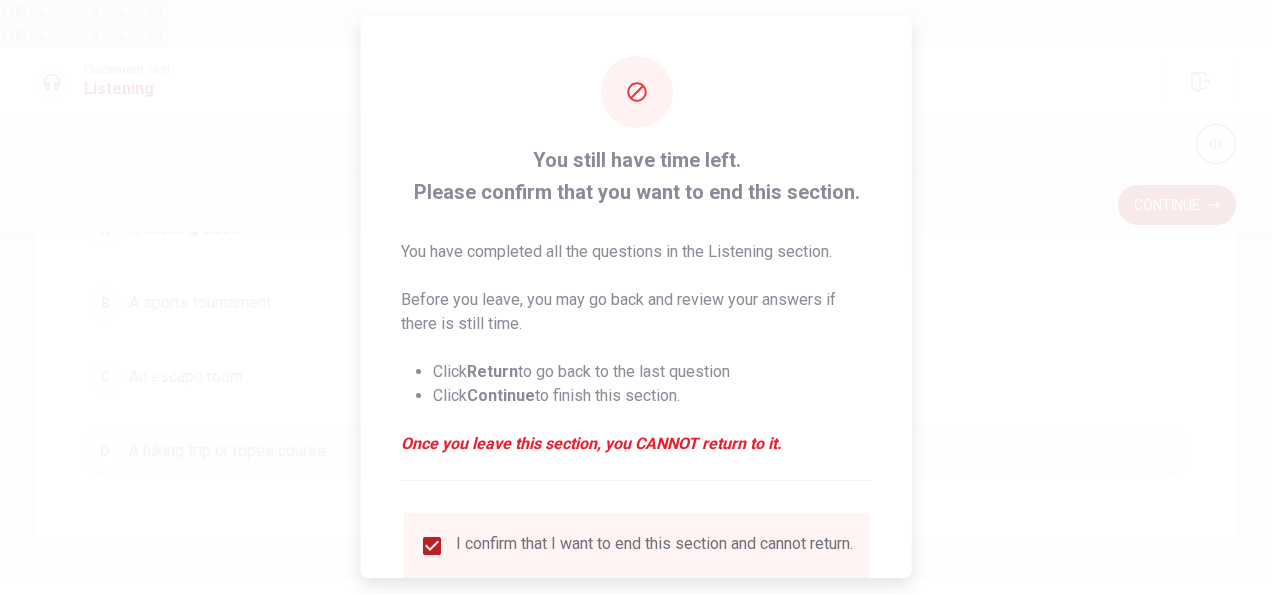 scroll, scrollTop: 152, scrollLeft: 0, axis: vertical 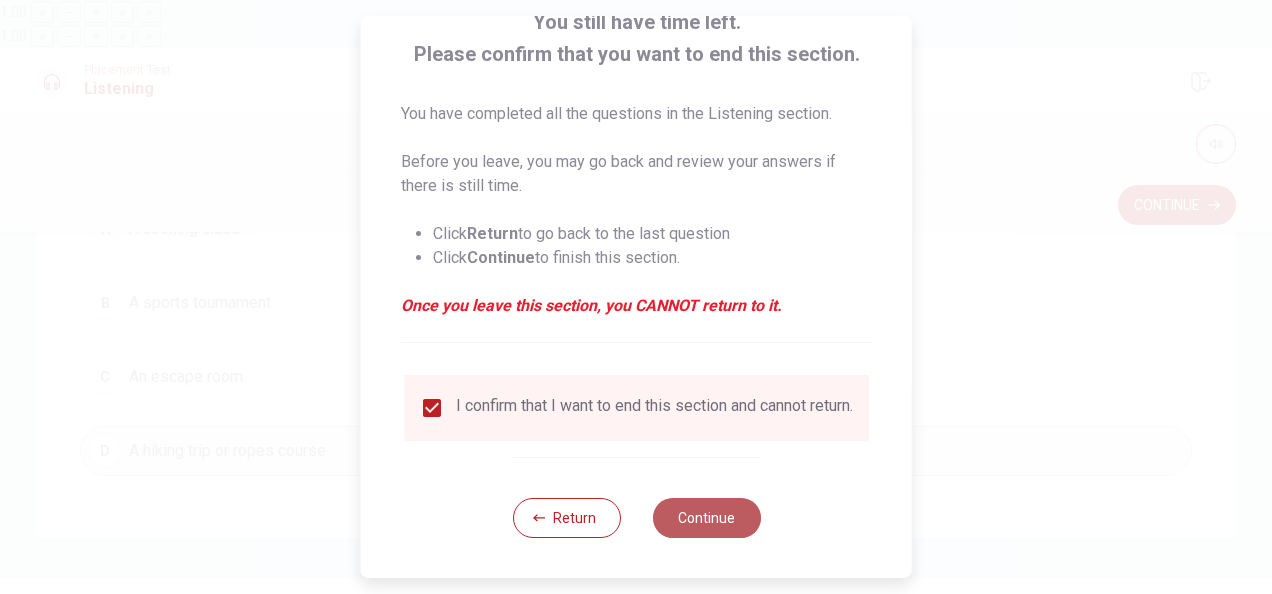 click on "Continue" at bounding box center [706, 518] 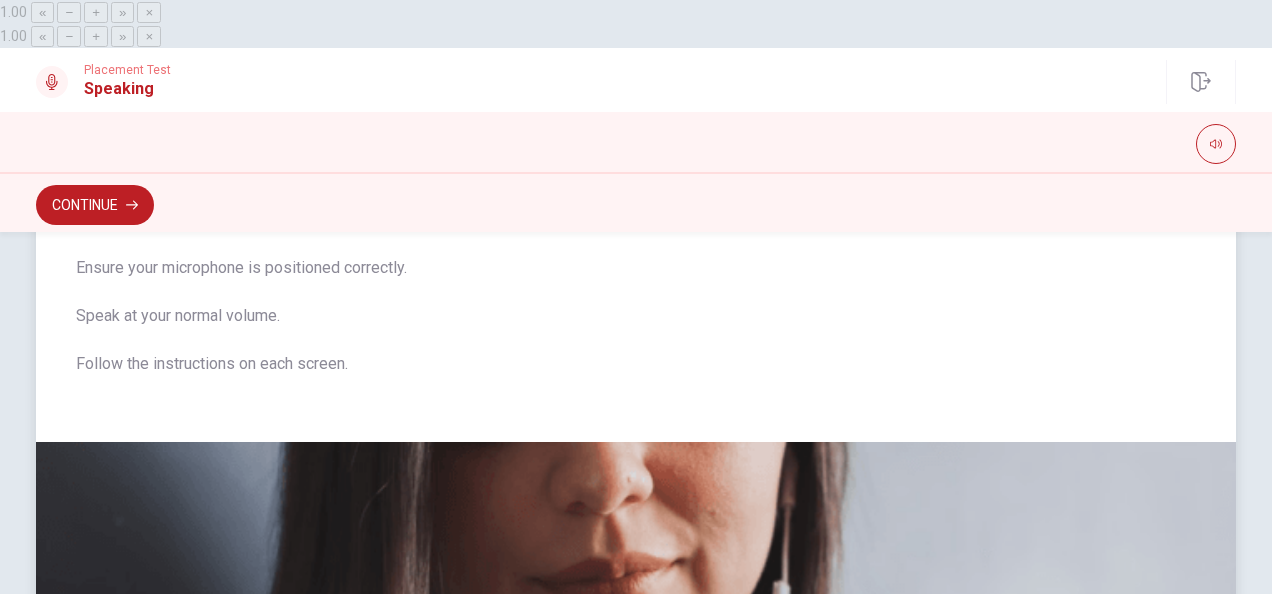 scroll, scrollTop: 161, scrollLeft: 0, axis: vertical 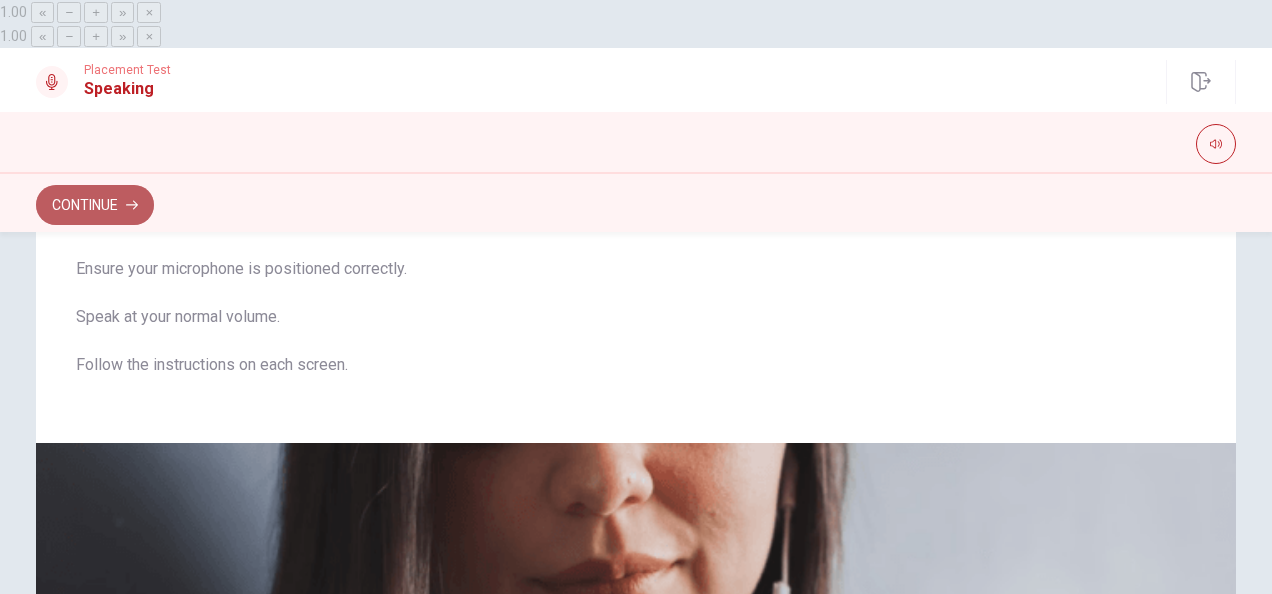 click on "Continue" at bounding box center (95, 205) 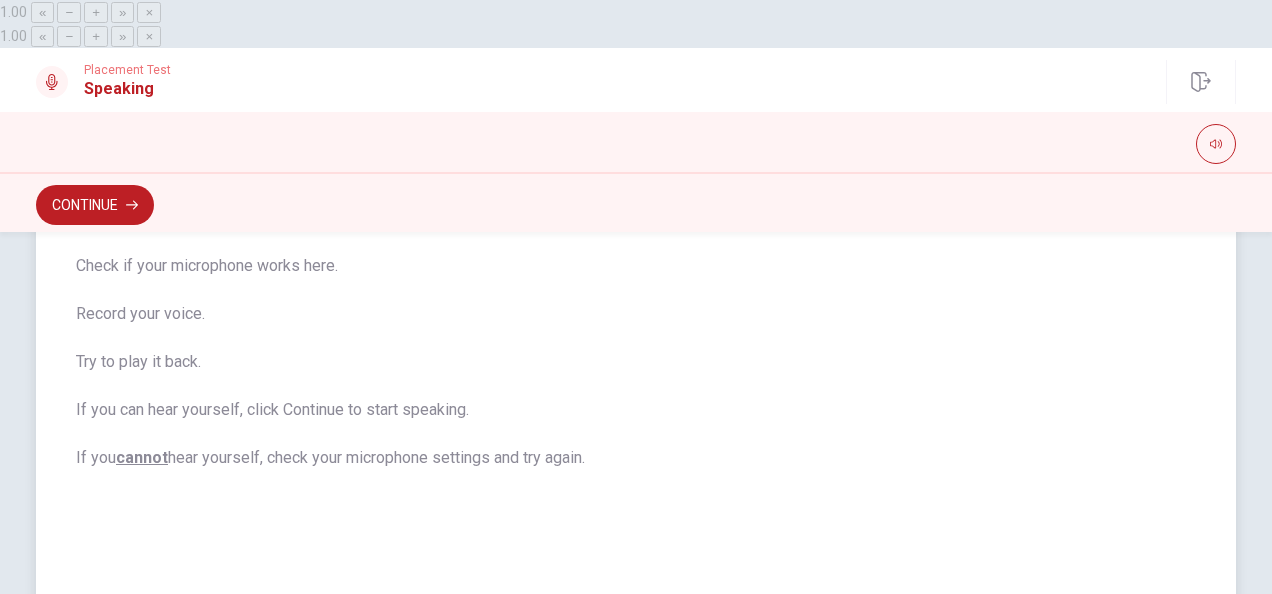 scroll, scrollTop: 237, scrollLeft: 0, axis: vertical 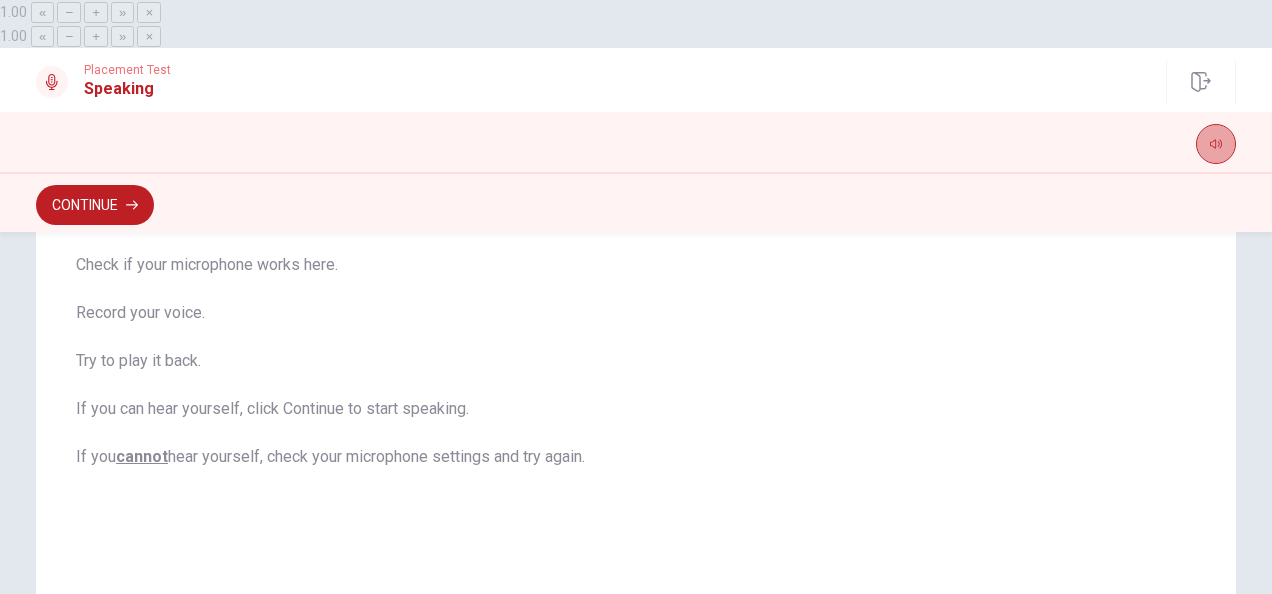 click at bounding box center [1216, 144] 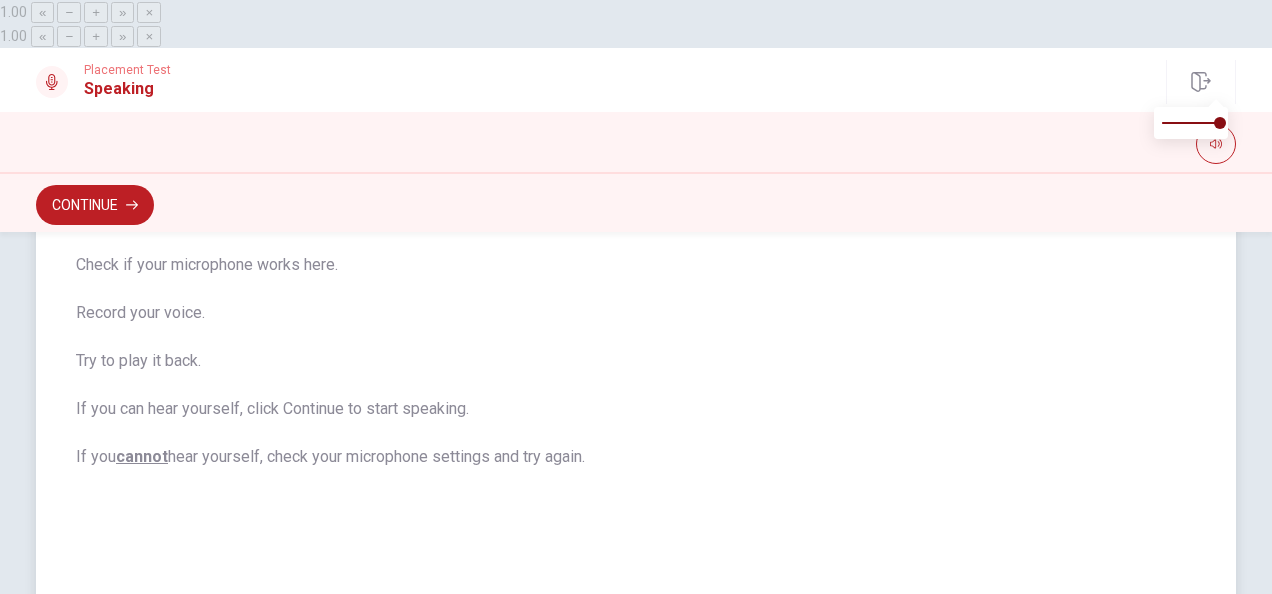 click on "Check if your microphone works here.
Record your voice.
Try to play it back.
If you can hear yourself, click Continue to start speaking.
If you  cannot  hear yourself, check your microphone settings and try again." at bounding box center (636, 361) 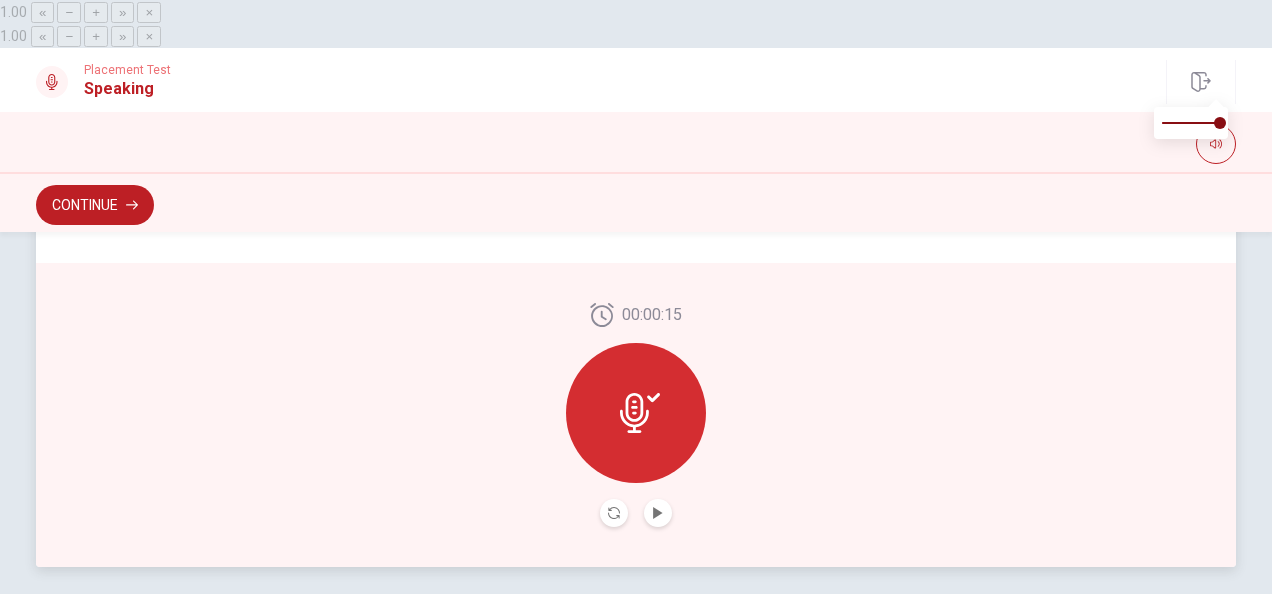 scroll, scrollTop: 584, scrollLeft: 0, axis: vertical 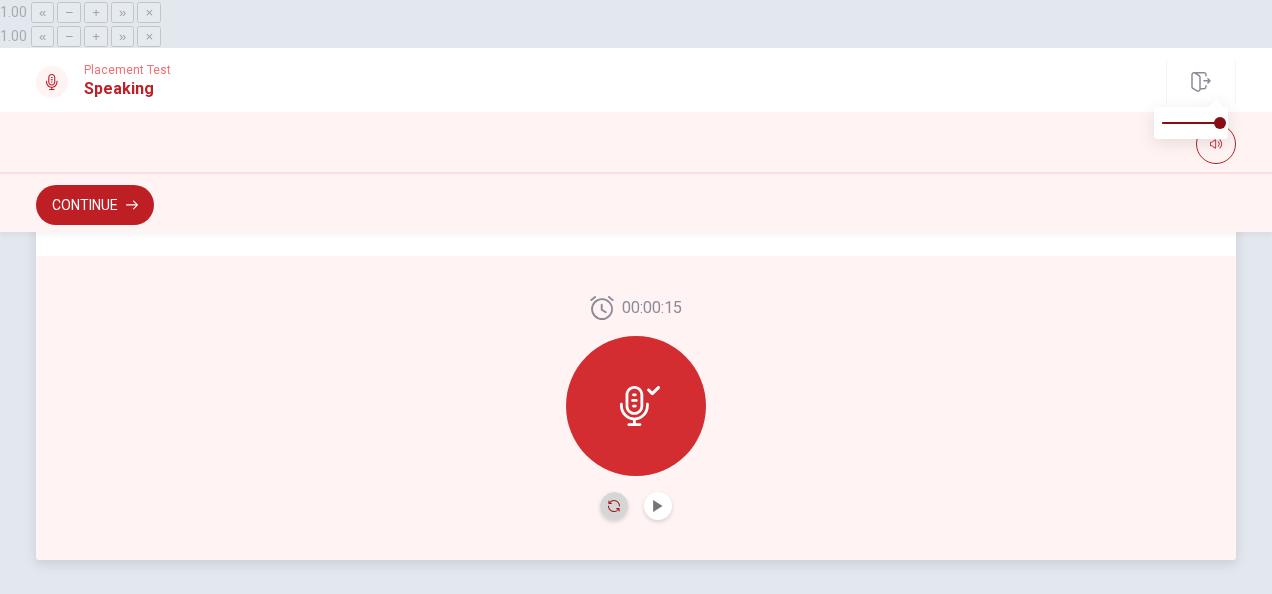 click 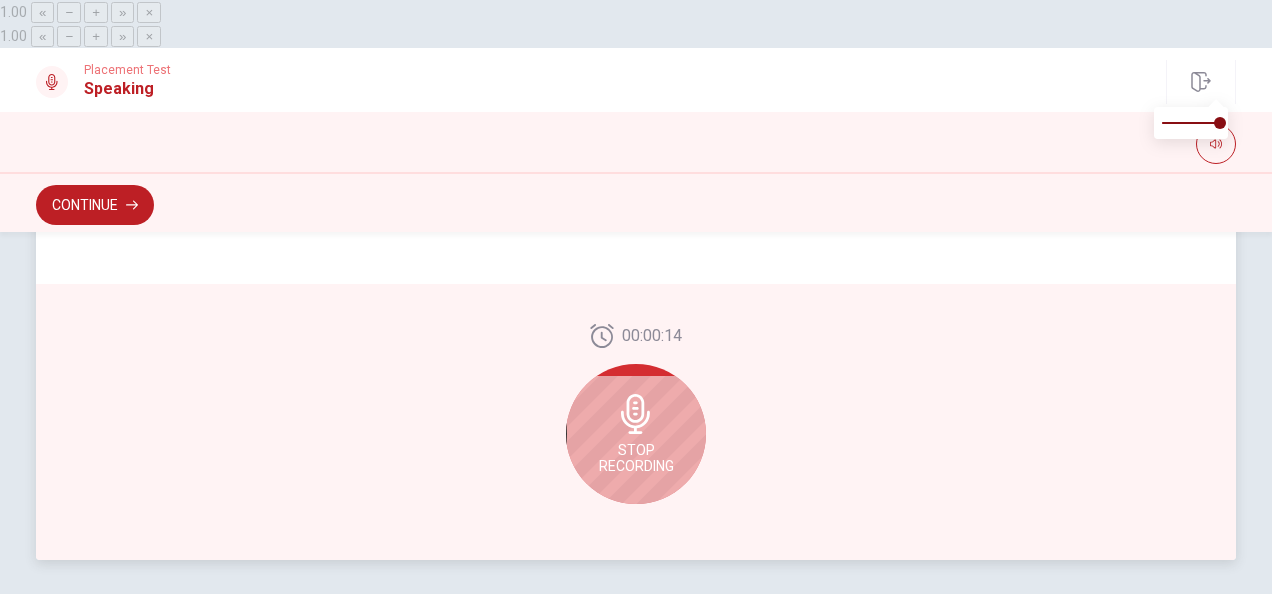 click on "Stop   Recording" at bounding box center (636, 434) 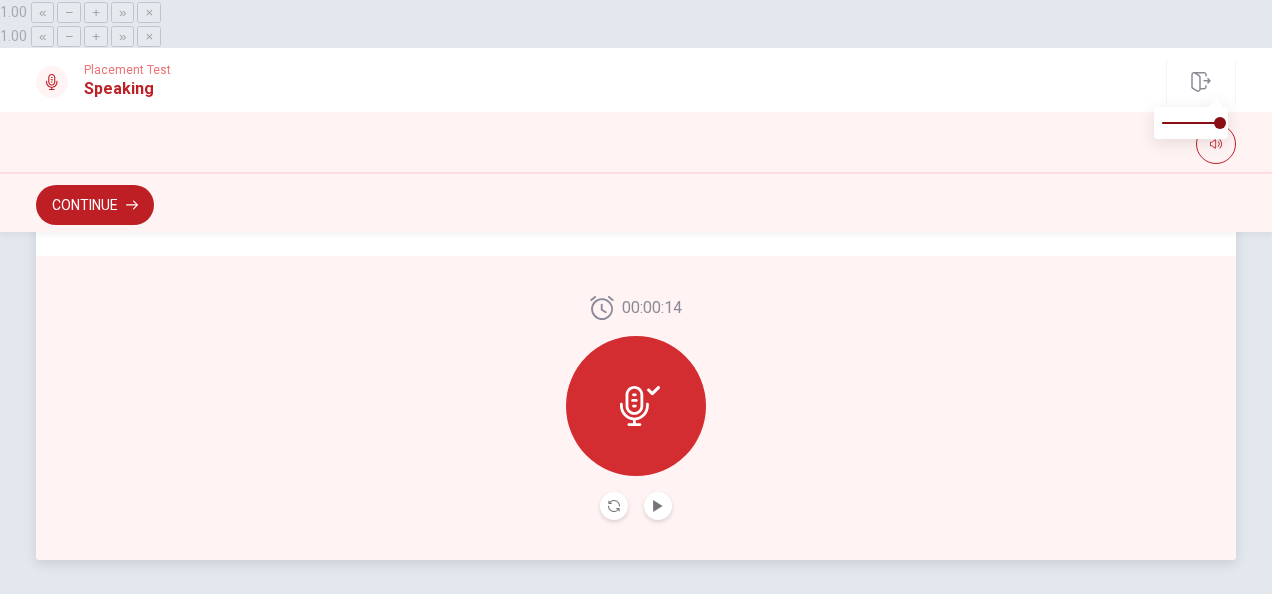 click 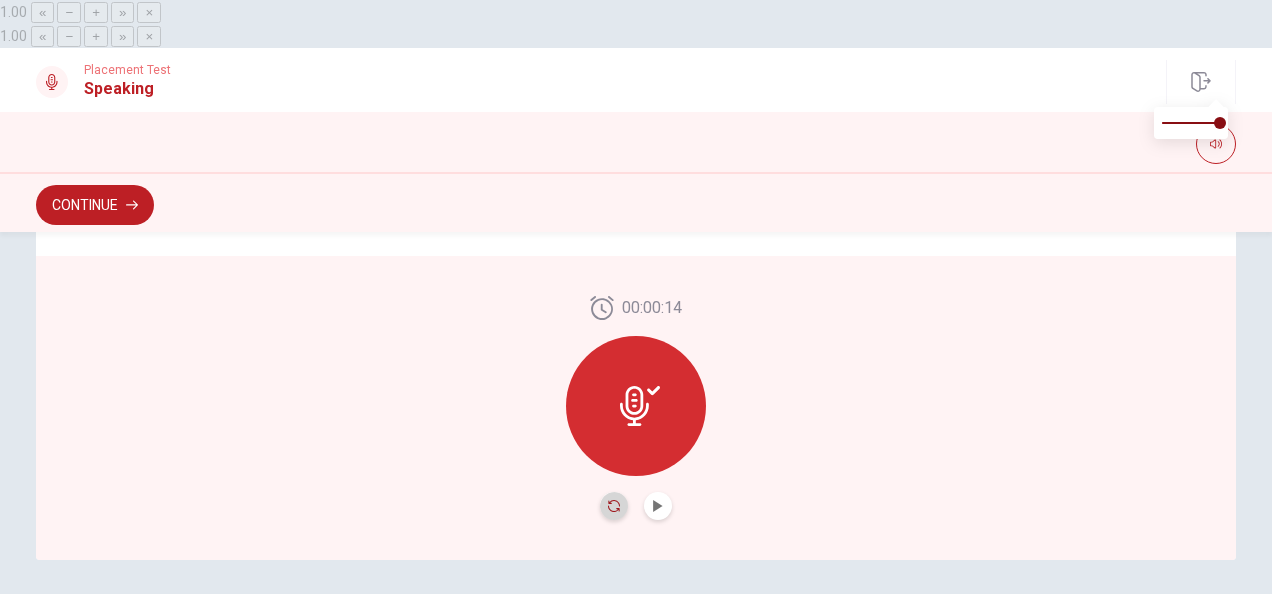 click 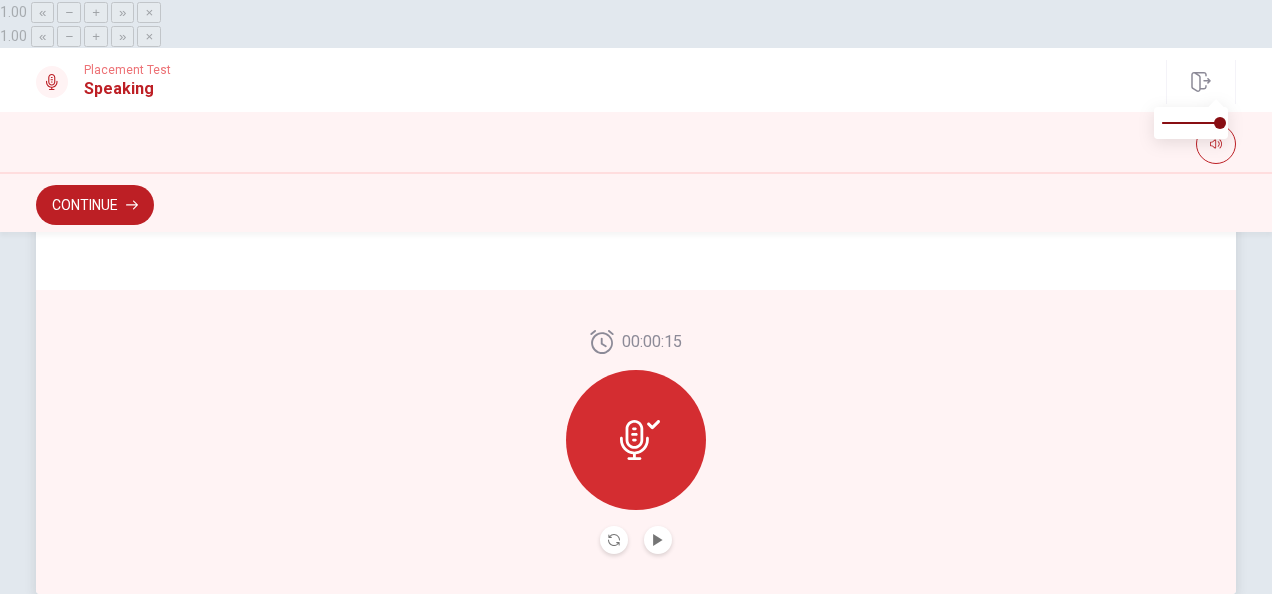 scroll, scrollTop: 551, scrollLeft: 0, axis: vertical 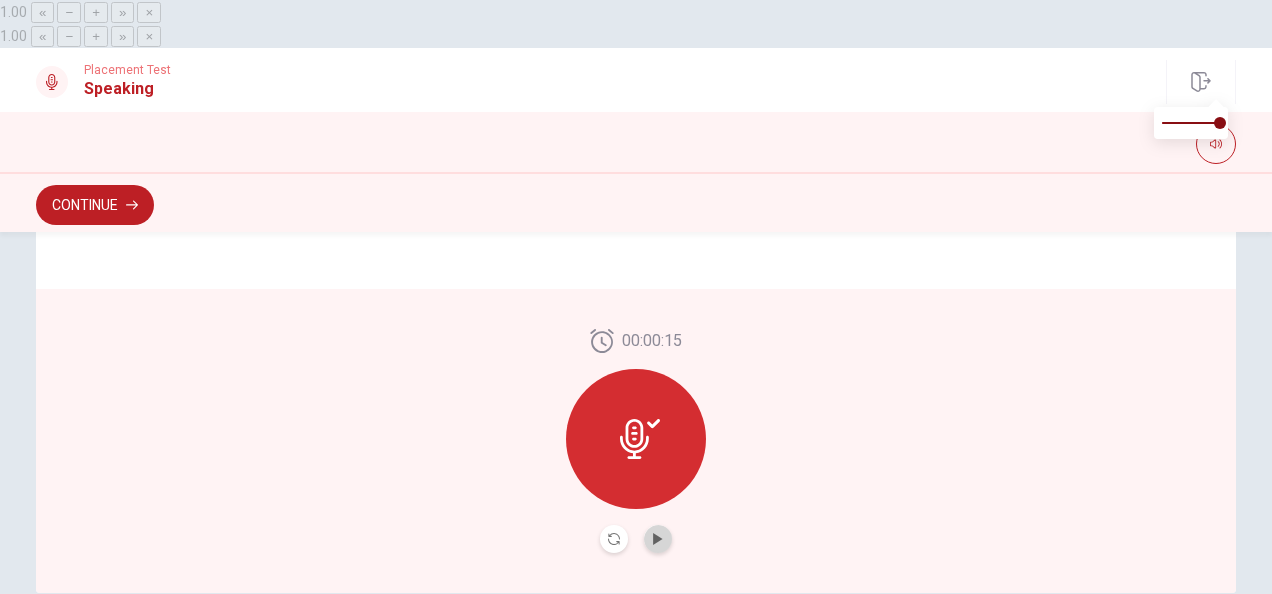 click at bounding box center (658, 539) 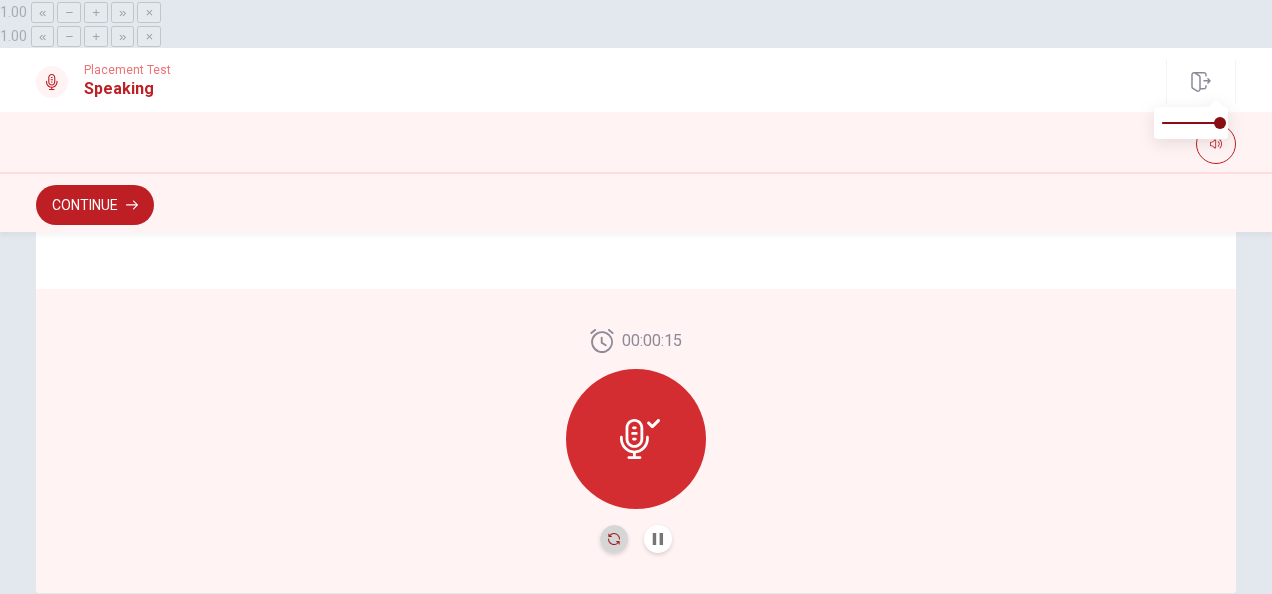 click 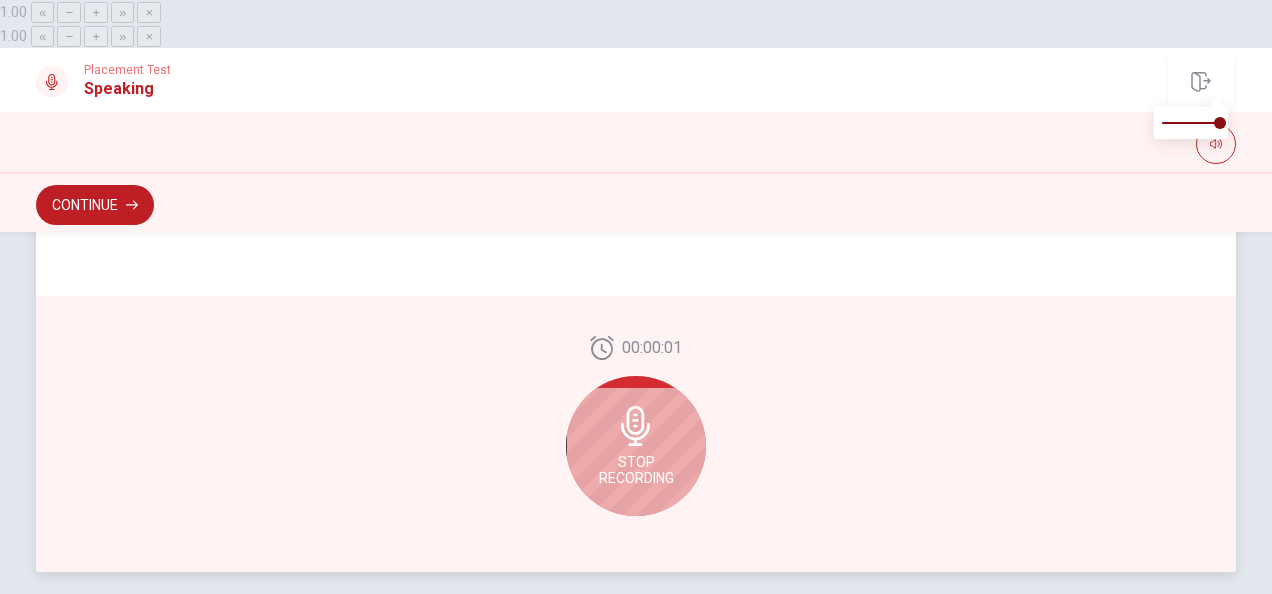 scroll, scrollTop: 606, scrollLeft: 0, axis: vertical 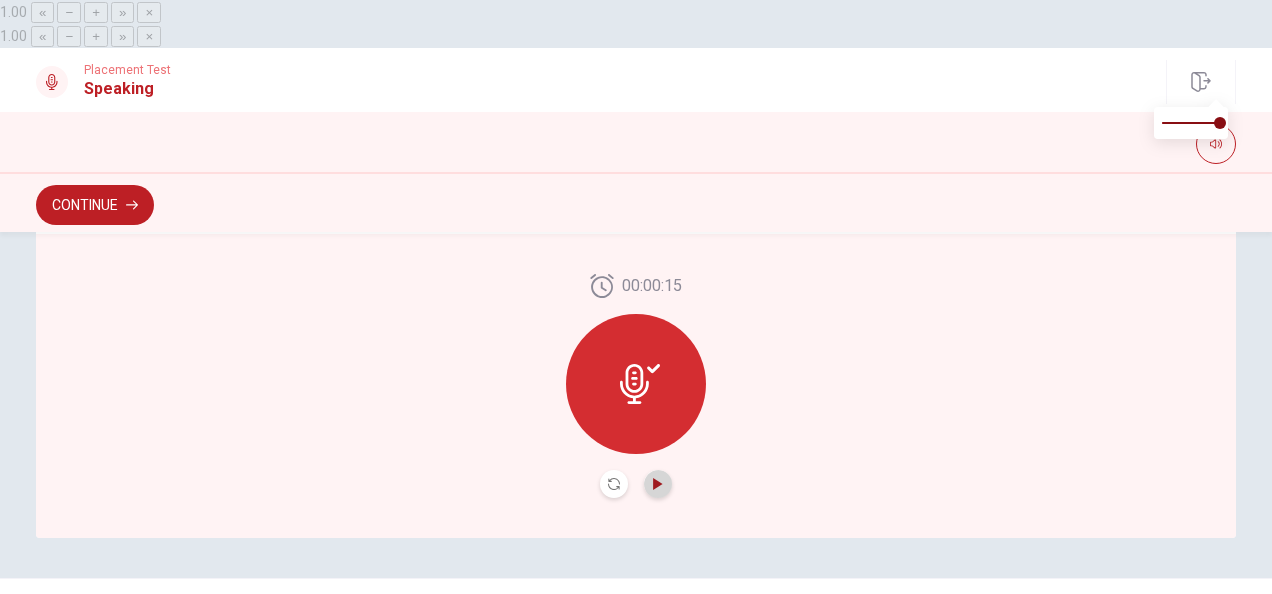 click 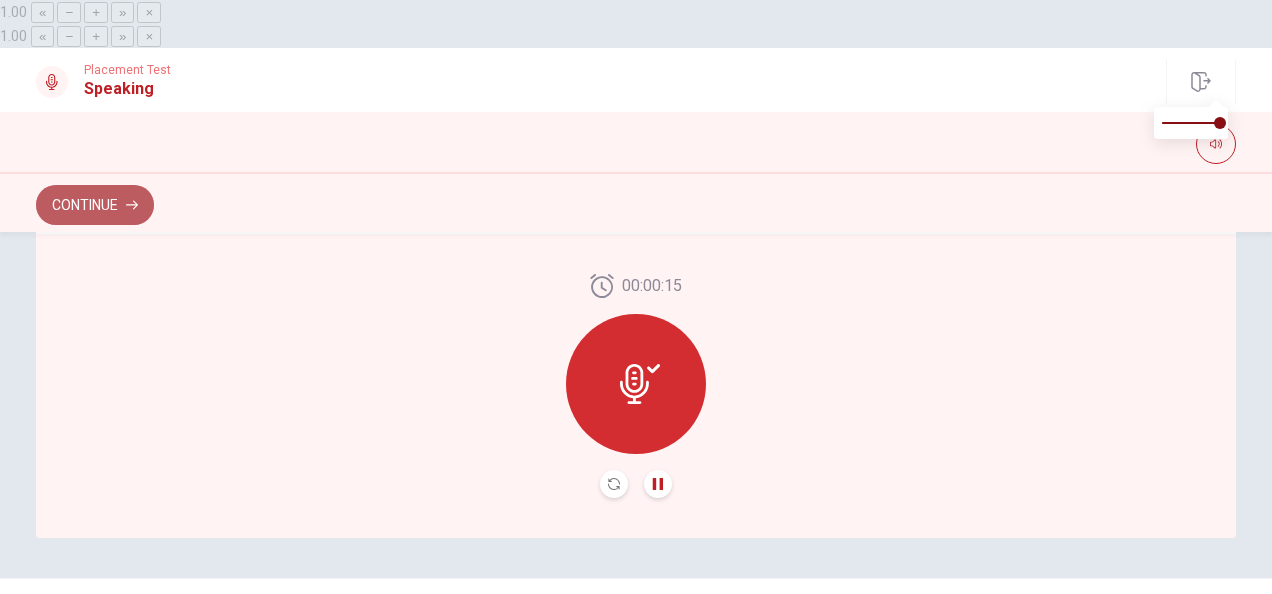 click on "Continue" at bounding box center (95, 205) 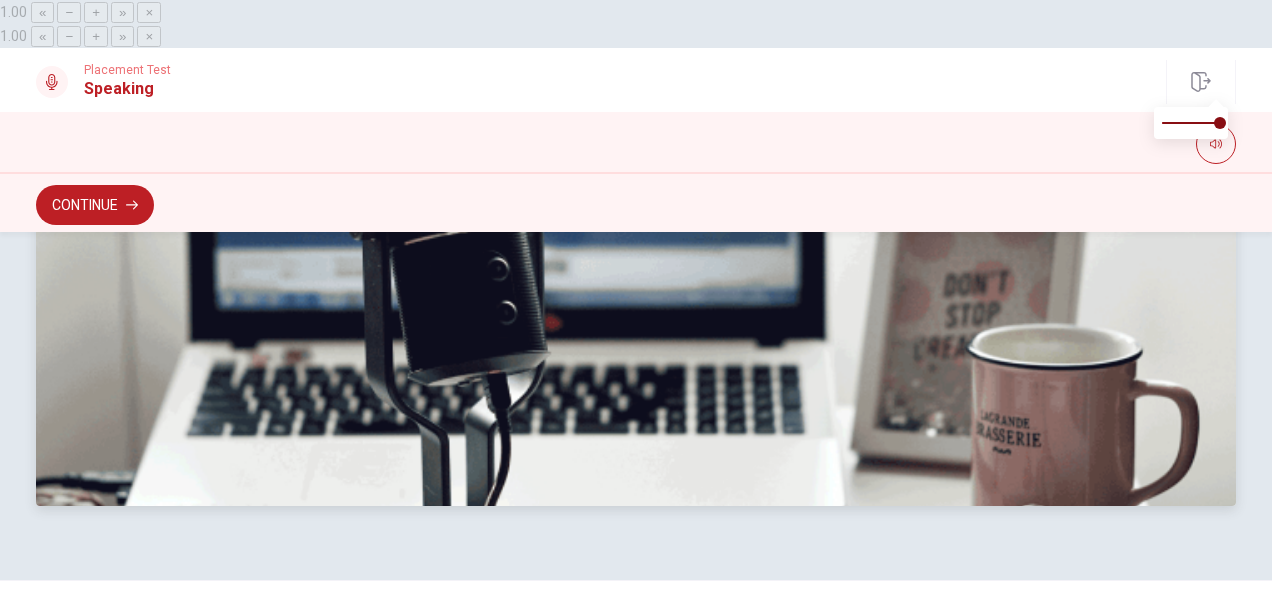 scroll, scrollTop: 666, scrollLeft: 0, axis: vertical 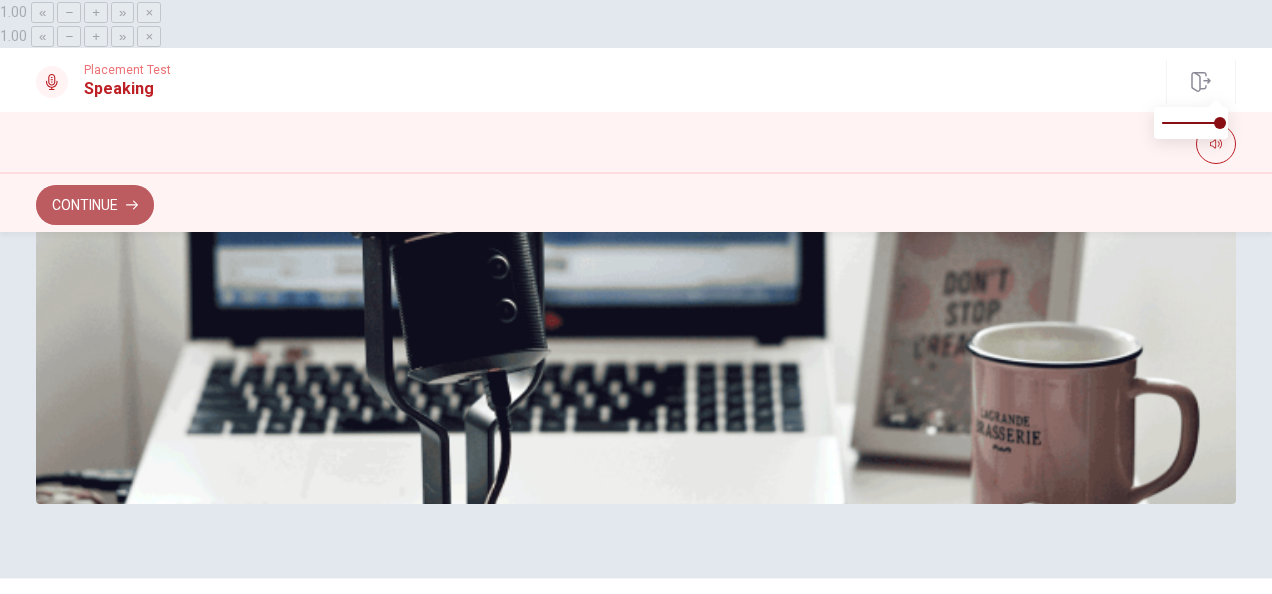 click on "Continue" at bounding box center [95, 205] 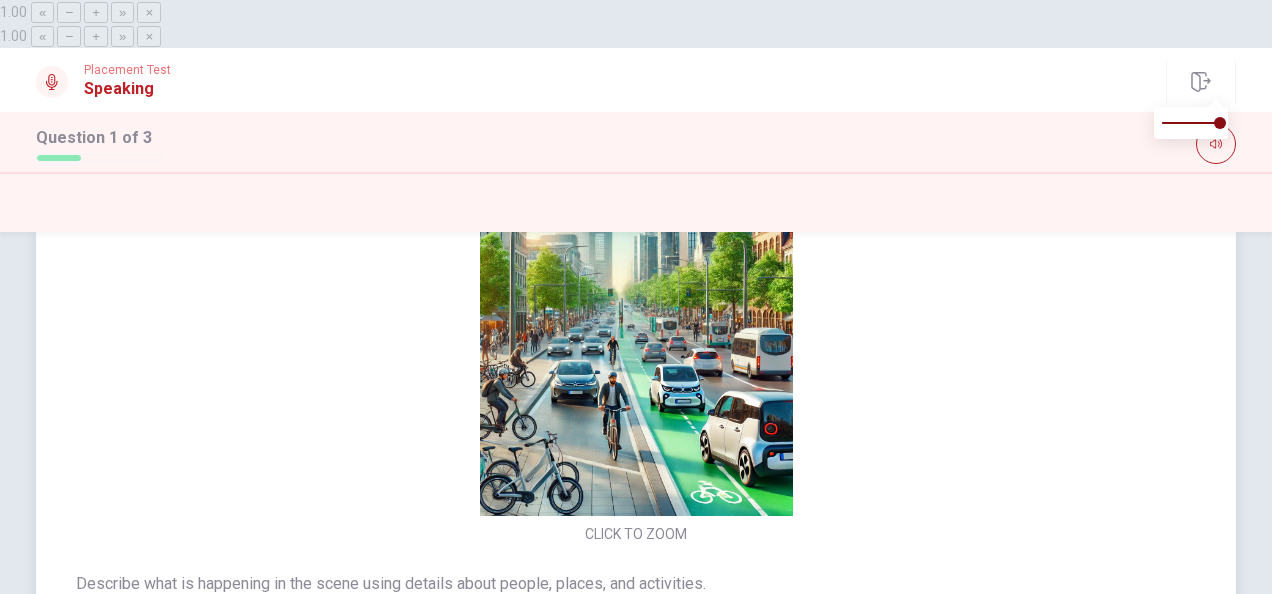 scroll, scrollTop: 26, scrollLeft: 0, axis: vertical 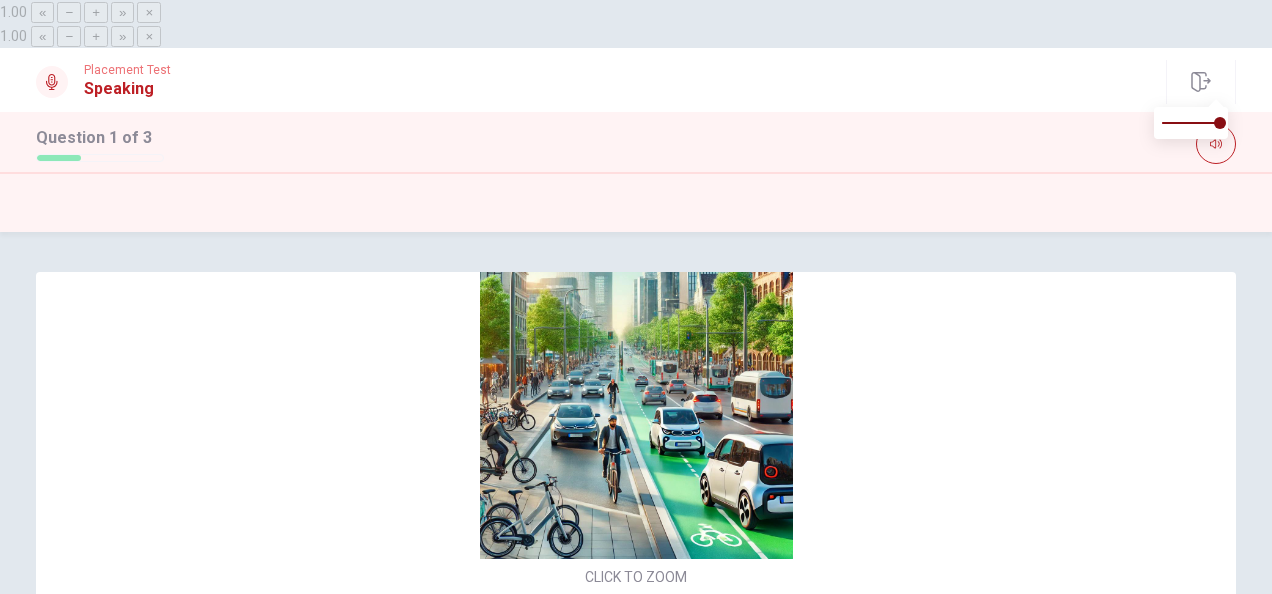 click on "CLICK TO ZOOM Describe what is happening in the scene using details about people, places, and activities. Preparation Time: 15 seconds Response Time: 45 seconds 34 % Processing audio... © Copyright  2025" at bounding box center [636, 413] 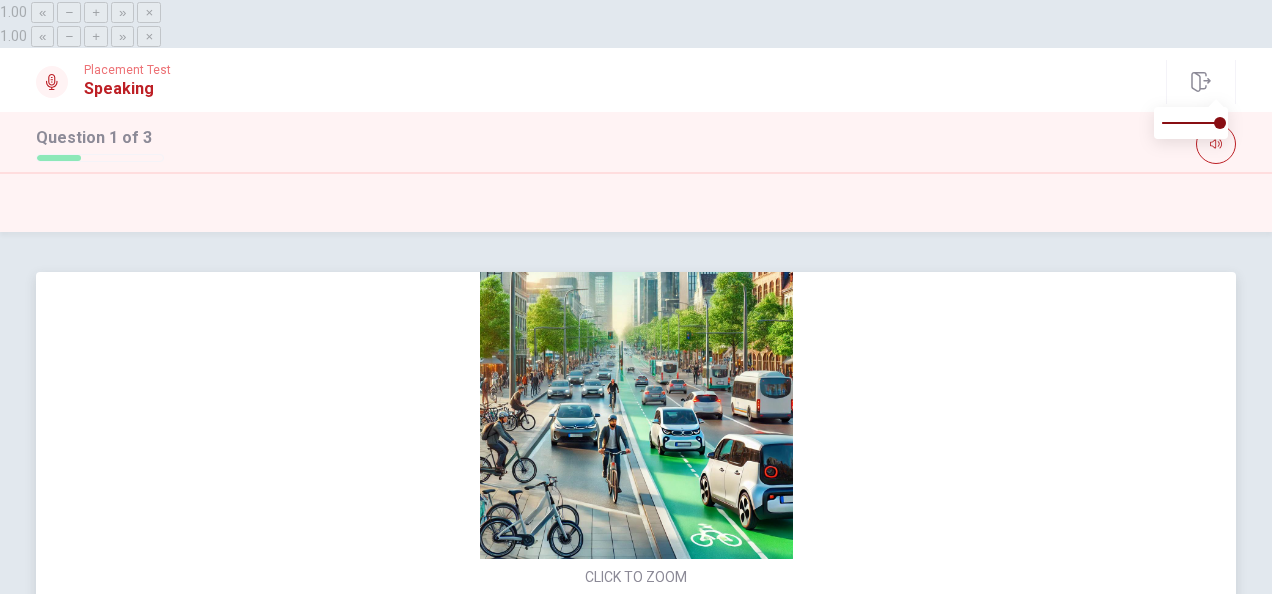 scroll, scrollTop: 66, scrollLeft: 0, axis: vertical 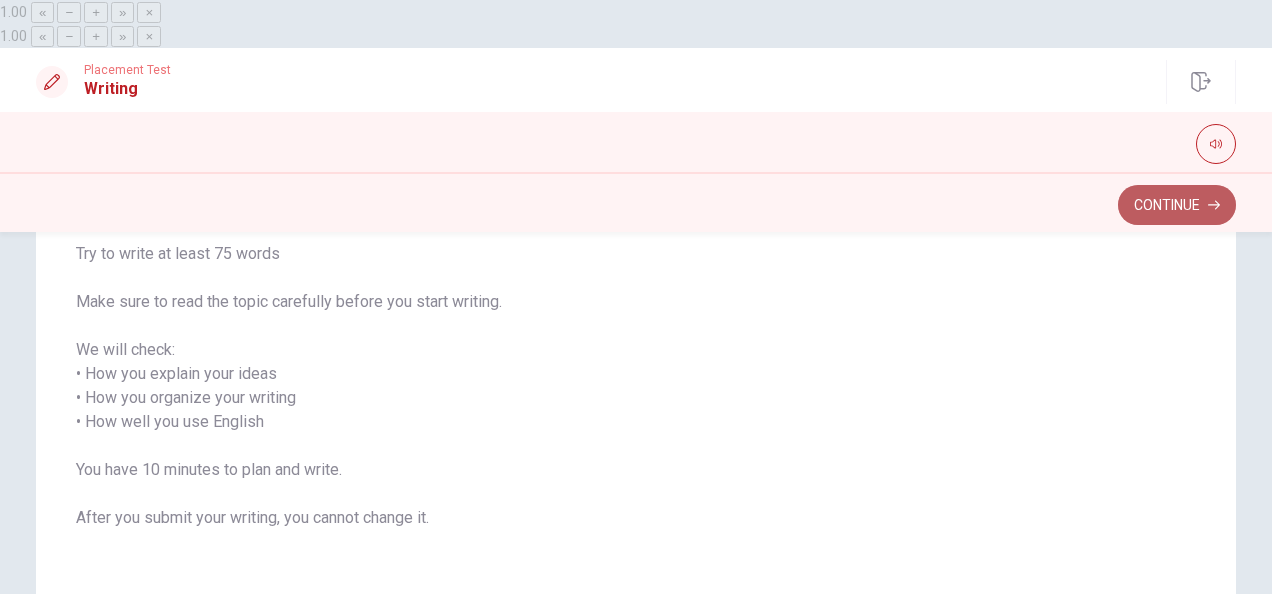 click on "Continue" at bounding box center (1177, 205) 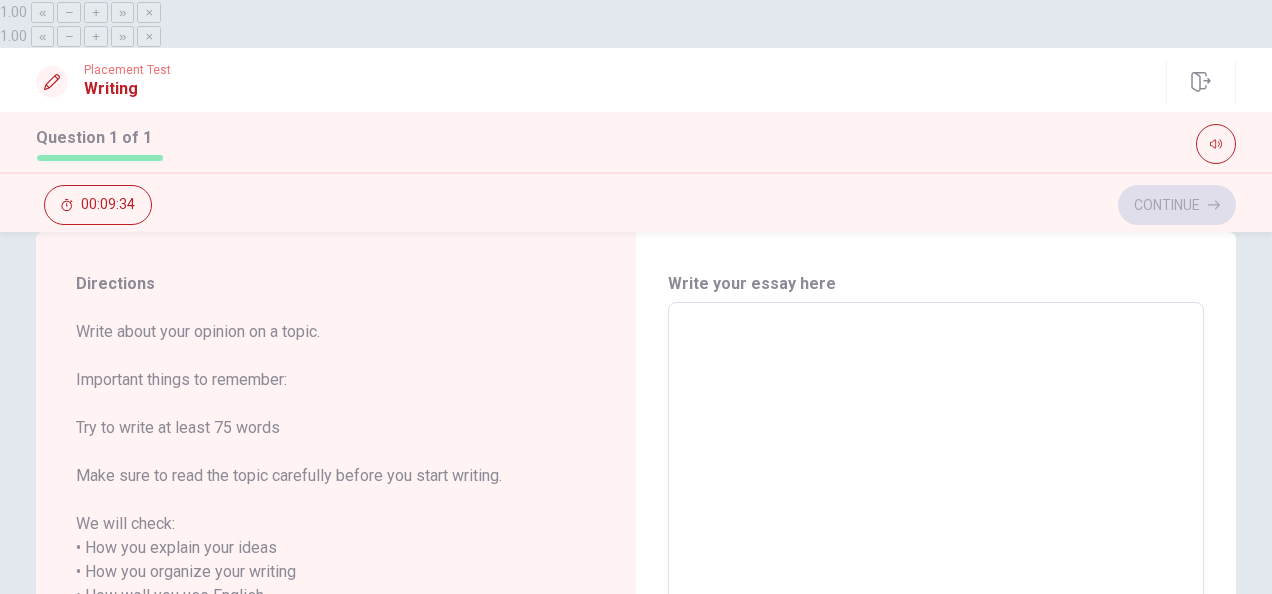 scroll, scrollTop: 0, scrollLeft: 0, axis: both 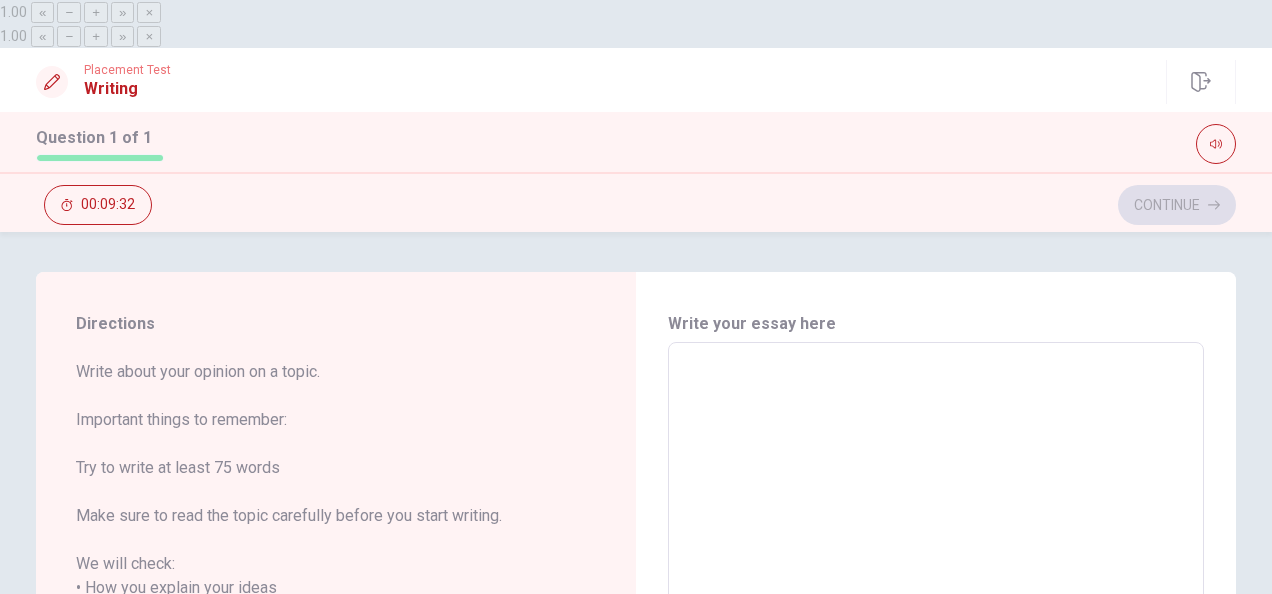 click at bounding box center [936, 636] 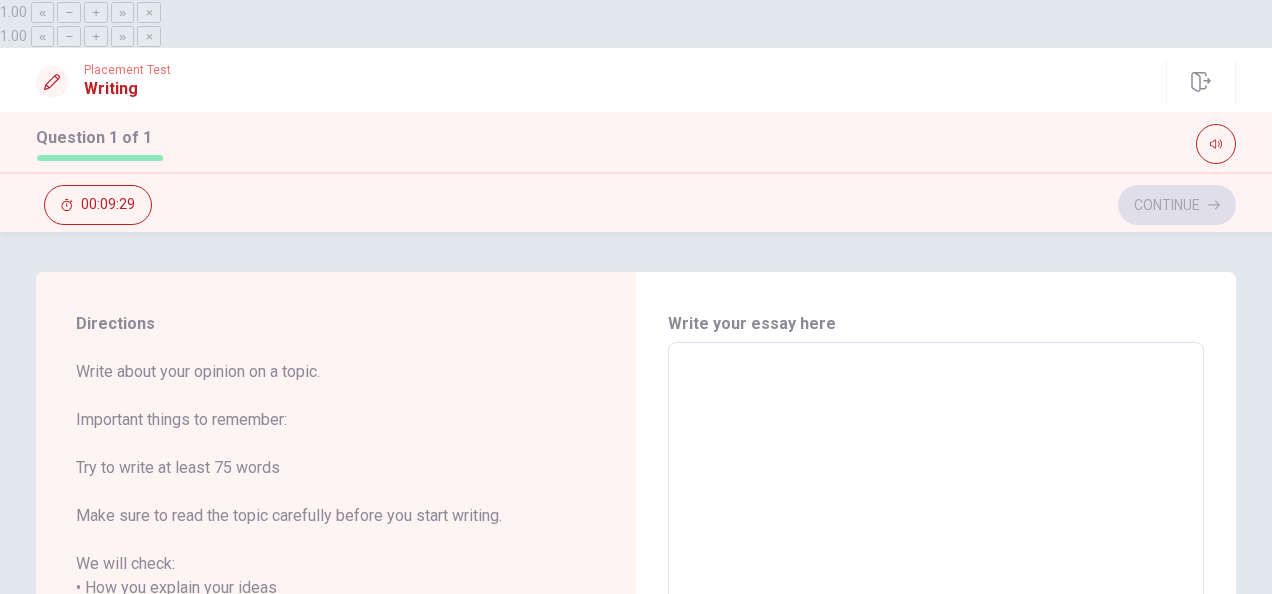 type on "I" 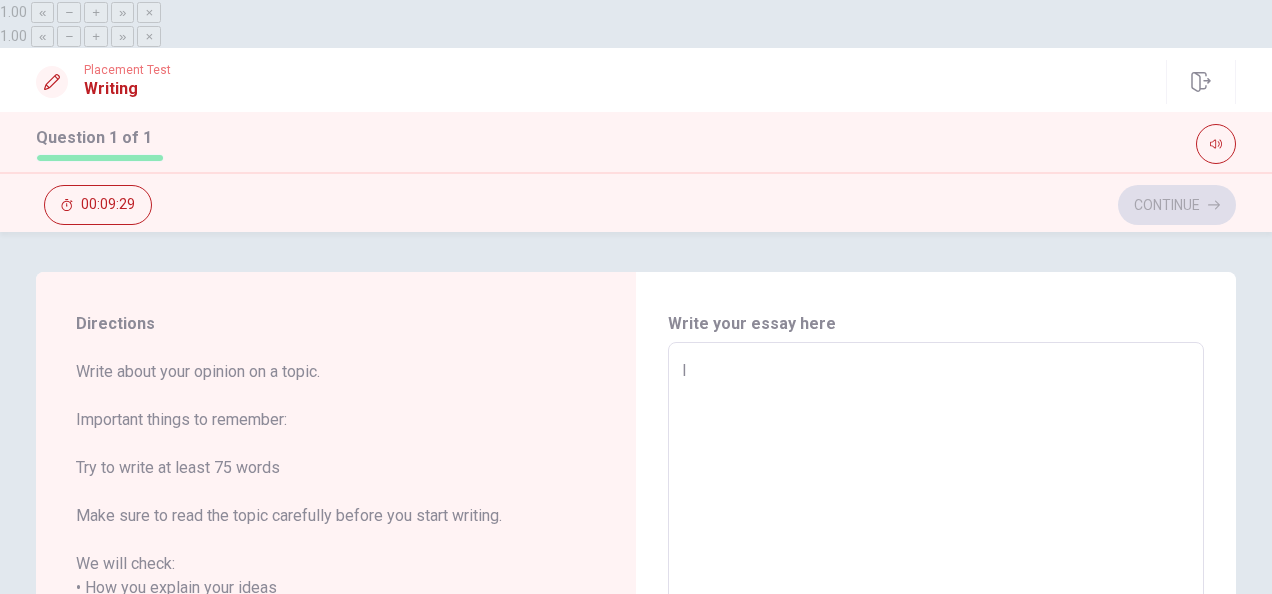 type on "x" 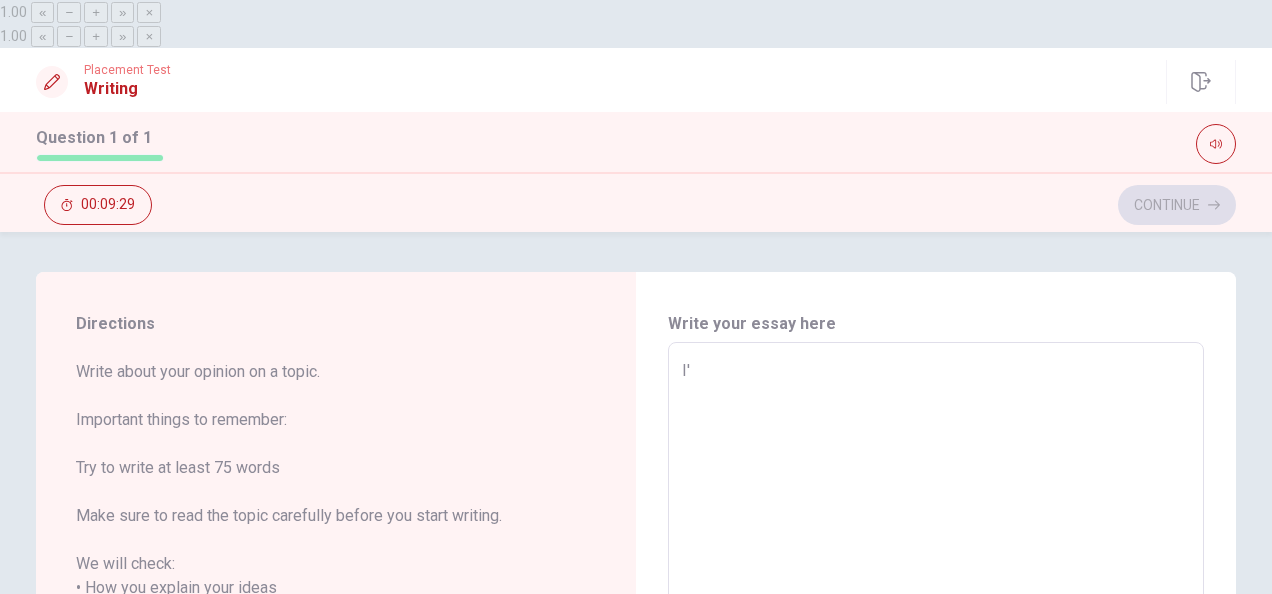 type on "x" 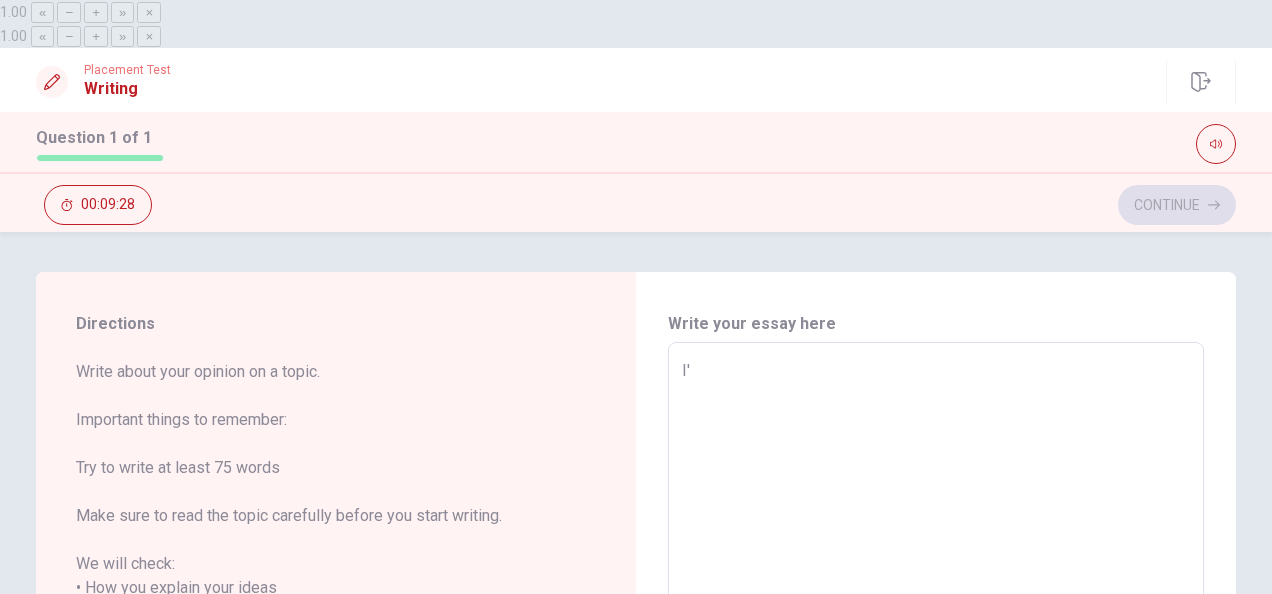 type on "I'm" 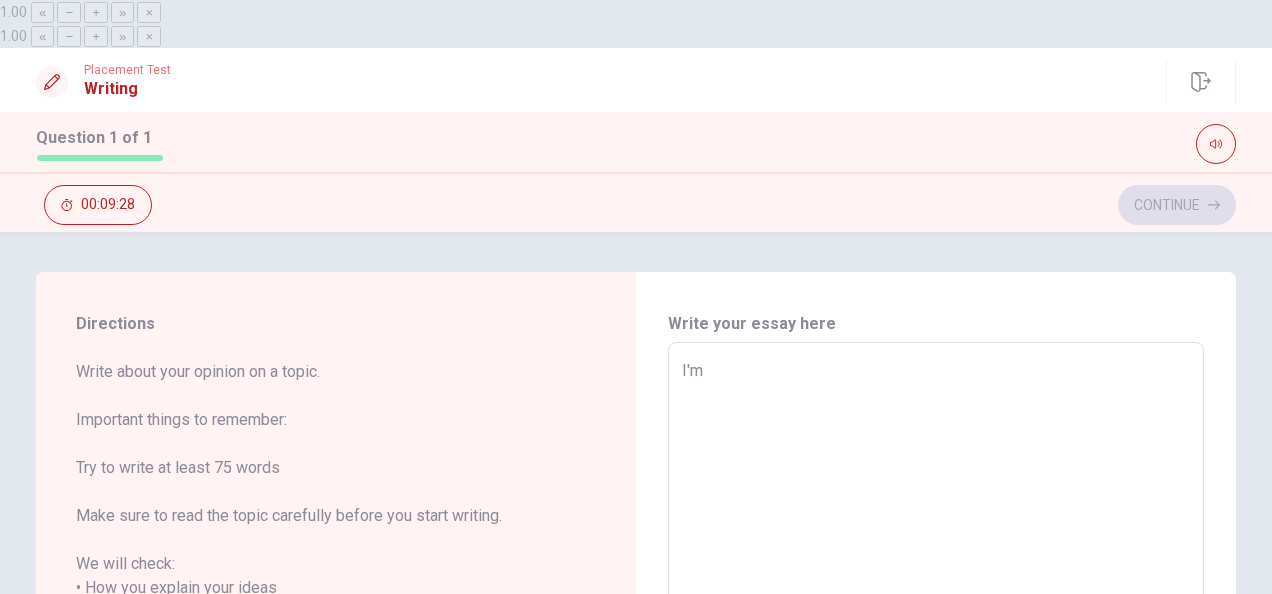 type on "x" 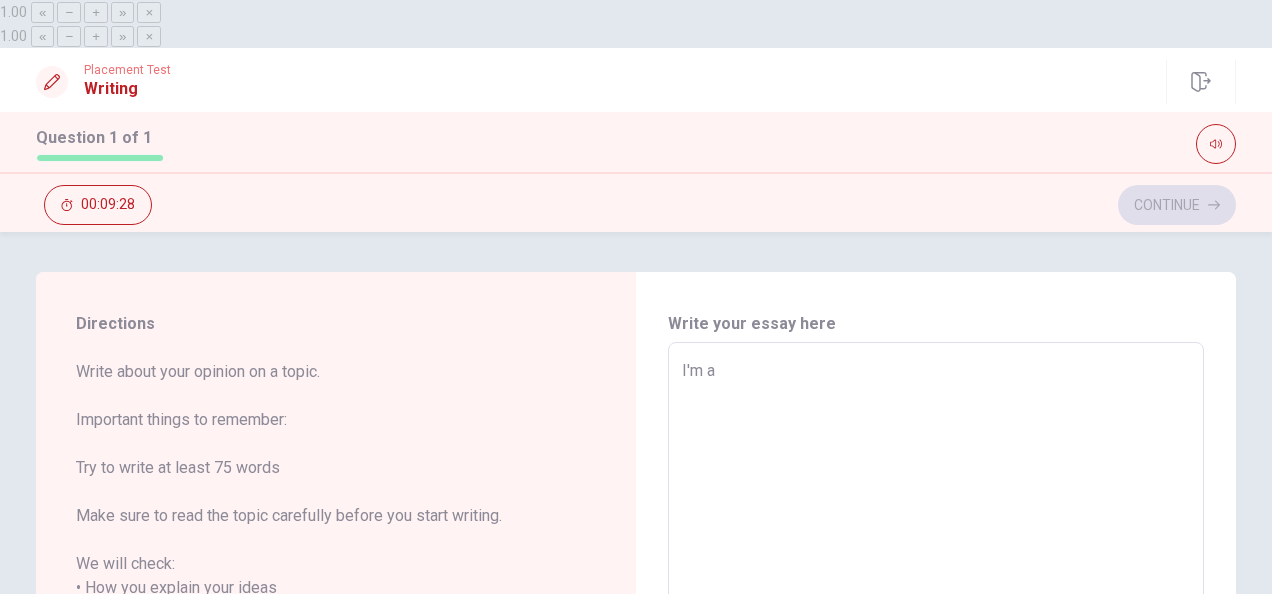type on "x" 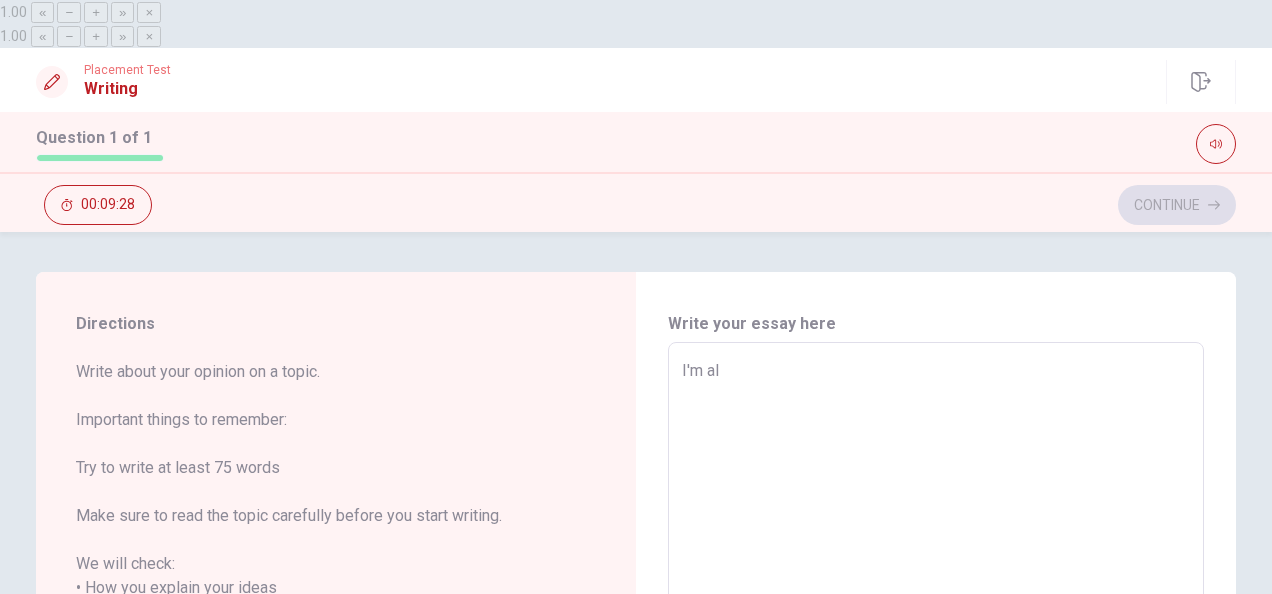 type on "x" 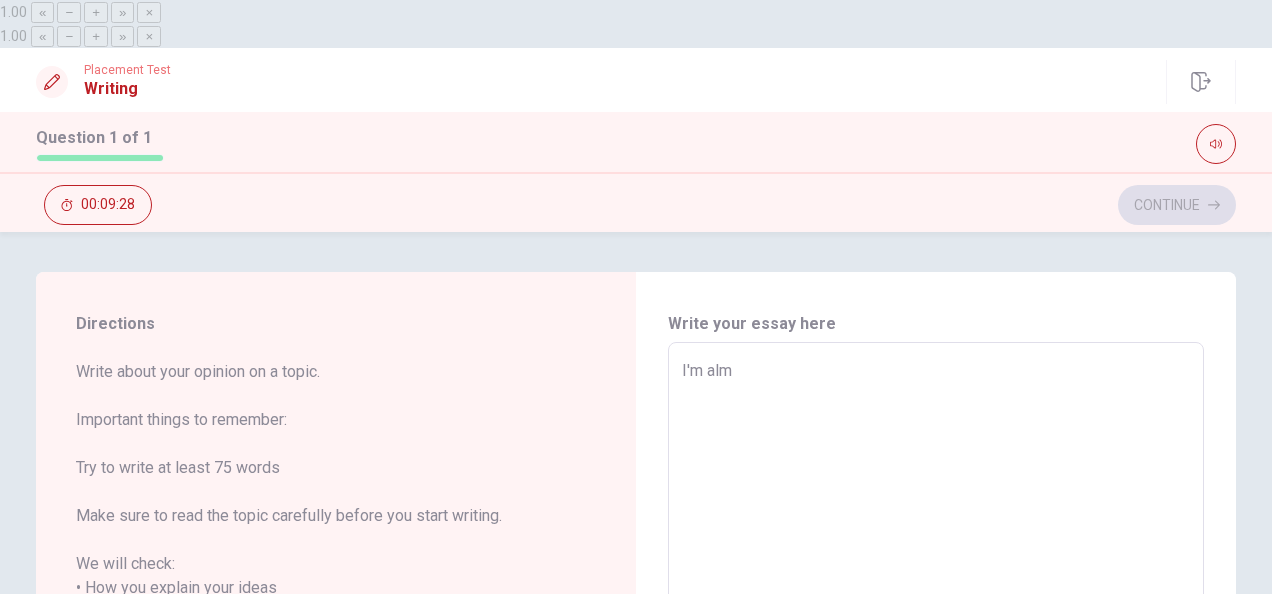 type on "x" 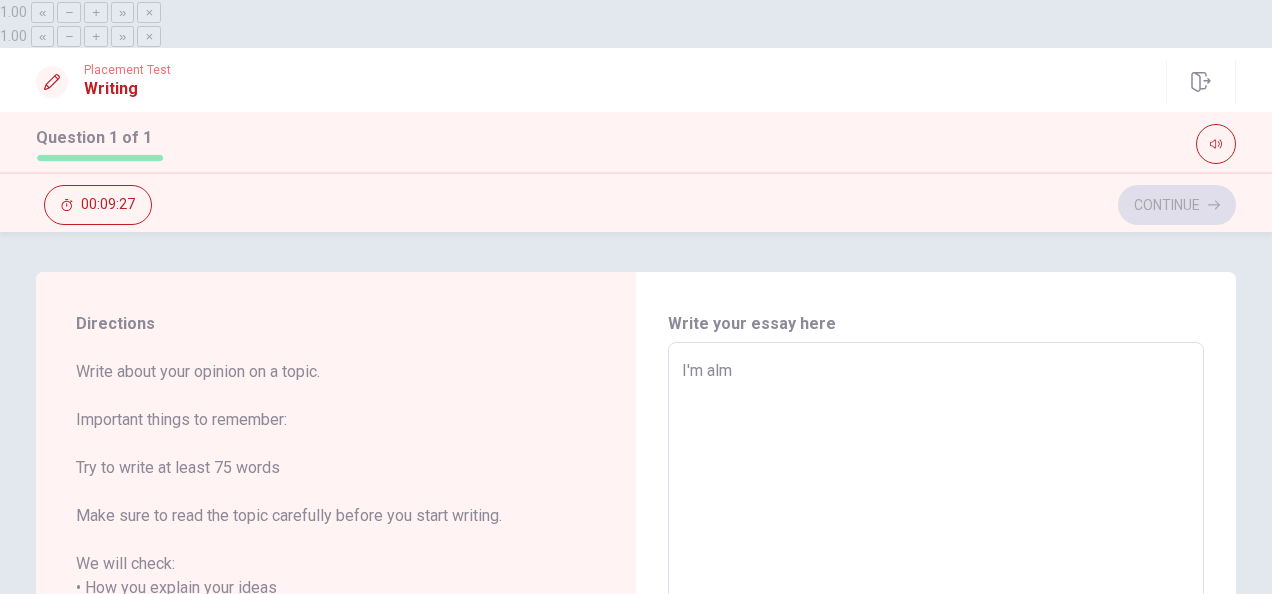 type on "I'm almo" 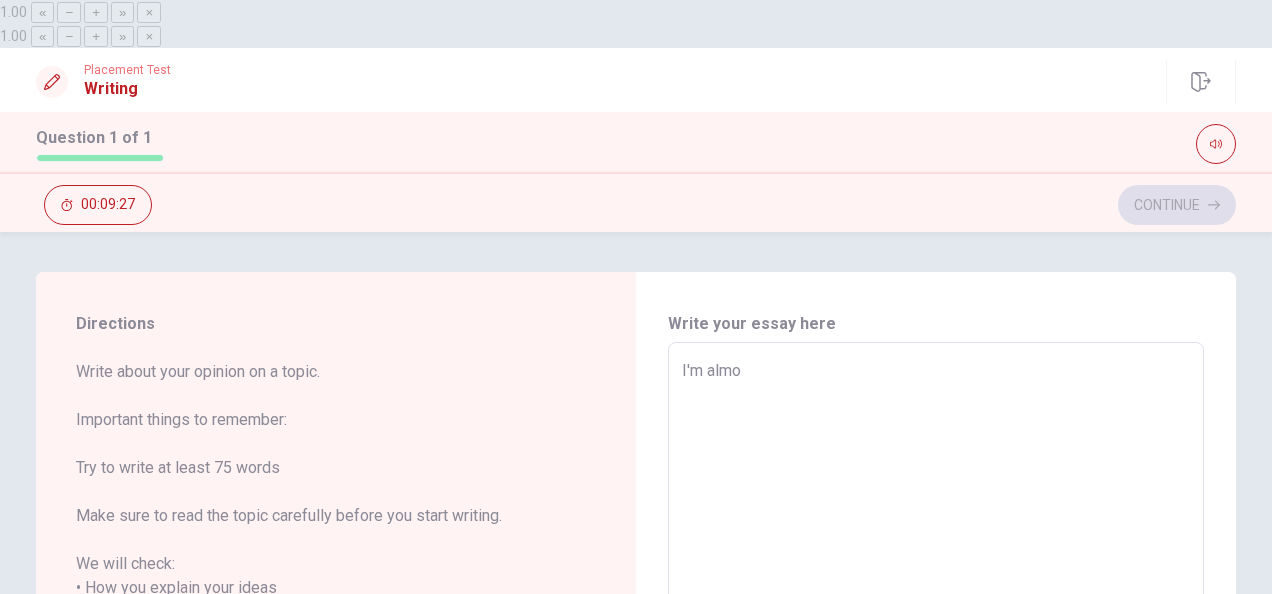 type on "x" 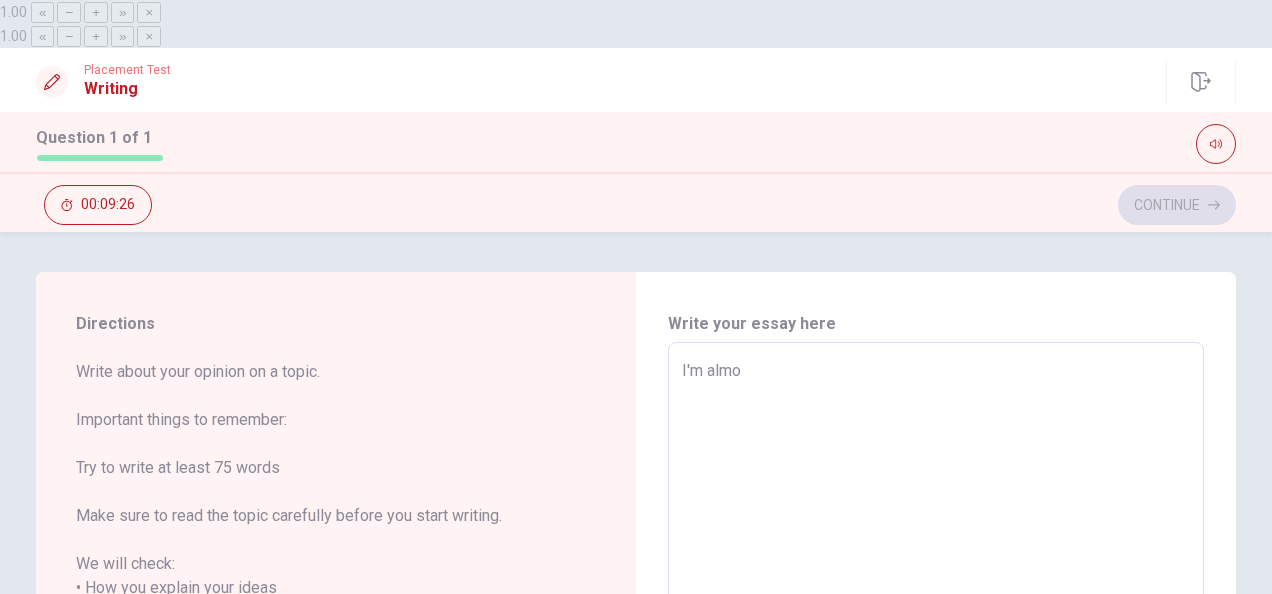 type on "I'm almos" 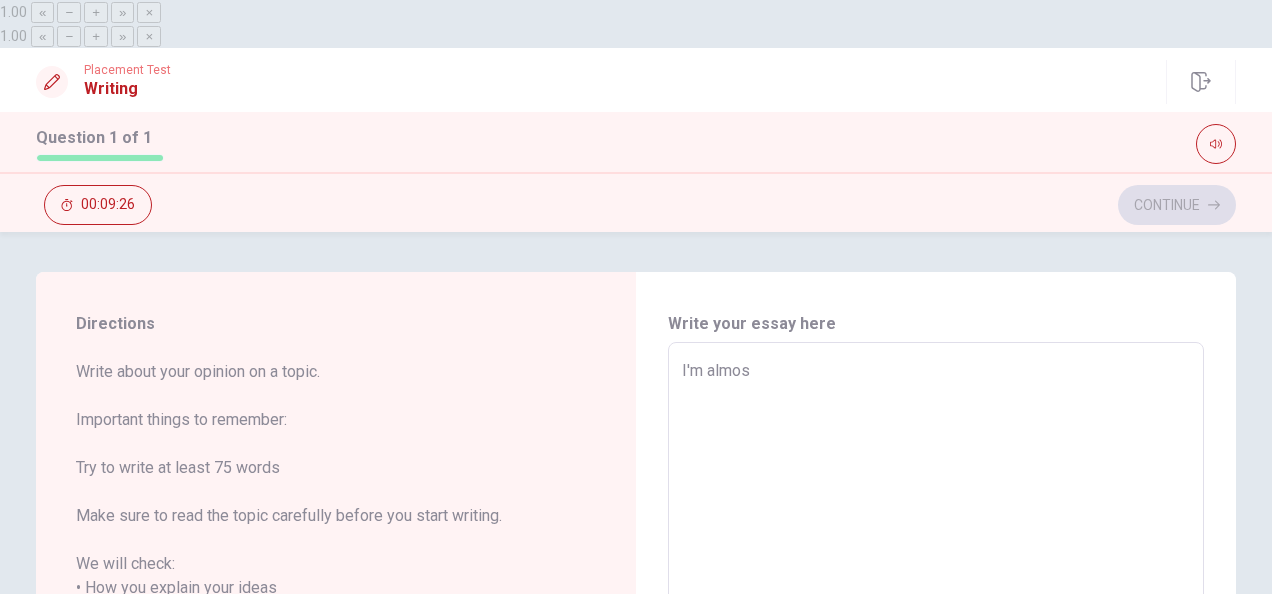 type on "x" 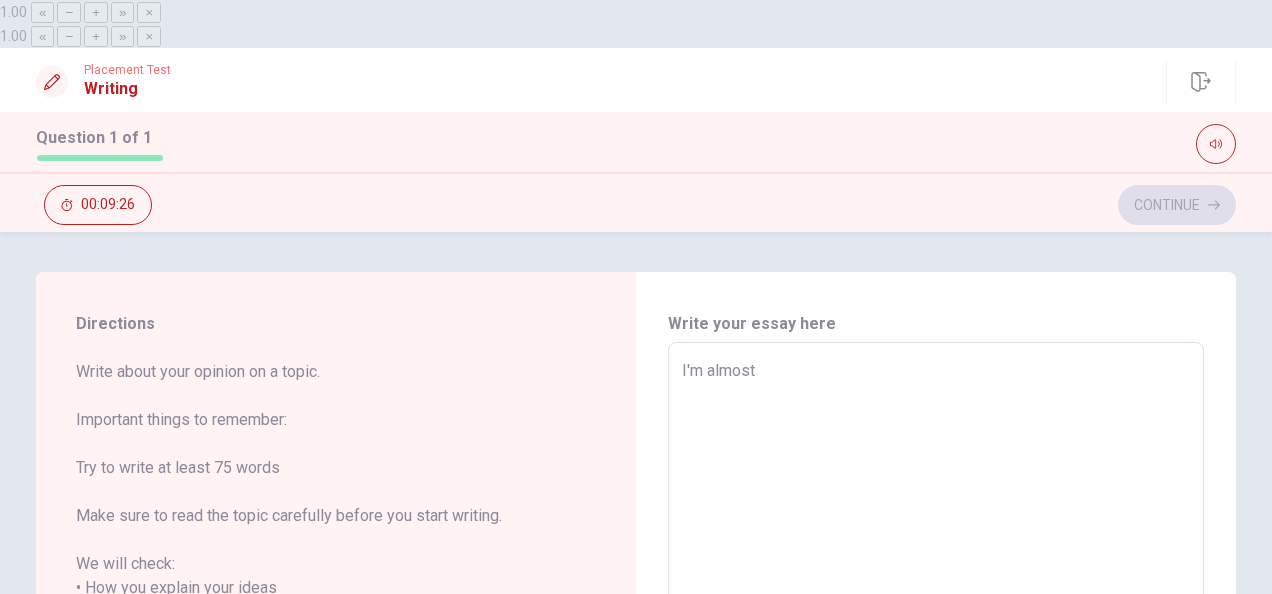 type on "x" 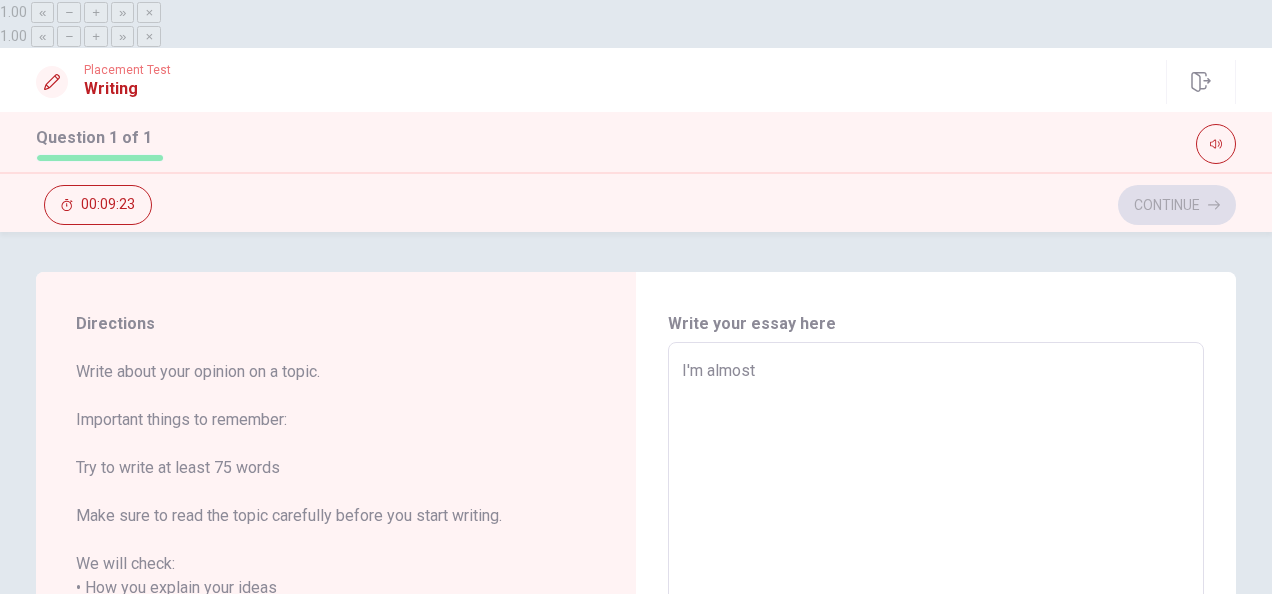 type on "x" 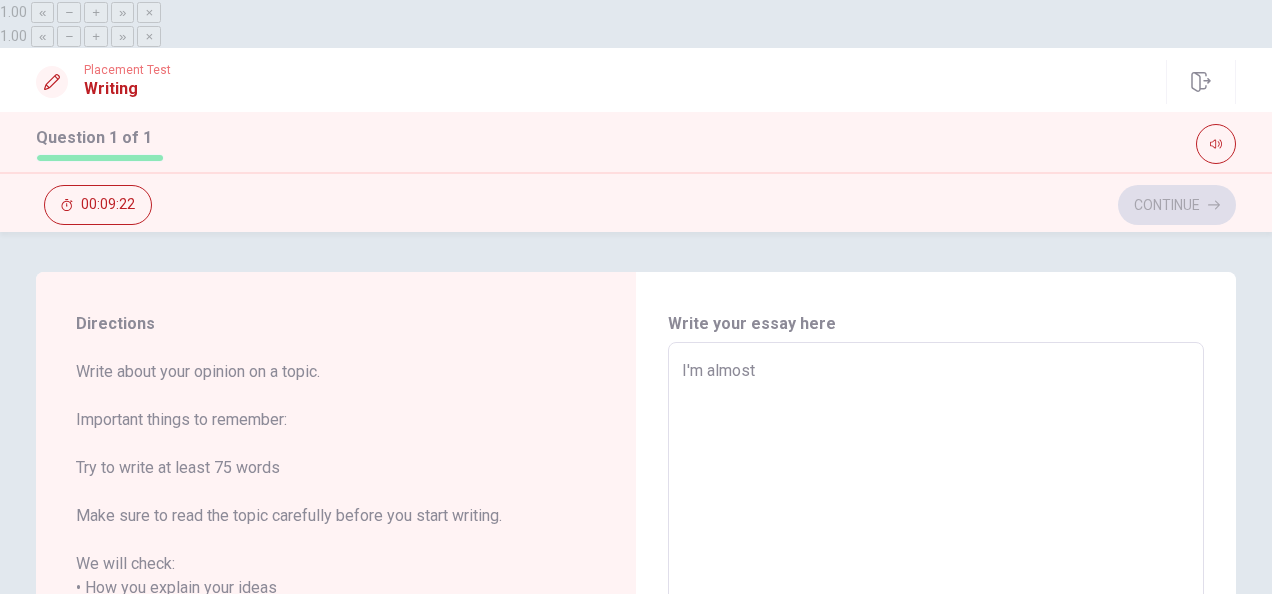 type on "I'm almost f" 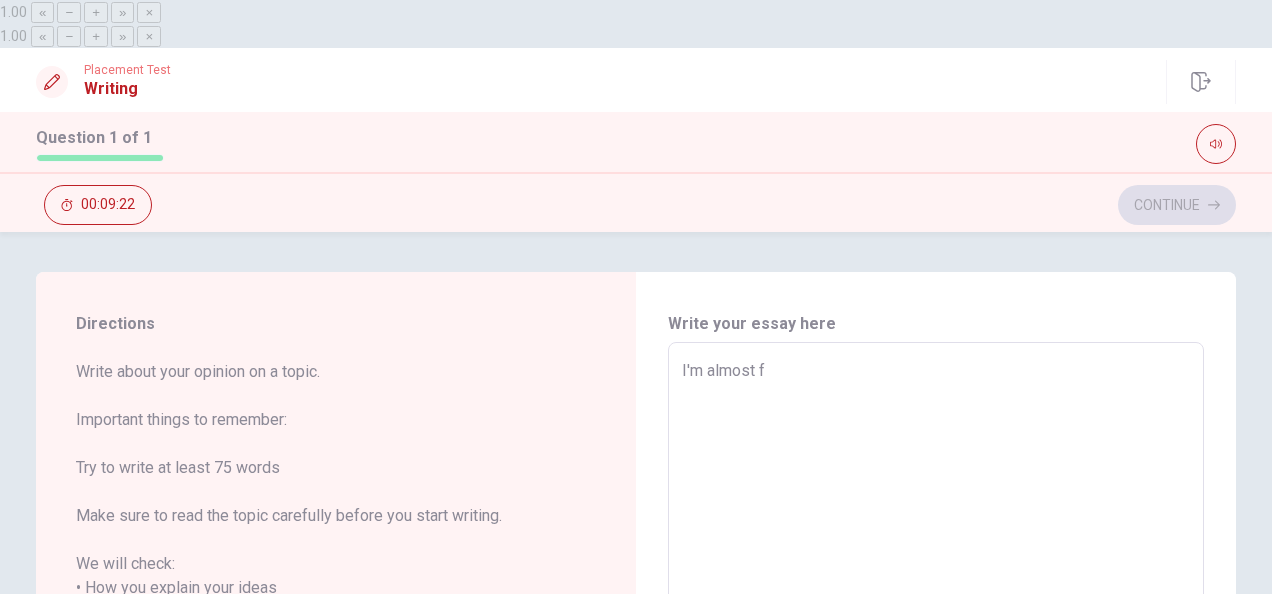 type on "x" 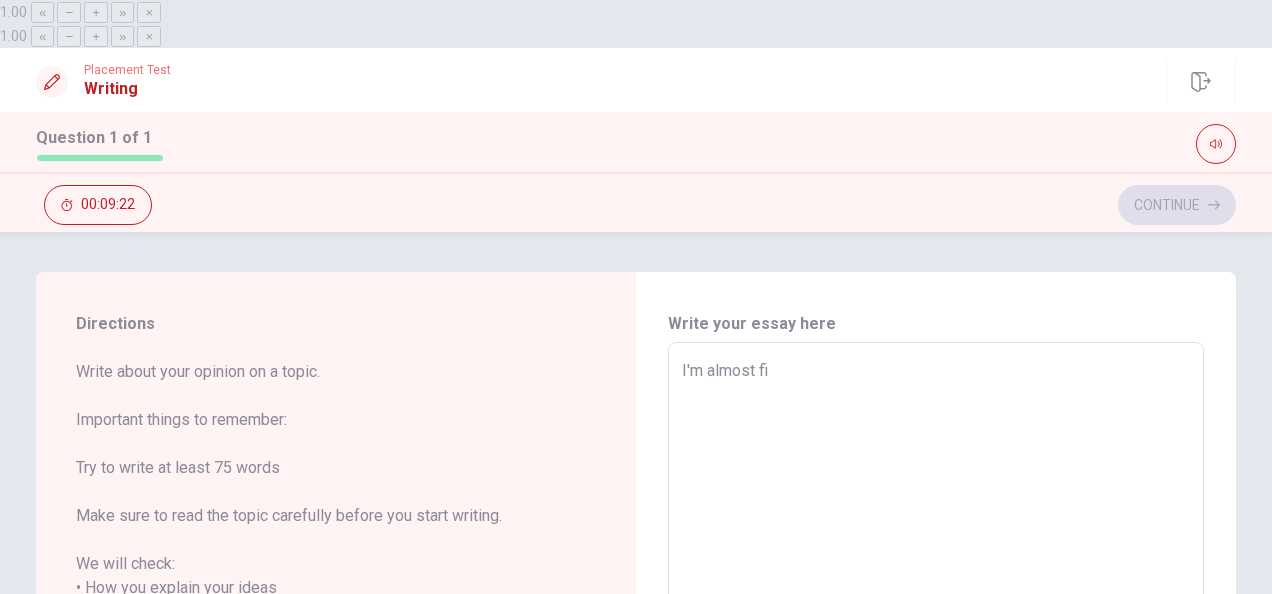 type on "x" 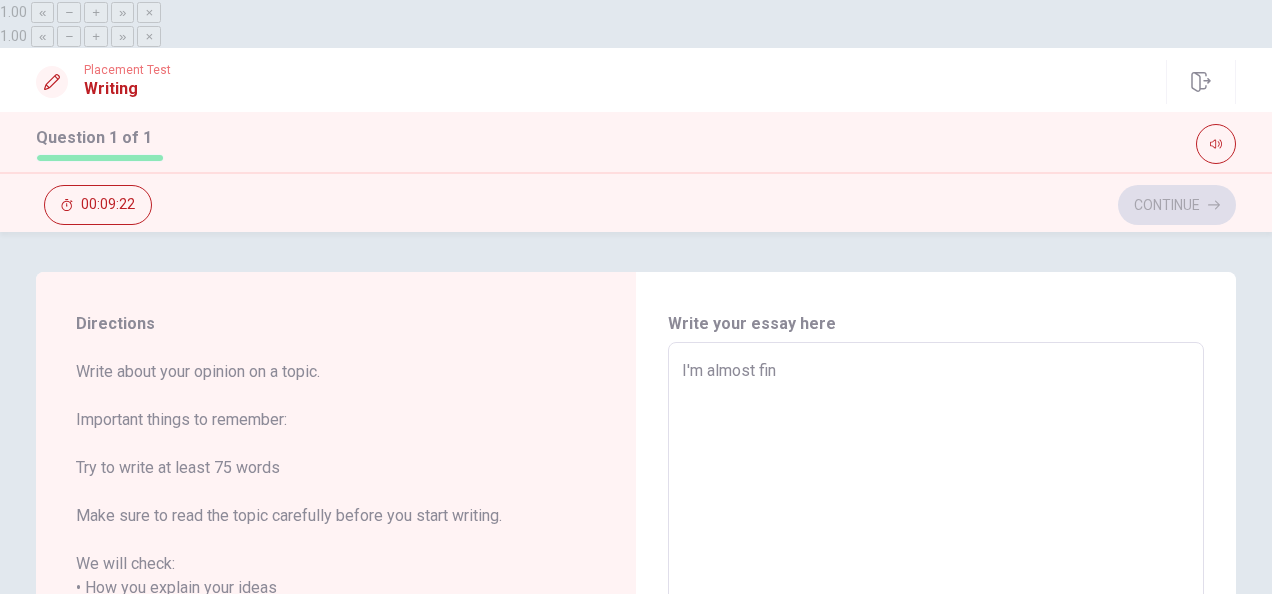 type on "x" 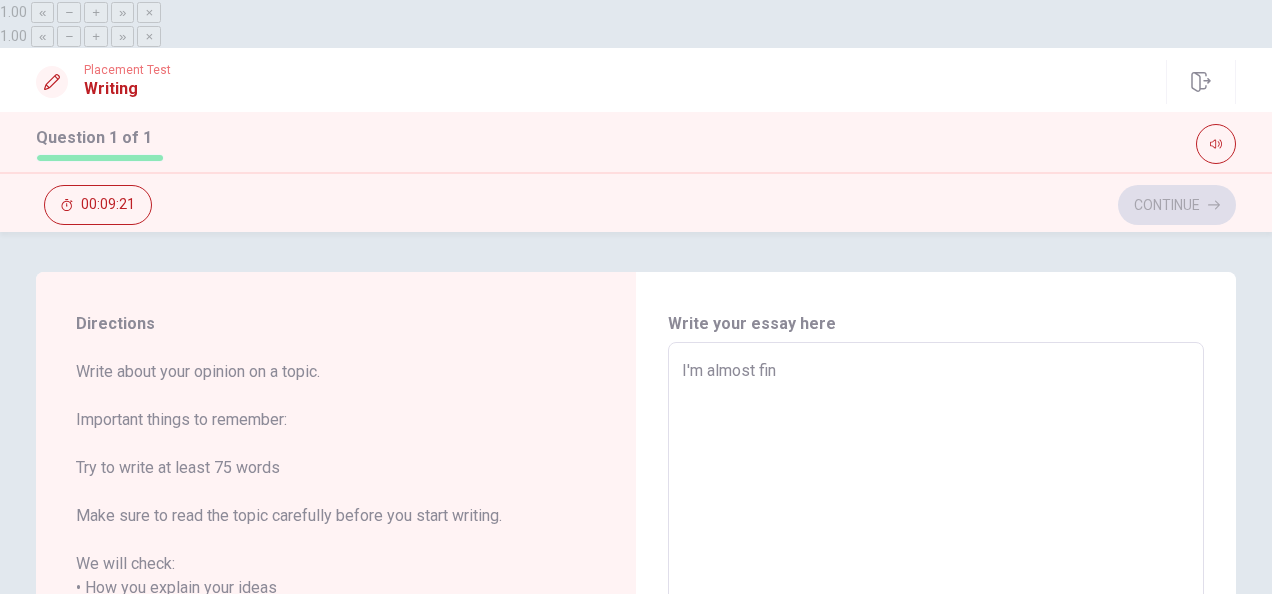type on "I'm almost fini" 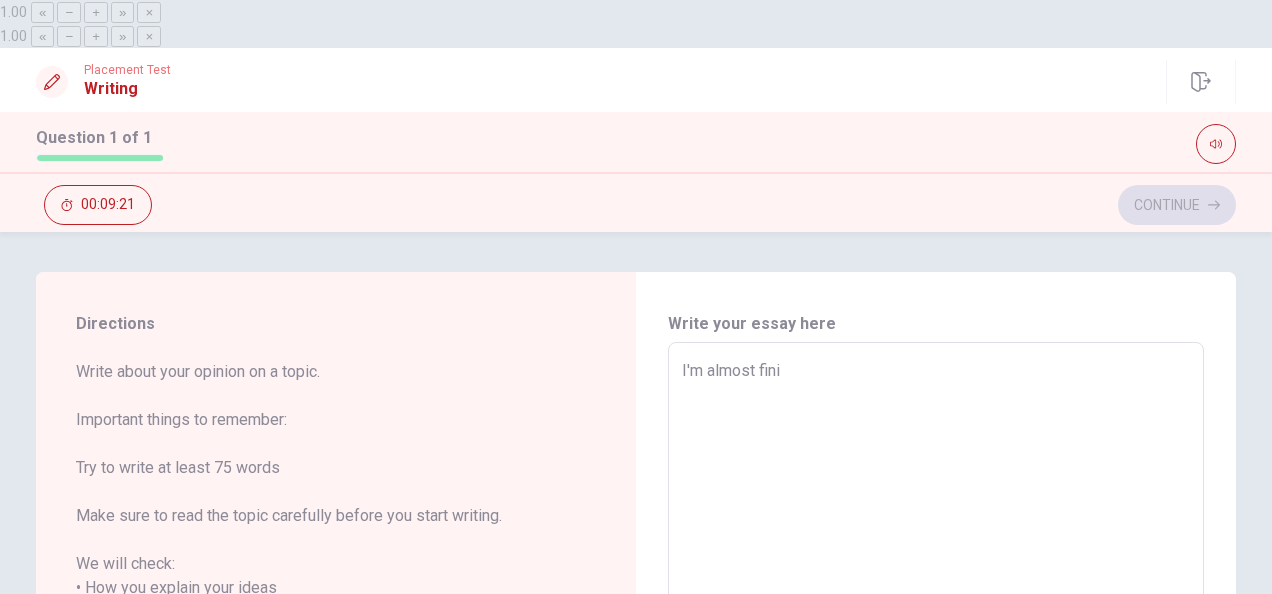 type on "x" 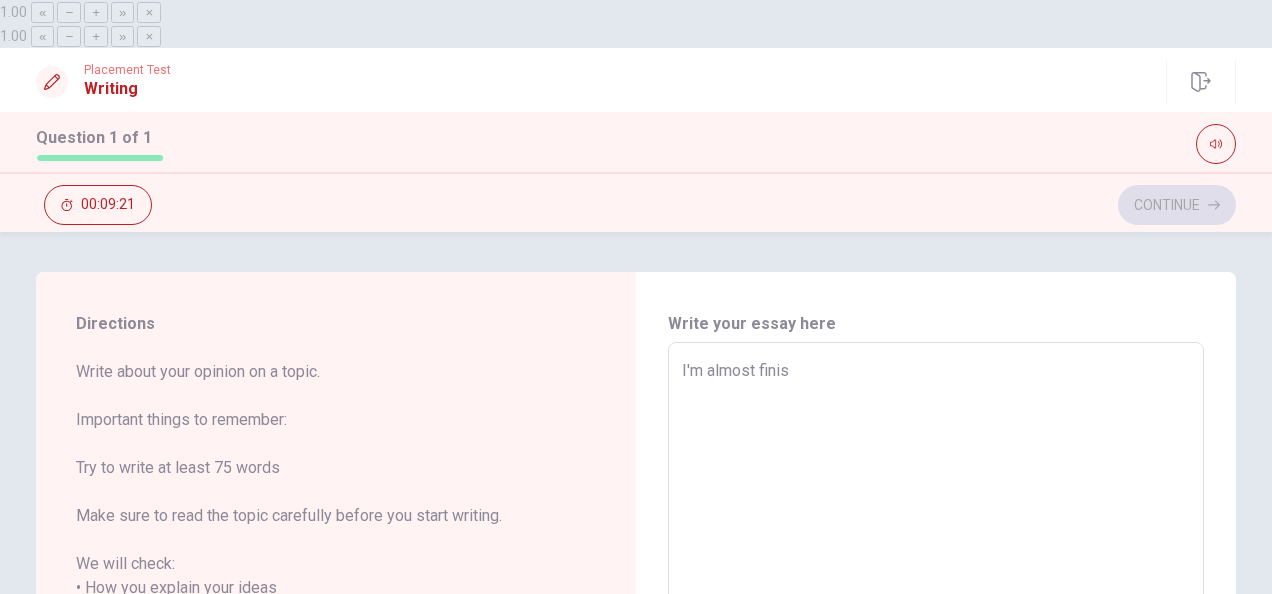 type on "x" 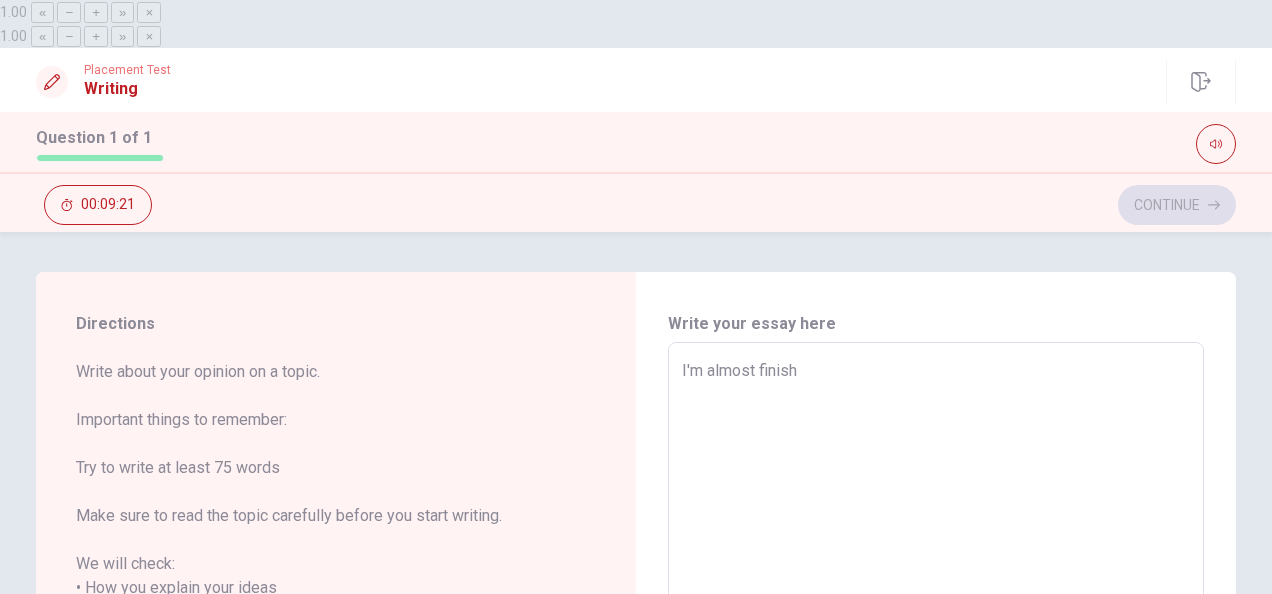type on "x" 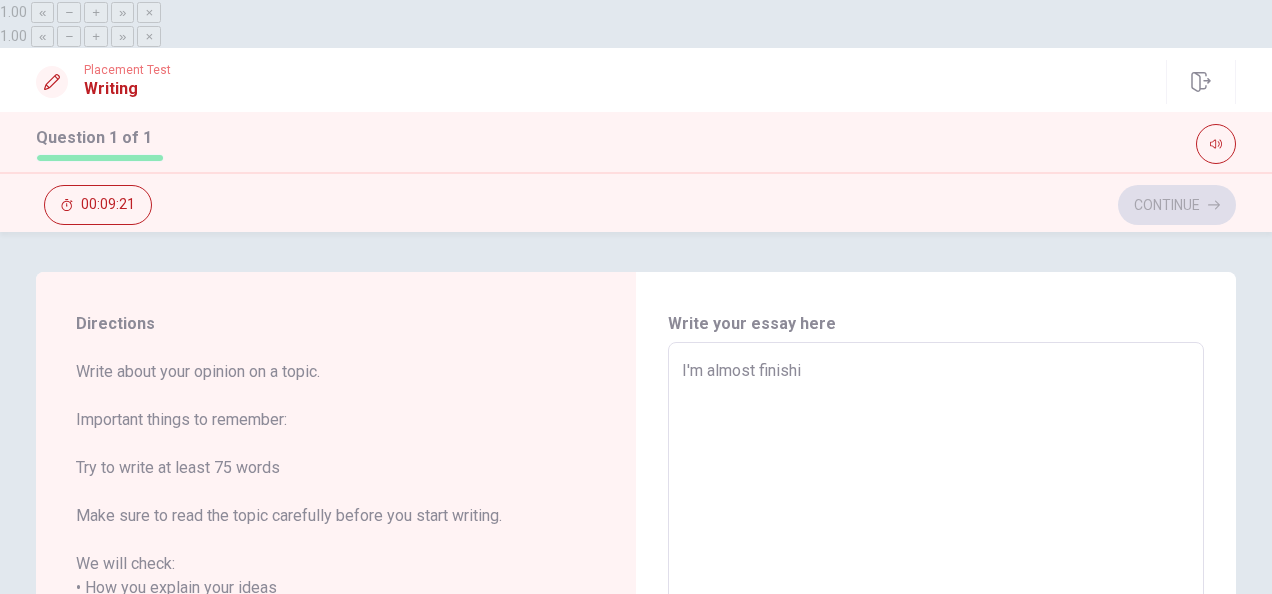 type on "x" 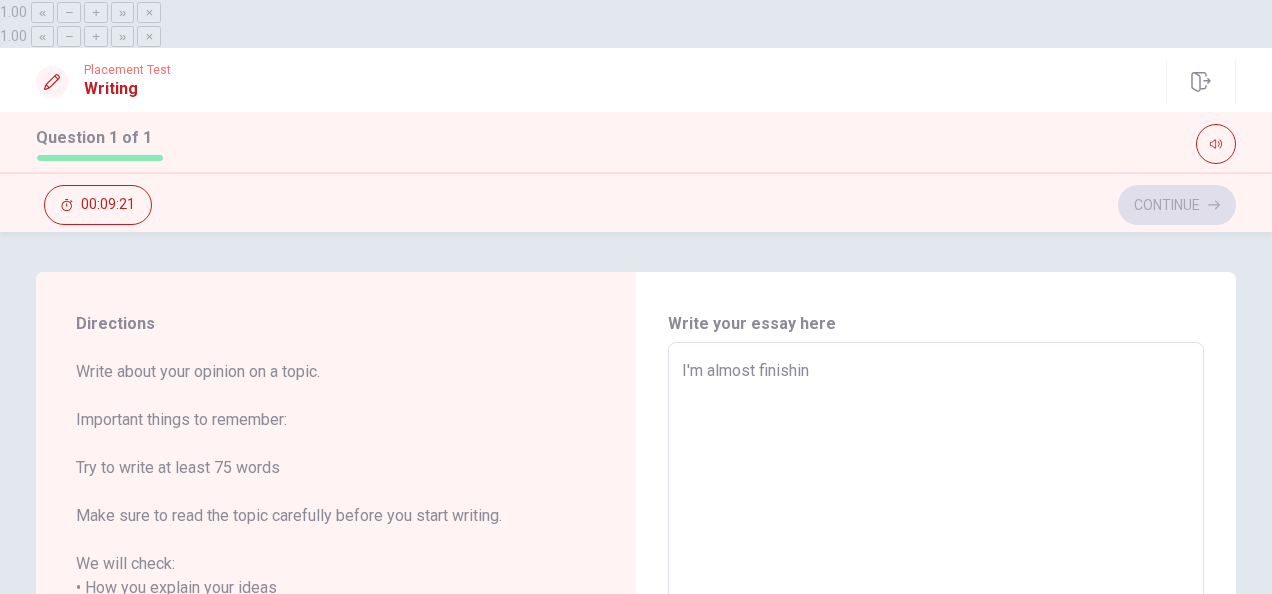 type on "x" 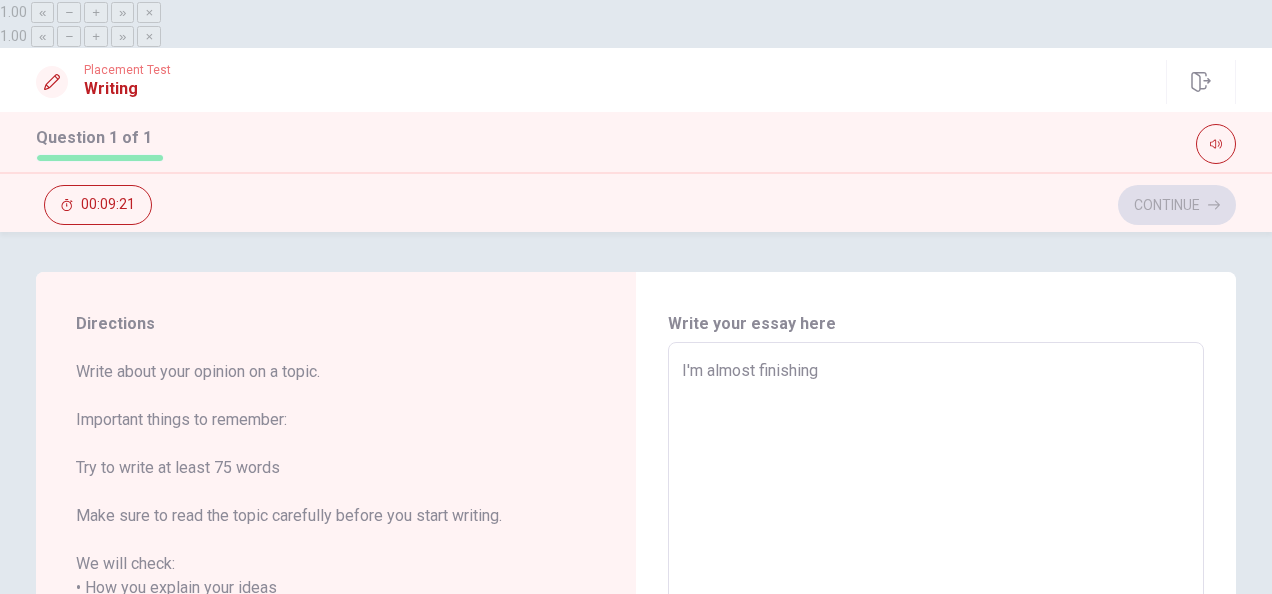 type on "x" 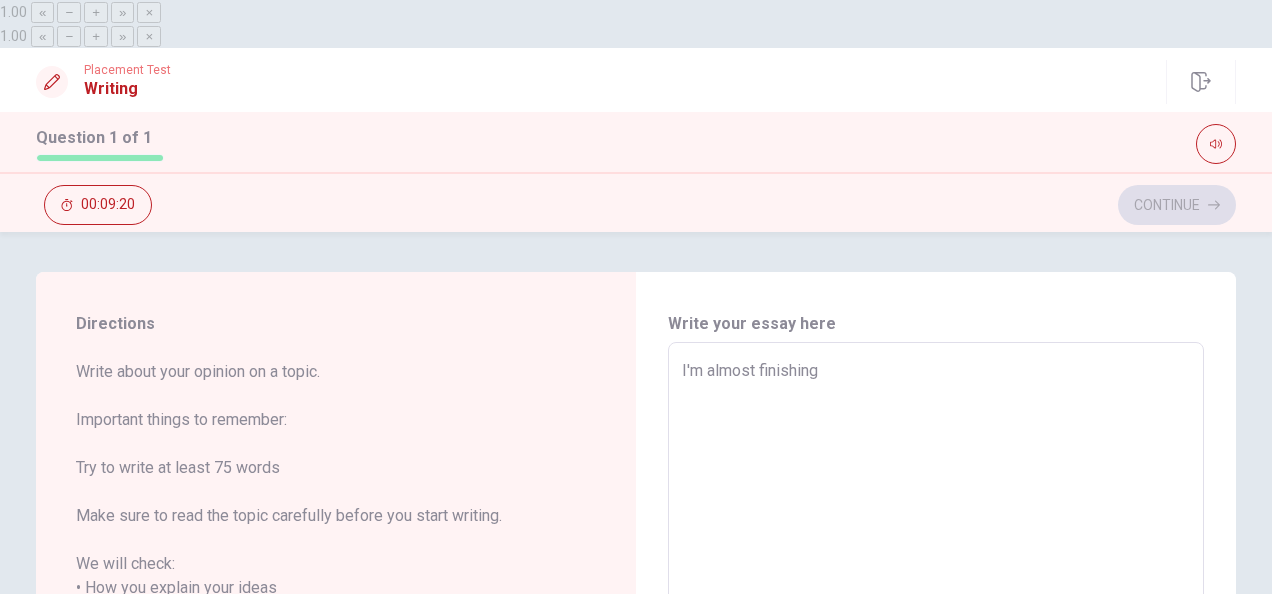type on "I'm almost finishing m" 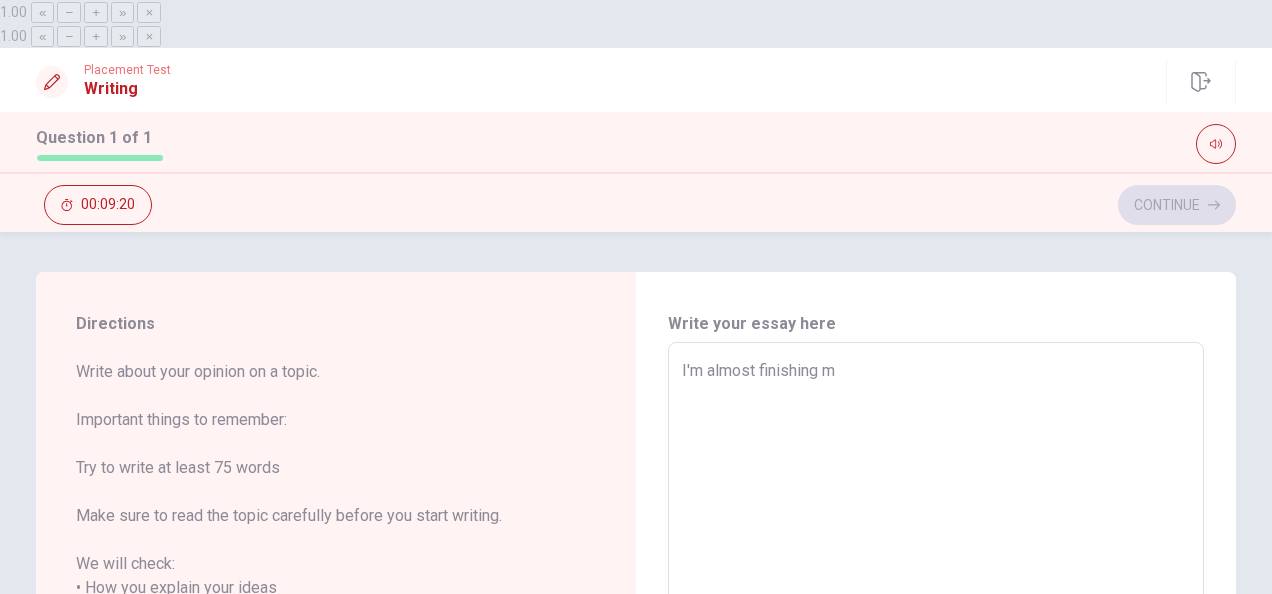 type on "x" 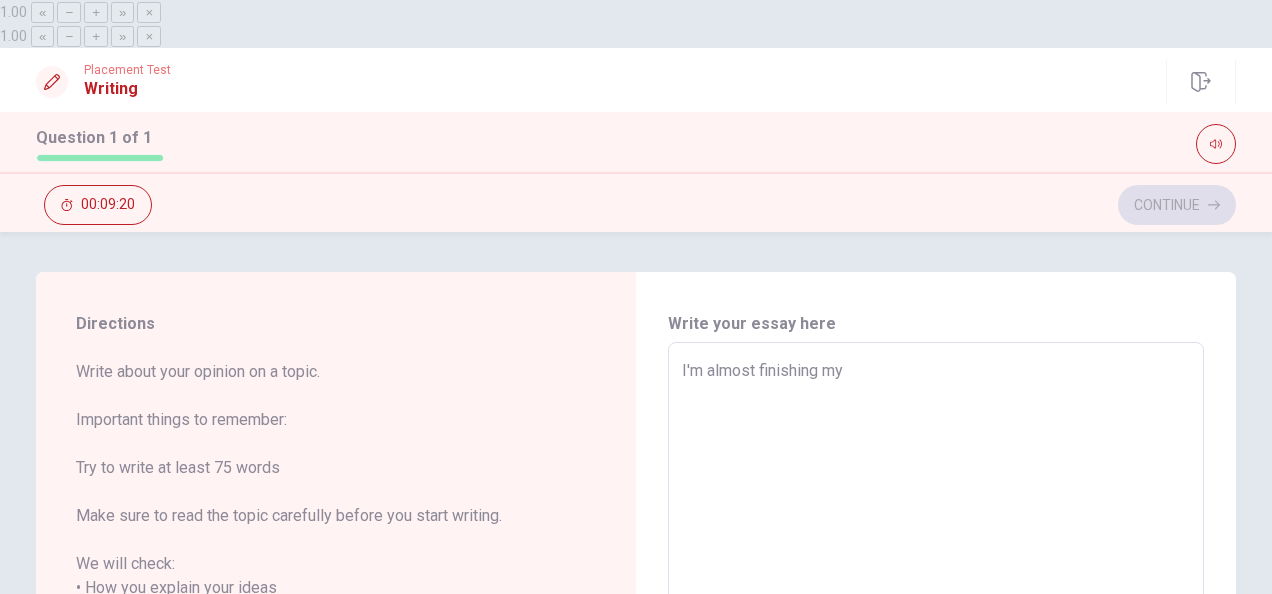 type on "x" 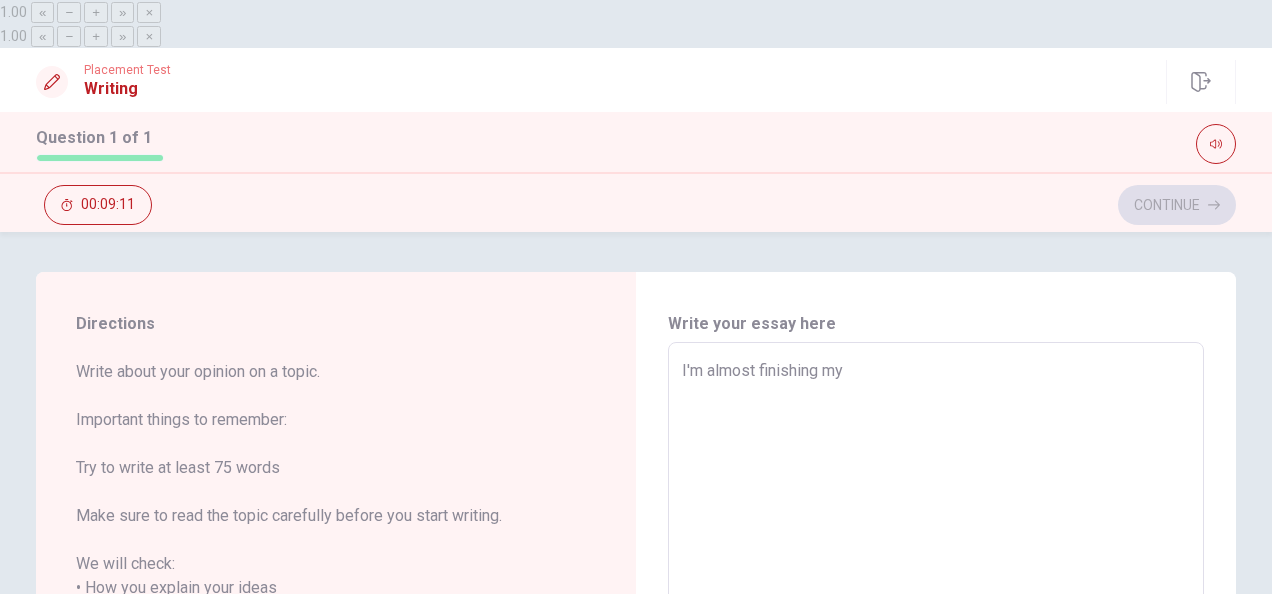 type on "x" 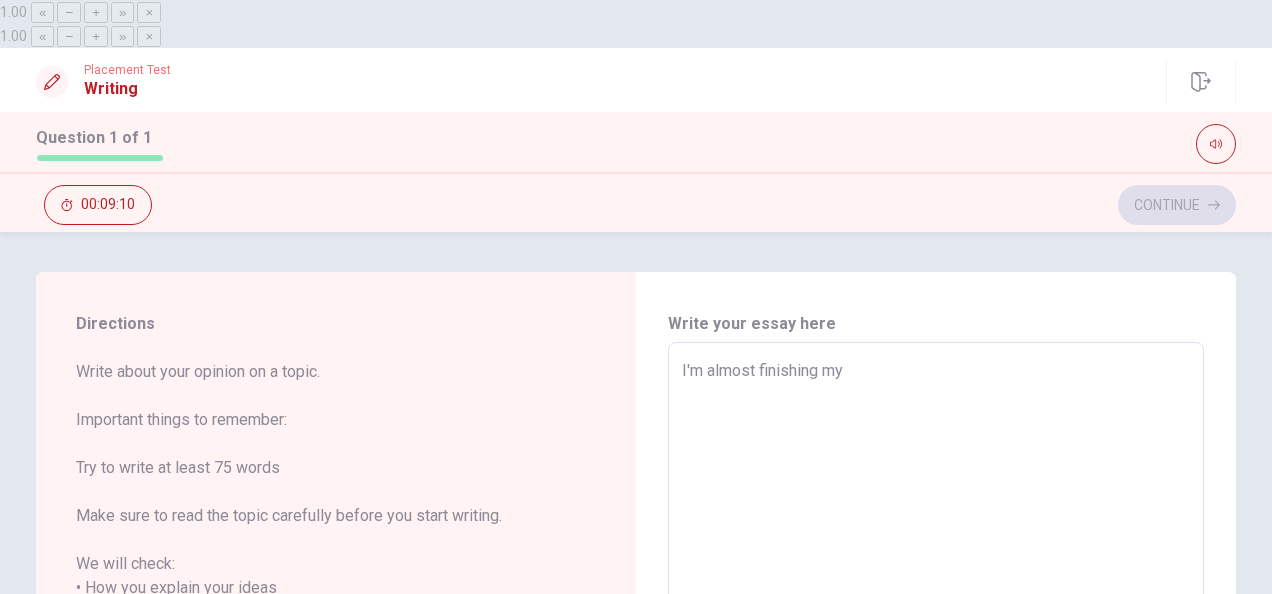 type on "I'm almost finishing my" 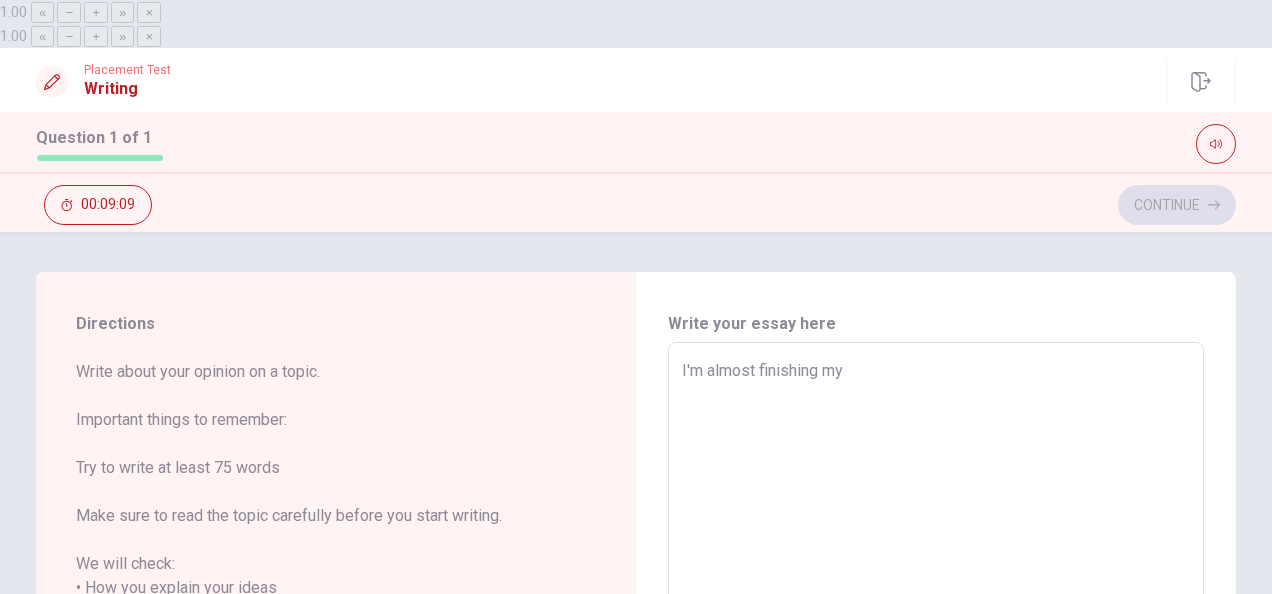 type on "I'm almost finishing m" 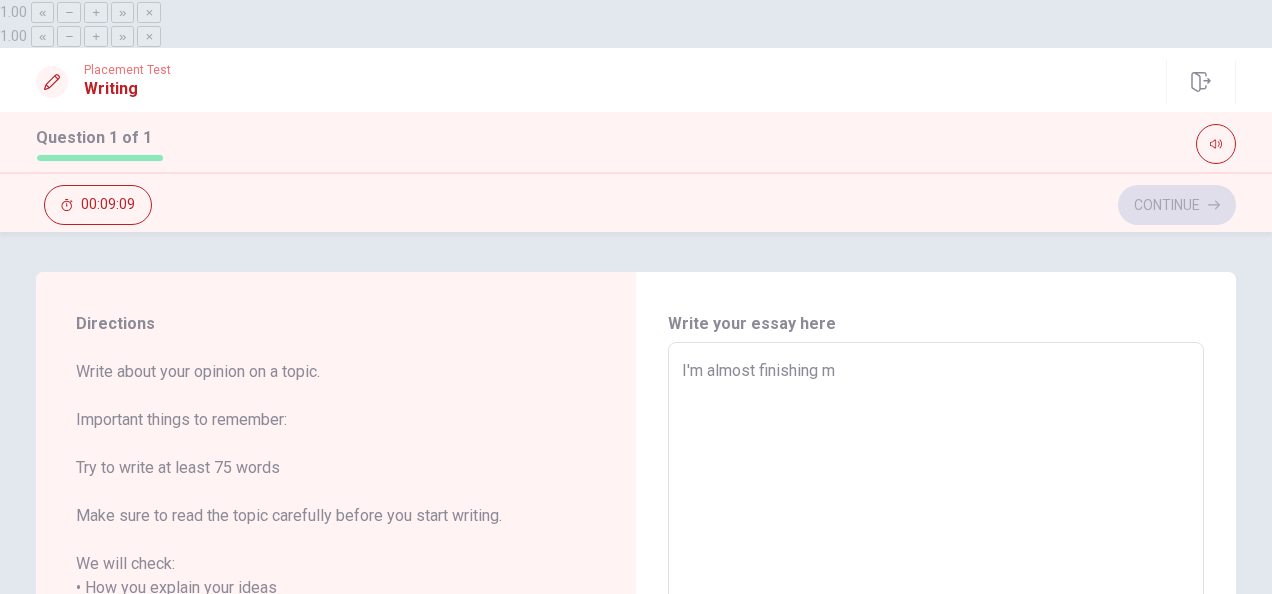 type on "x" 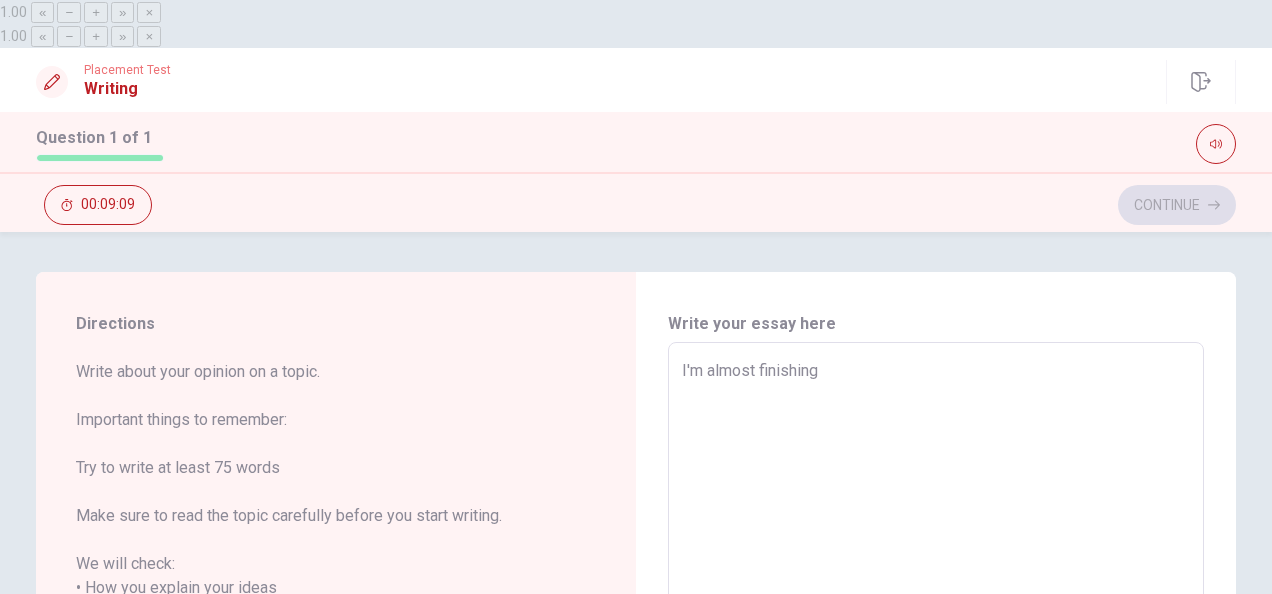 type on "x" 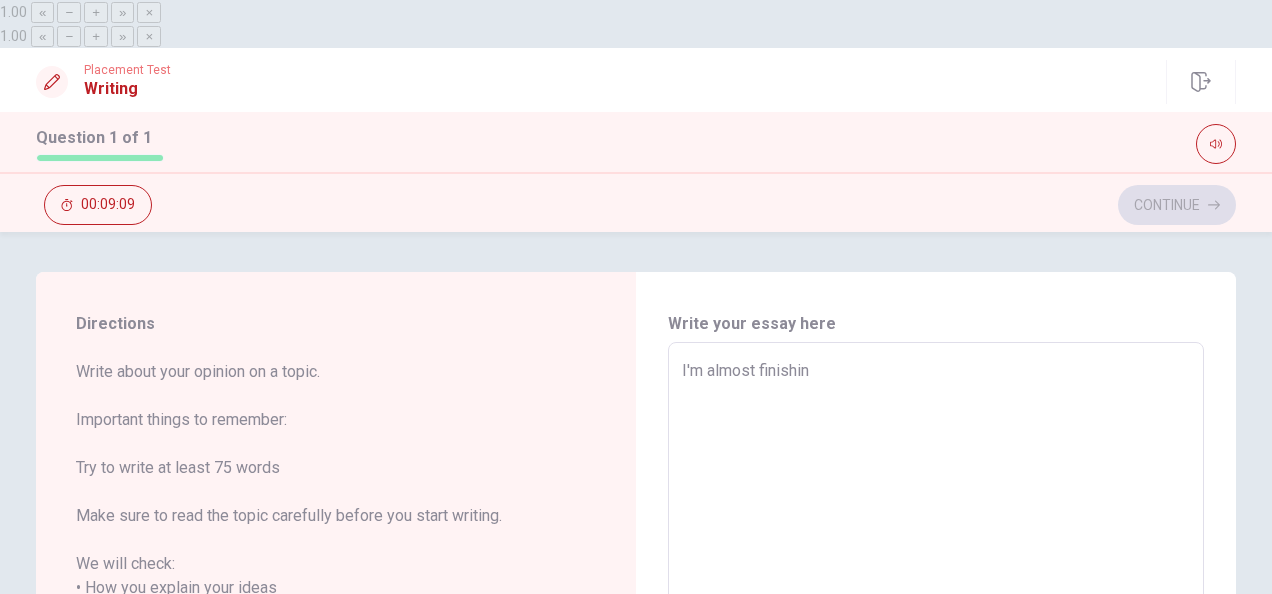 type on "x" 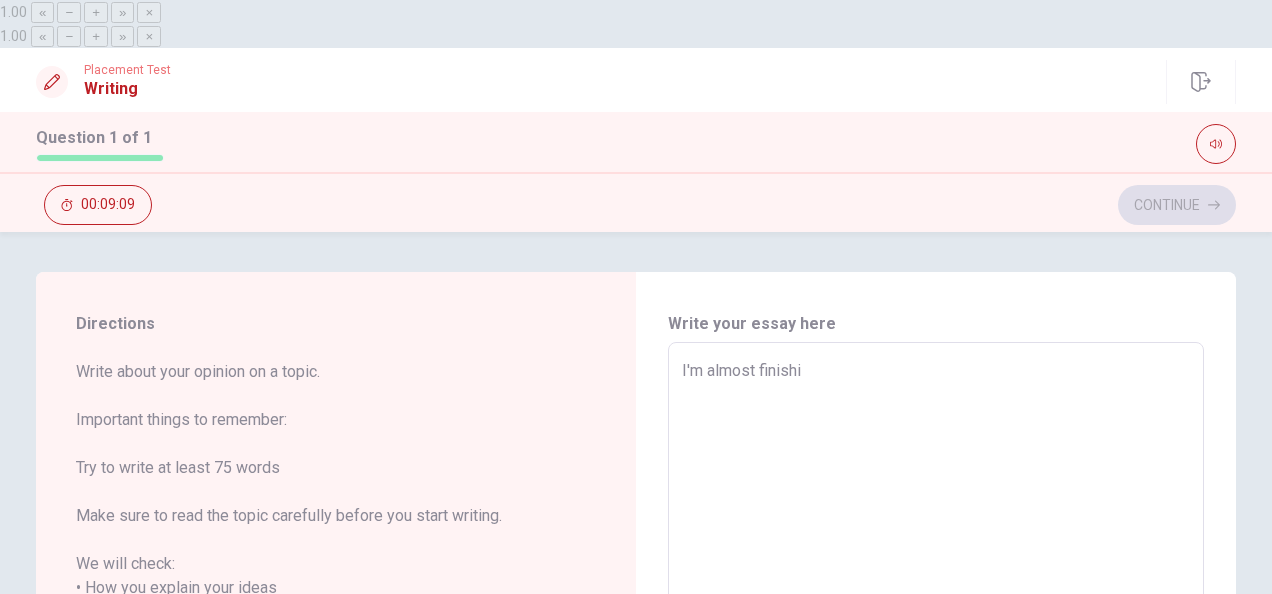 type on "x" 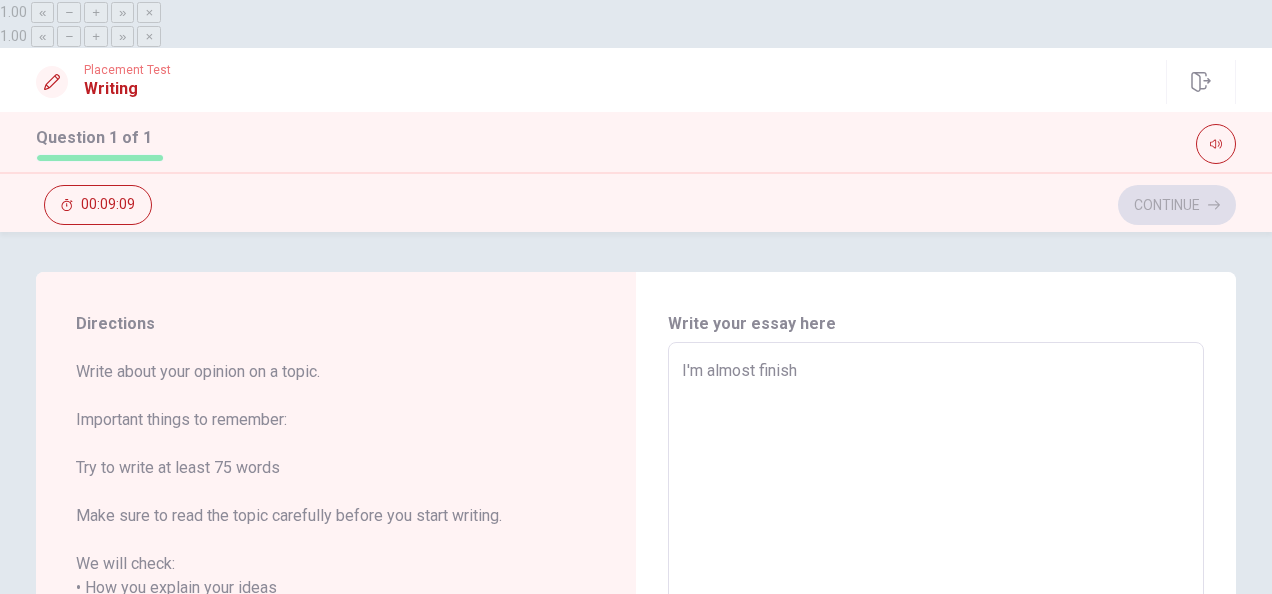 type on "x" 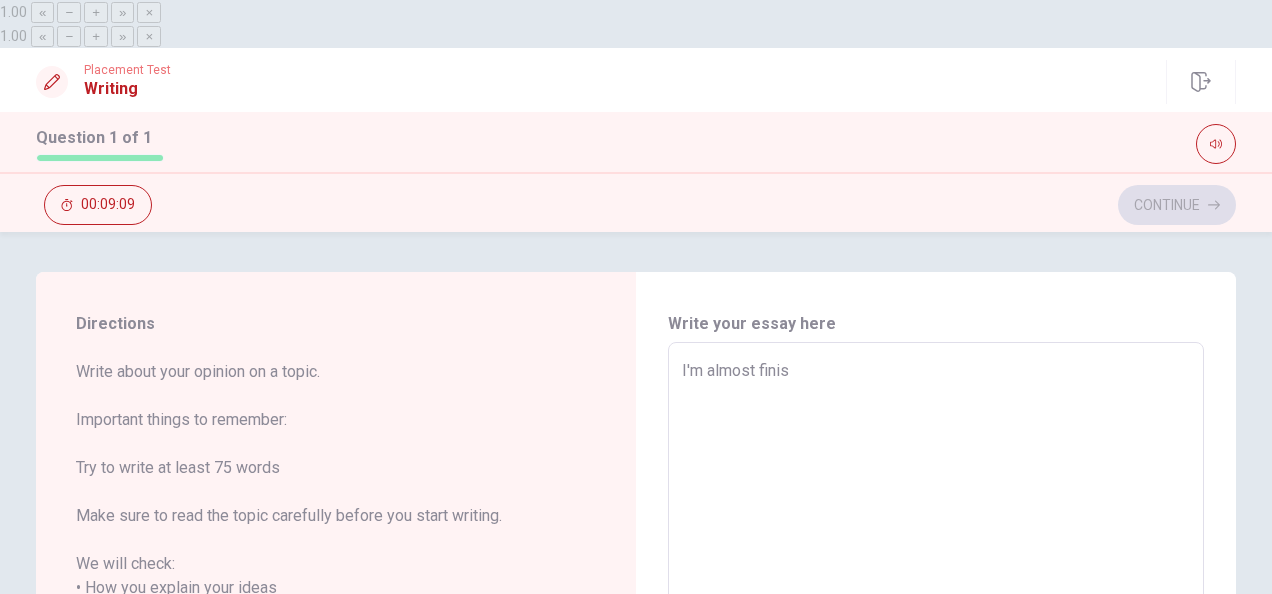 type on "x" 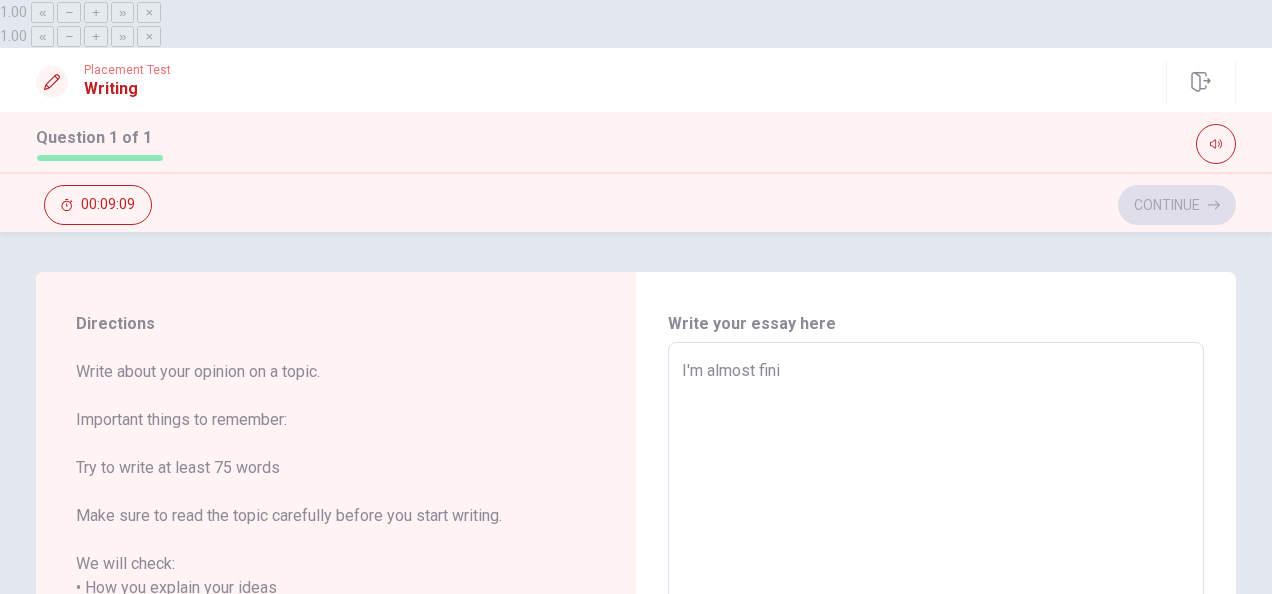 type on "x" 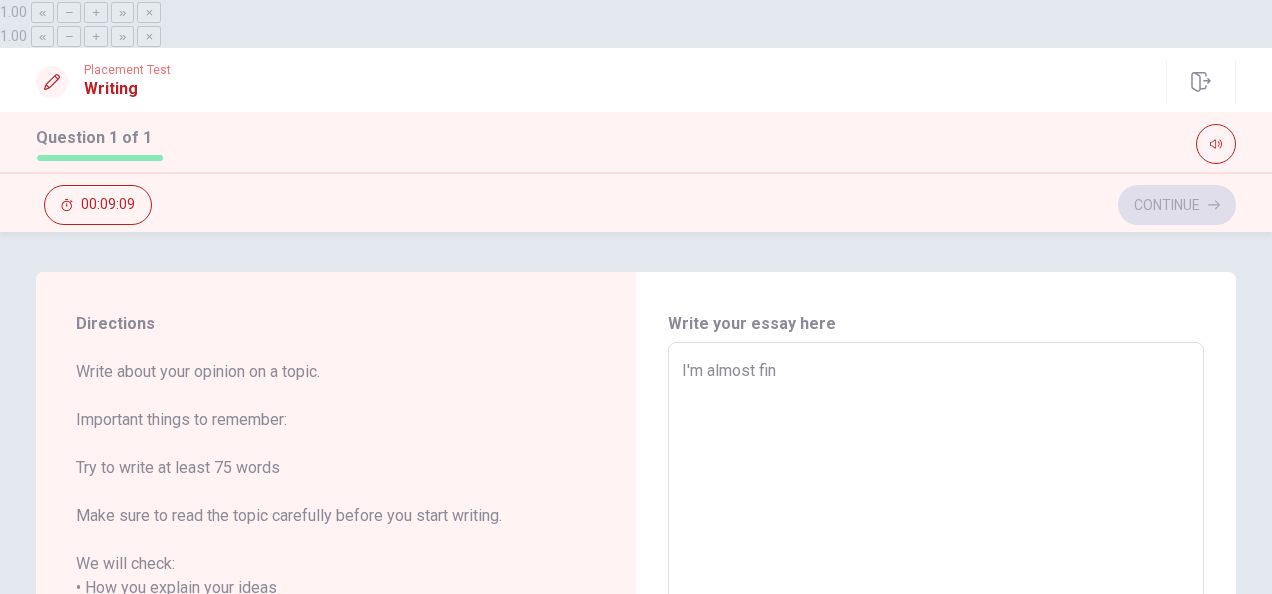 type on "I'm almost fi" 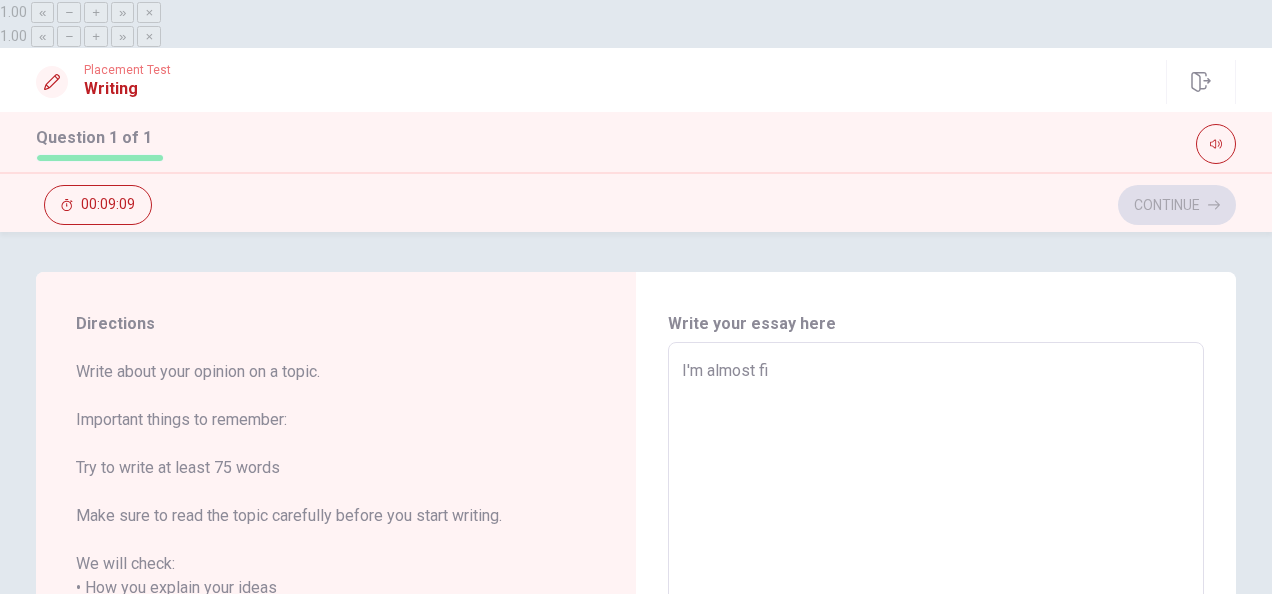 type on "x" 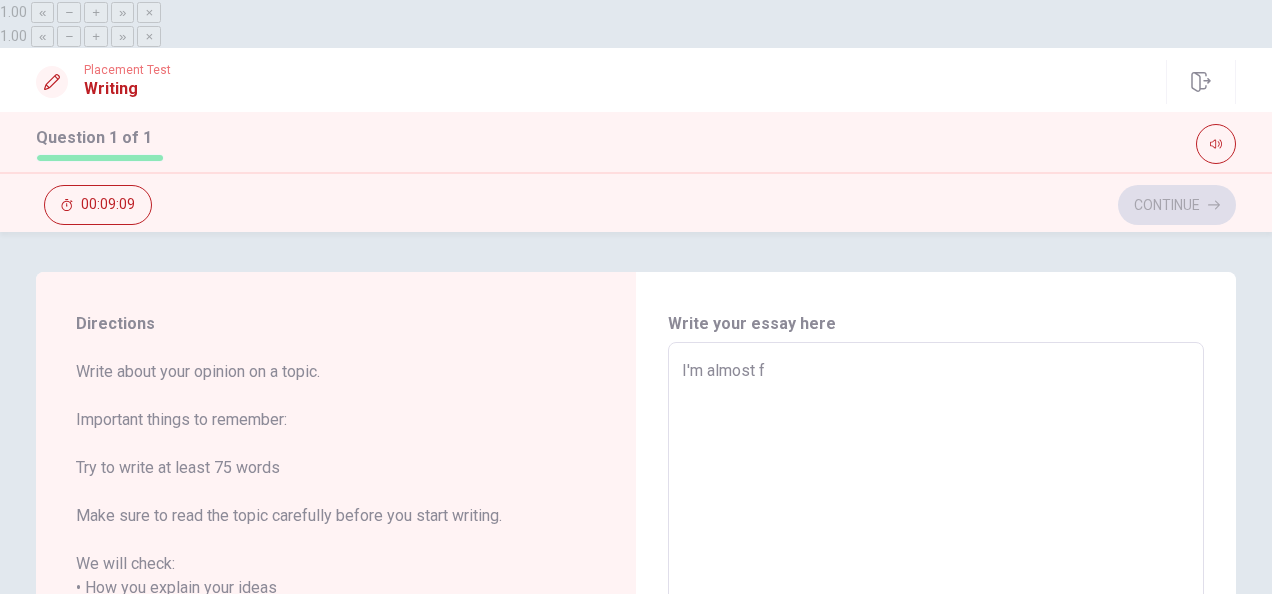type on "x" 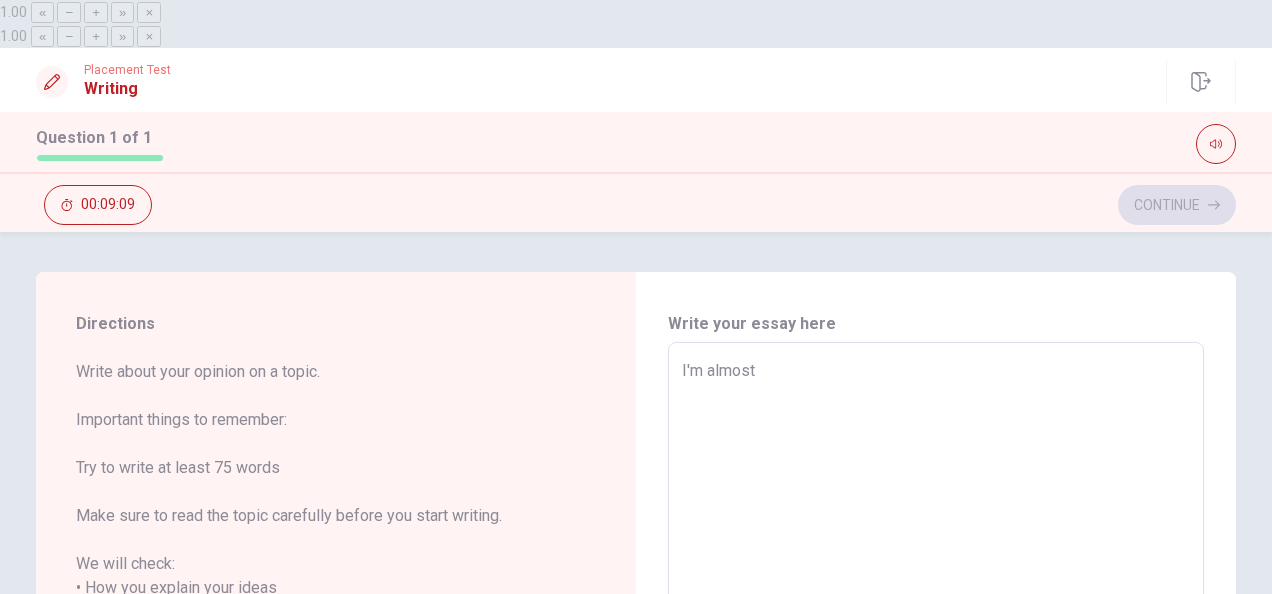 type on "x" 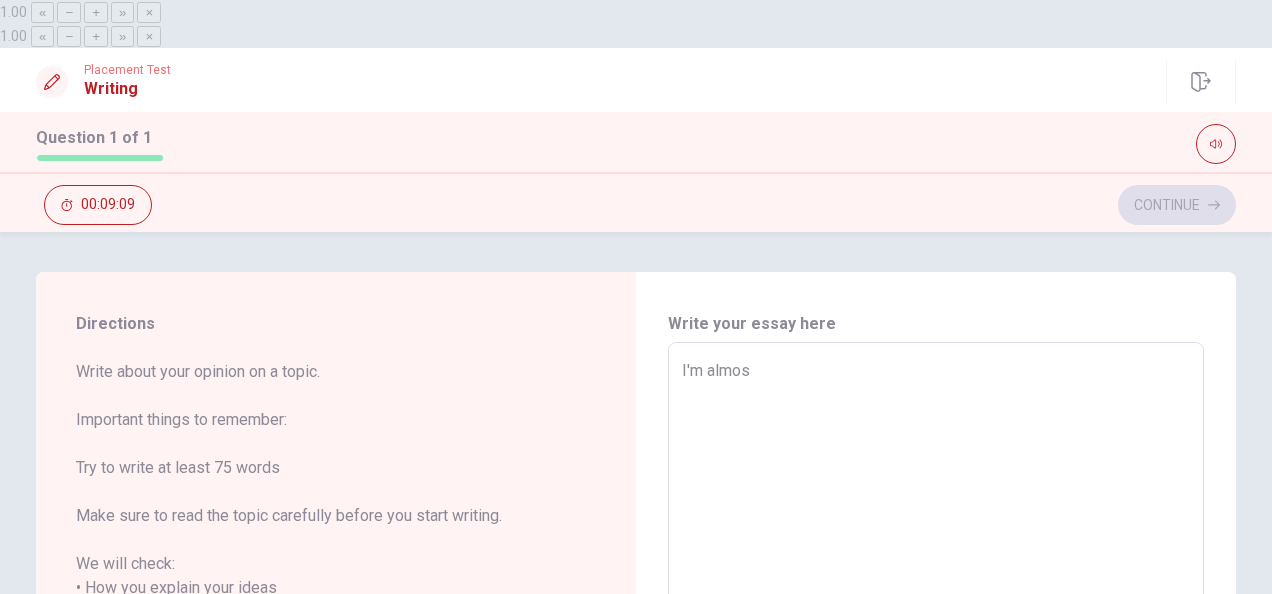 type on "x" 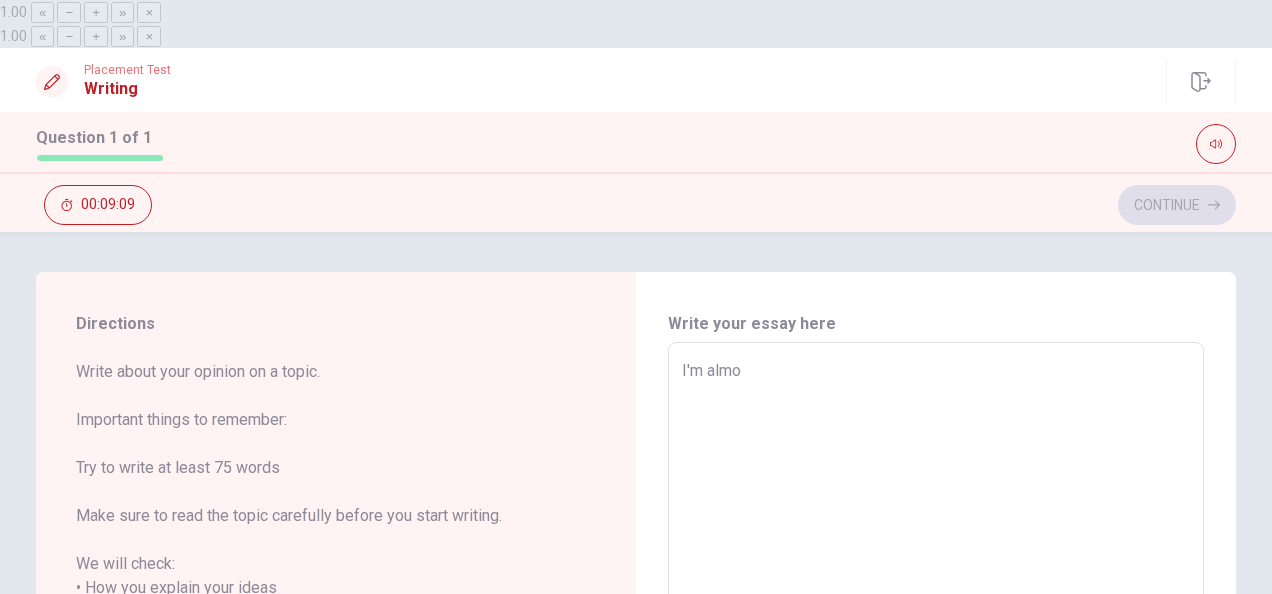 type on "x" 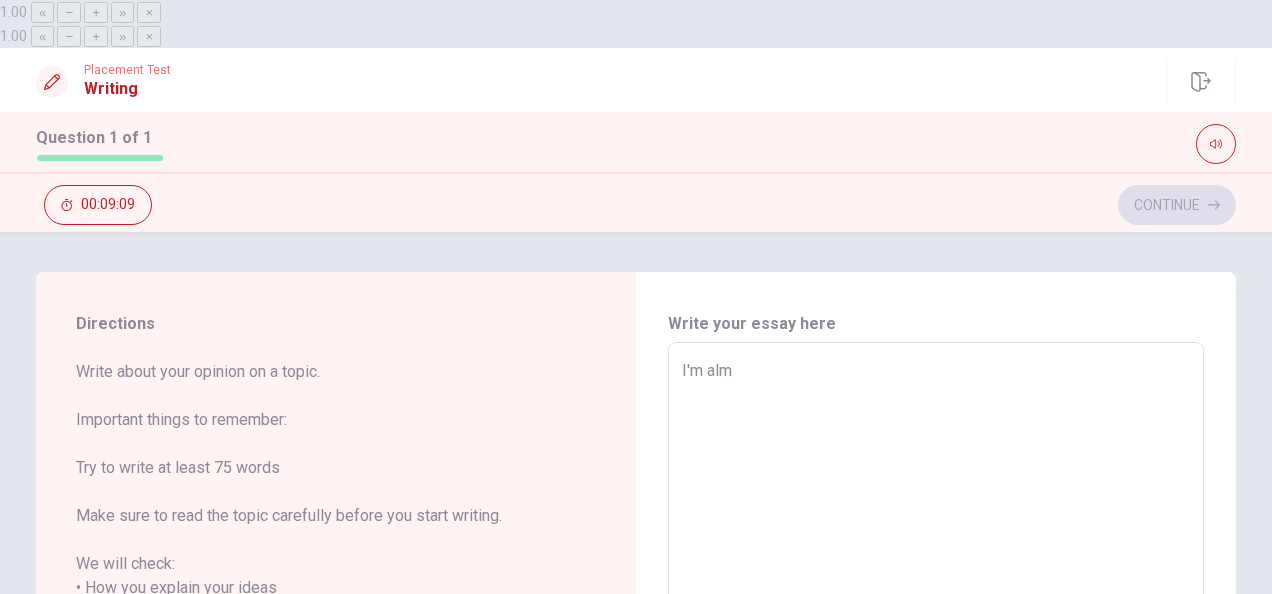 type on "x" 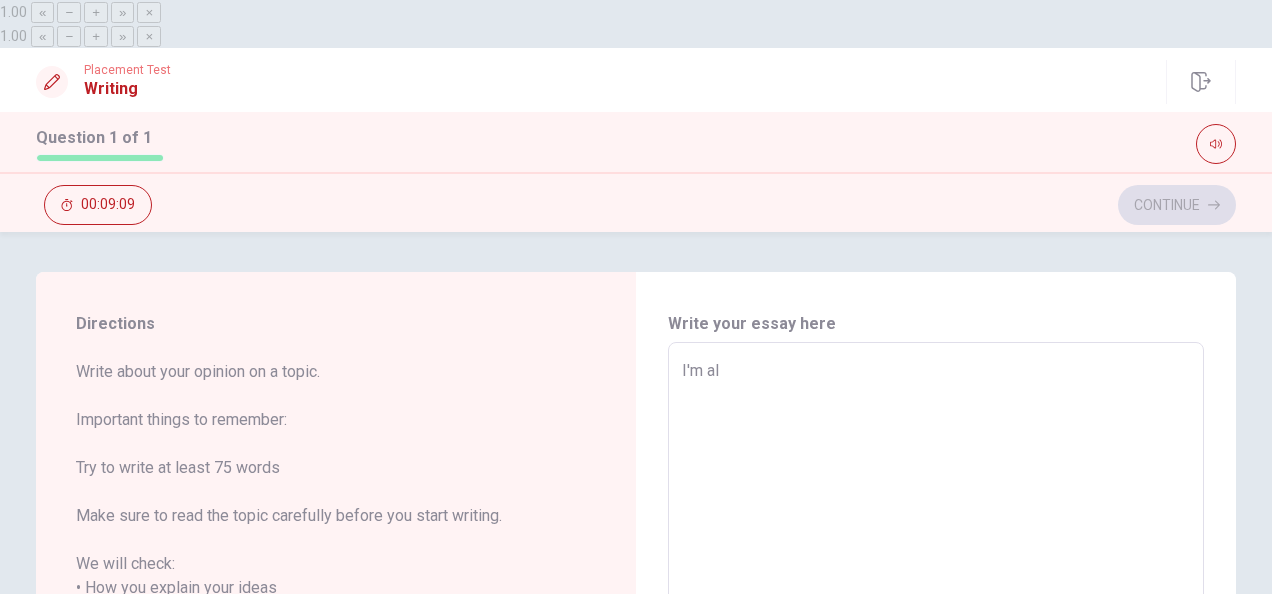 type on "x" 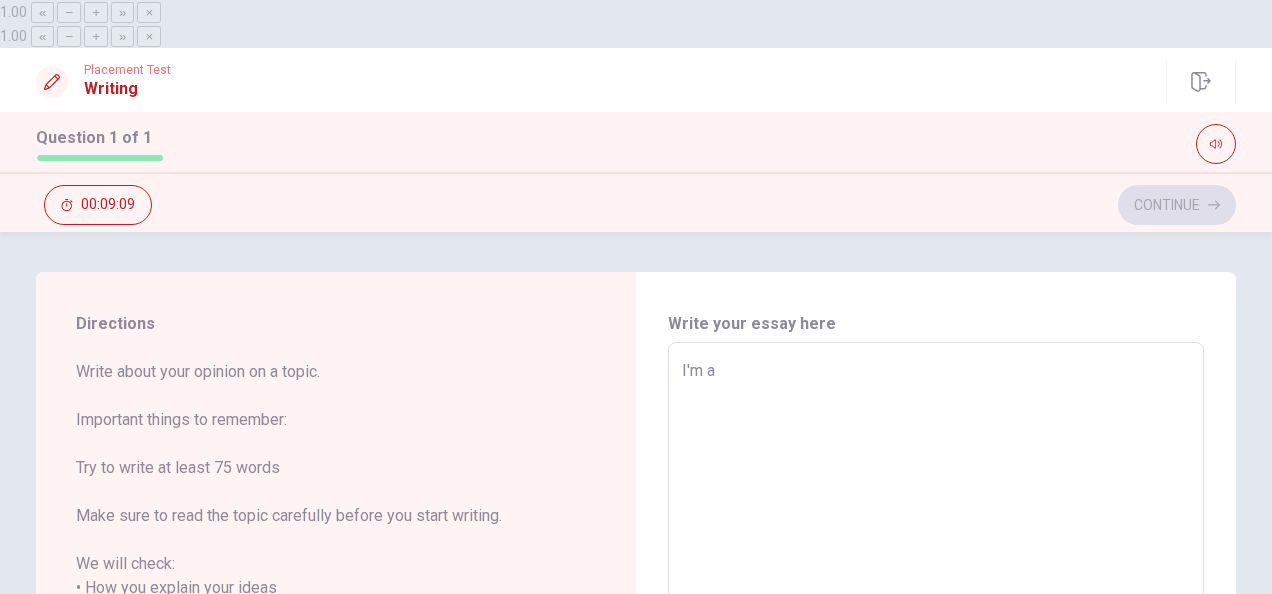 type on "x" 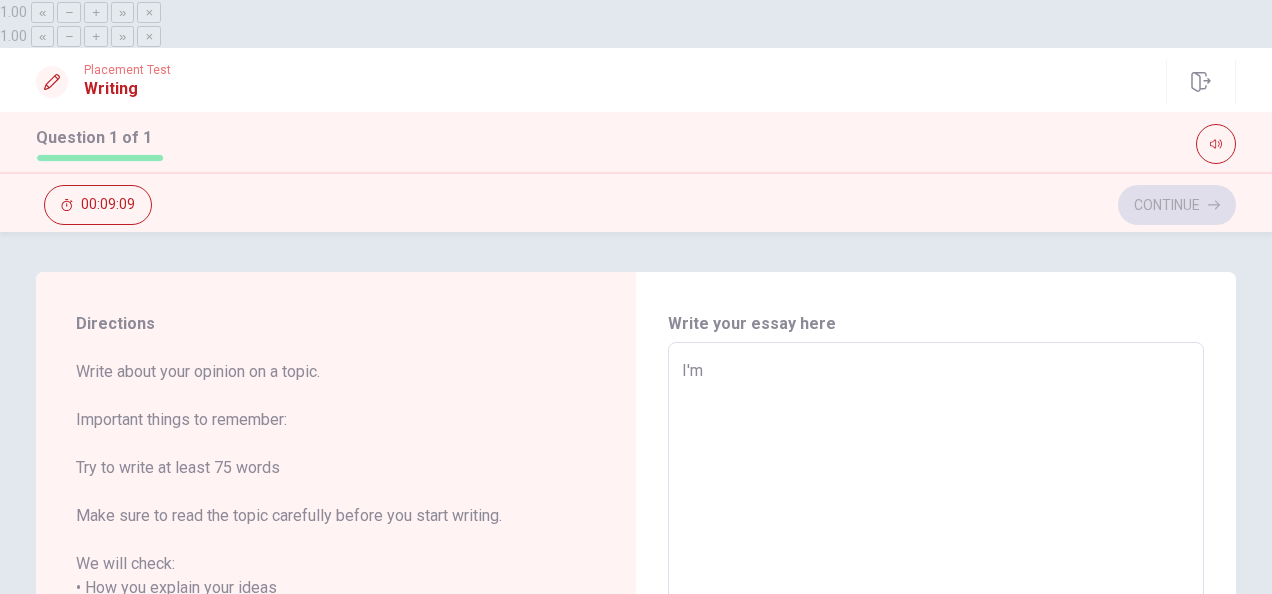 type on "x" 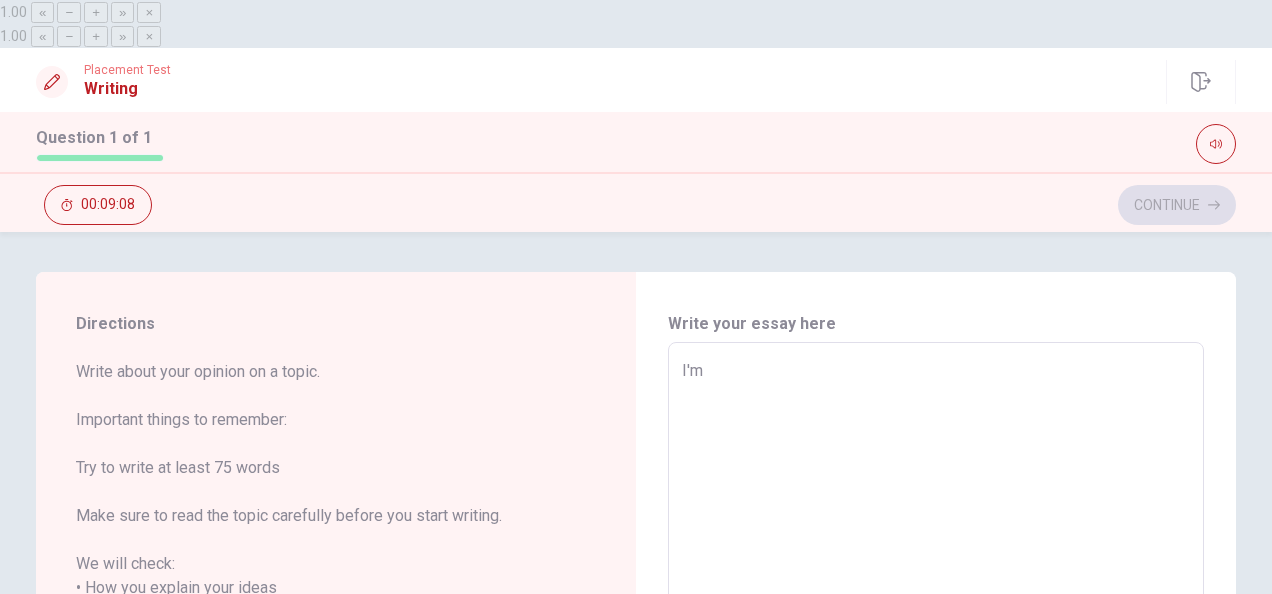 type on "x" 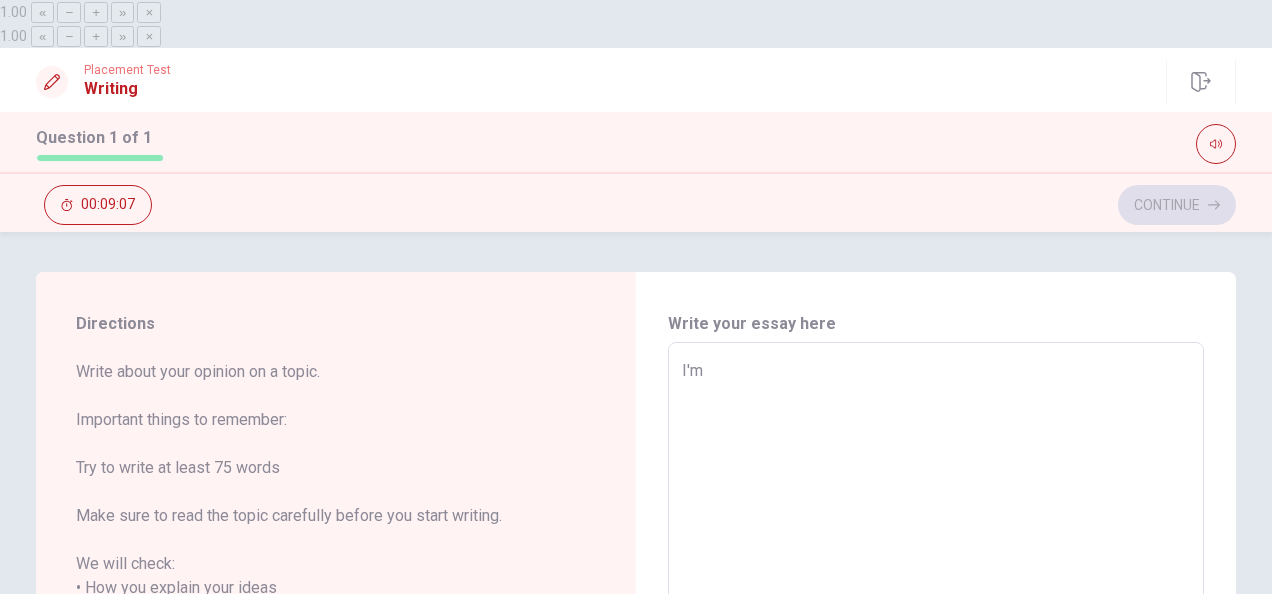type on "I'" 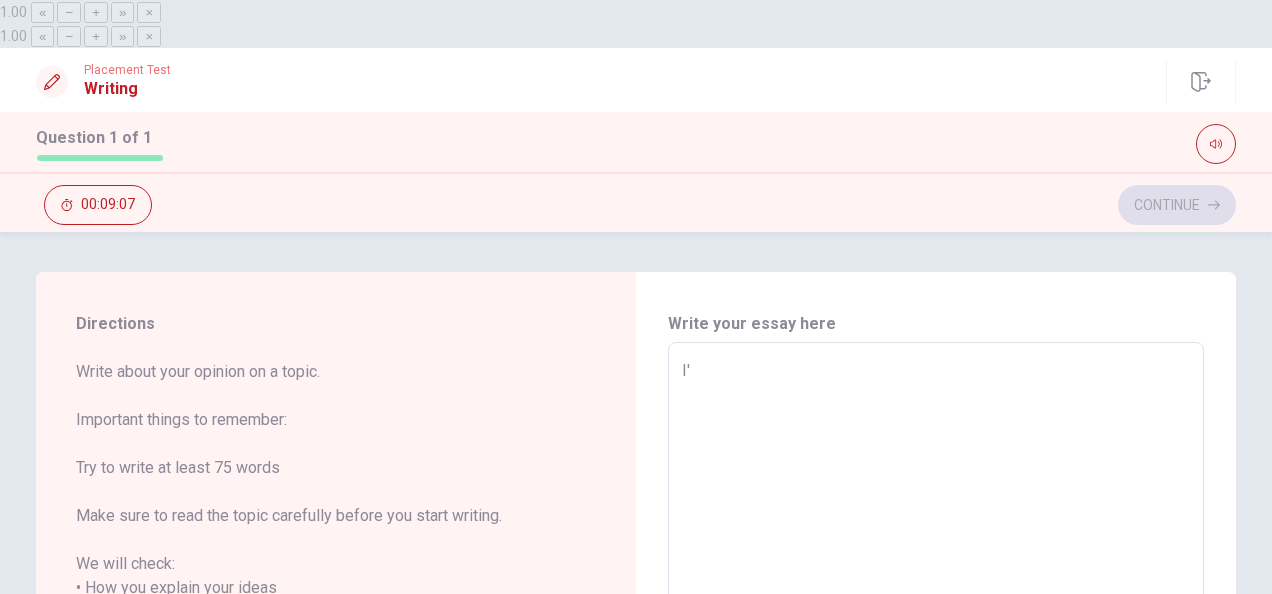 type on "x" 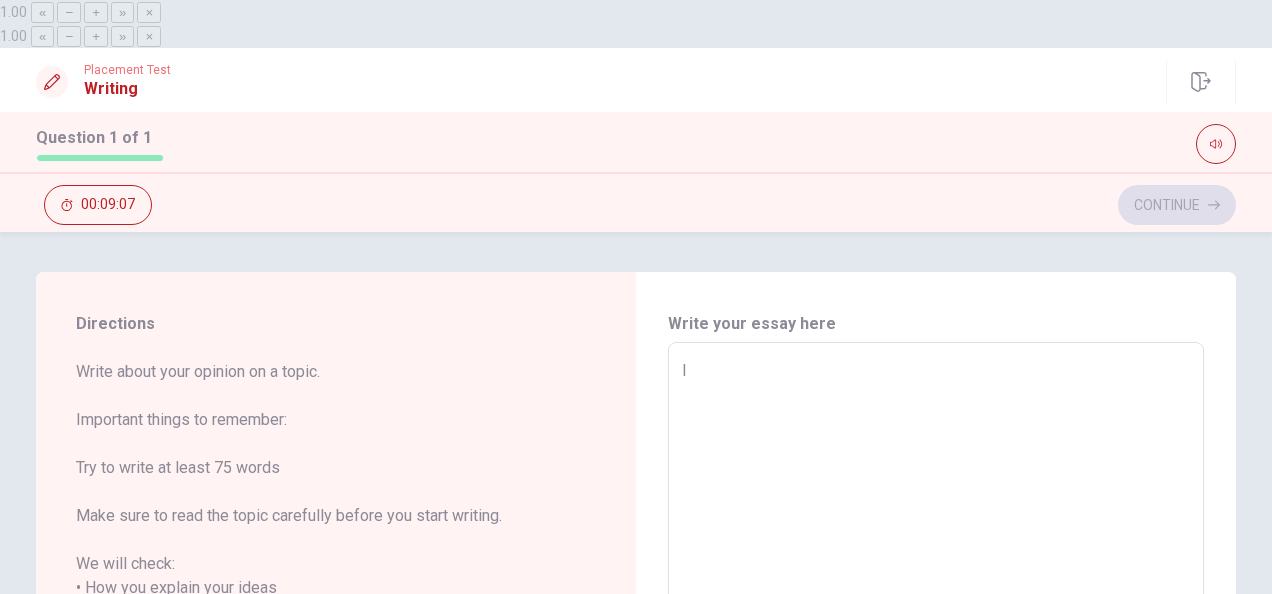type on "x" 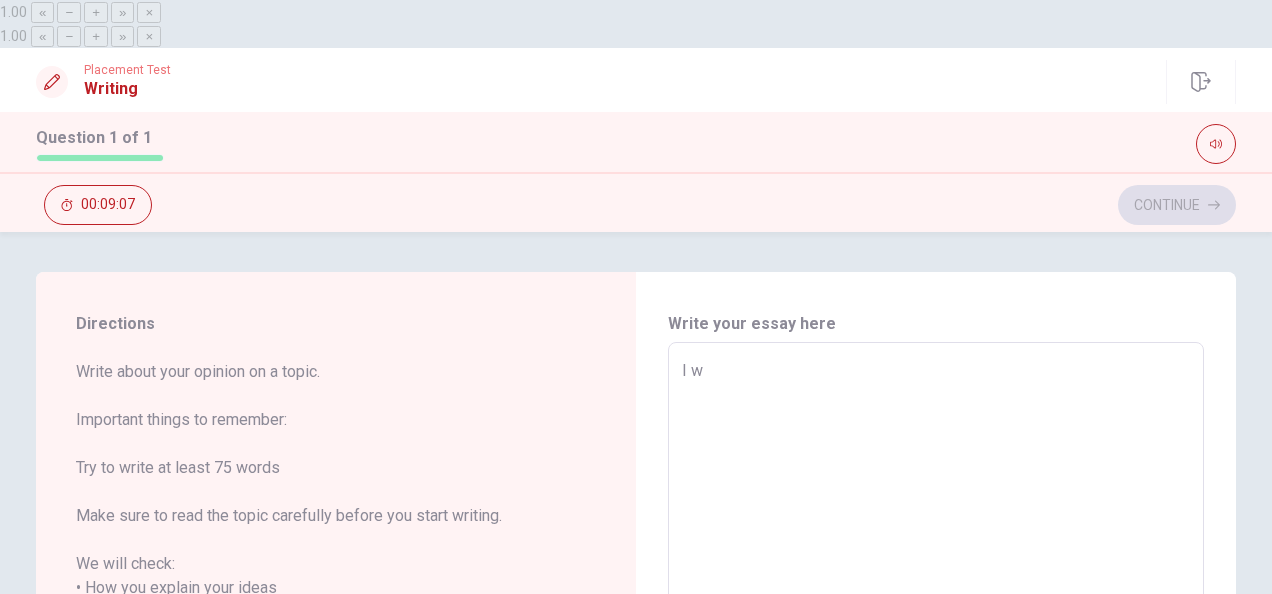 type on "x" 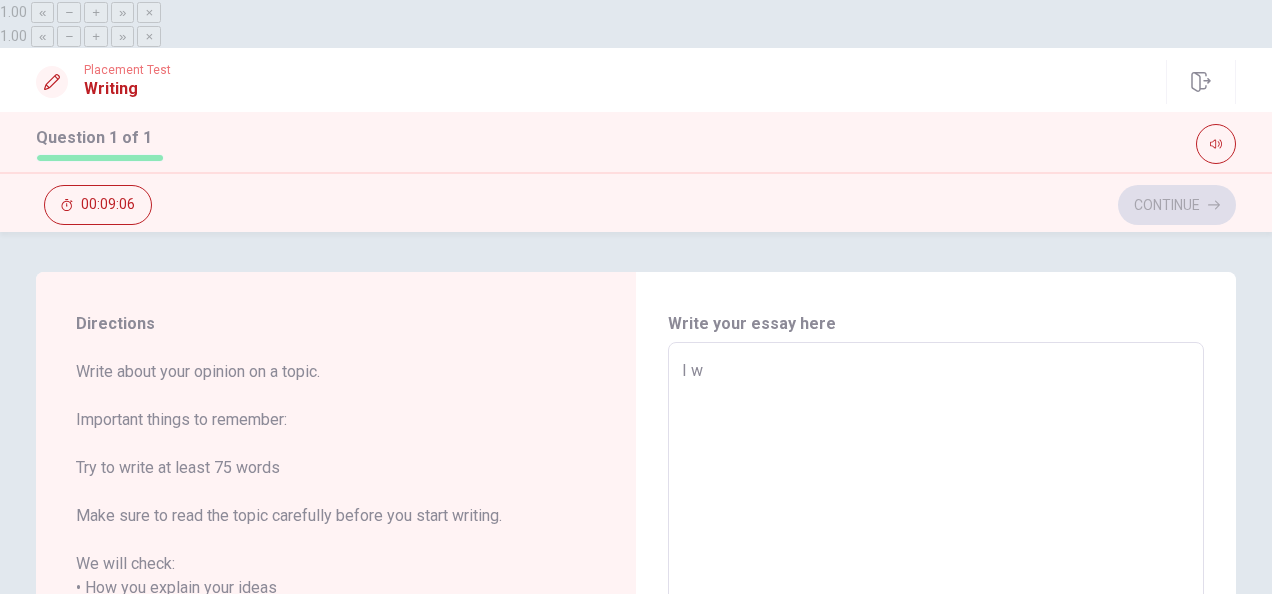 type on "I wa" 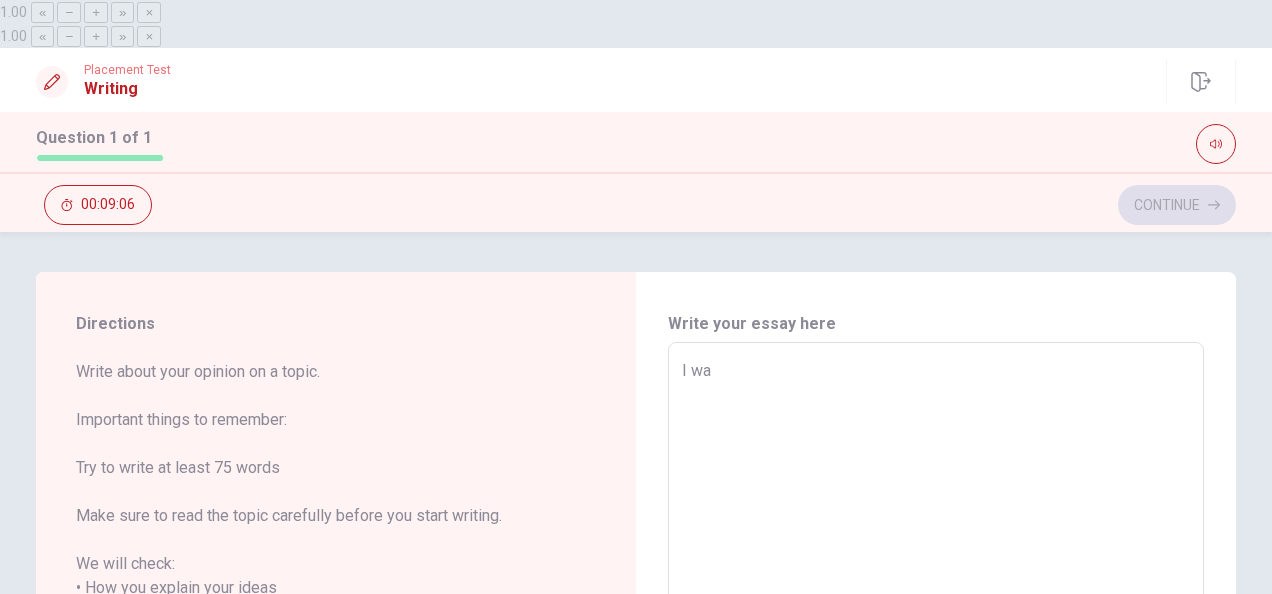 type on "x" 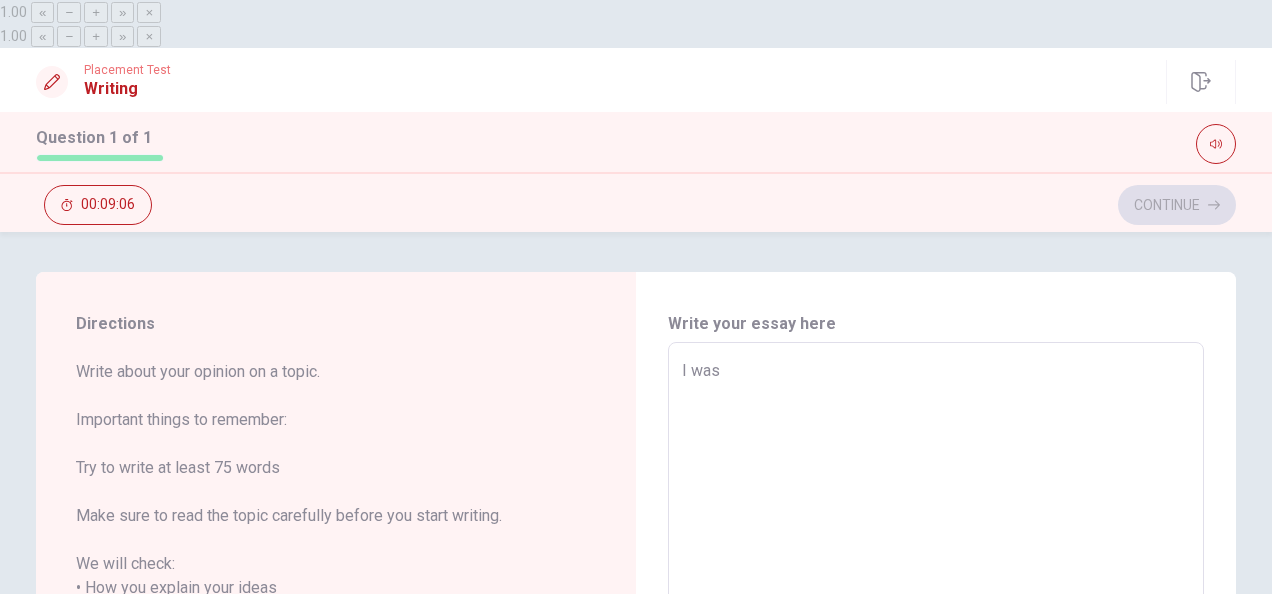 type on "x" 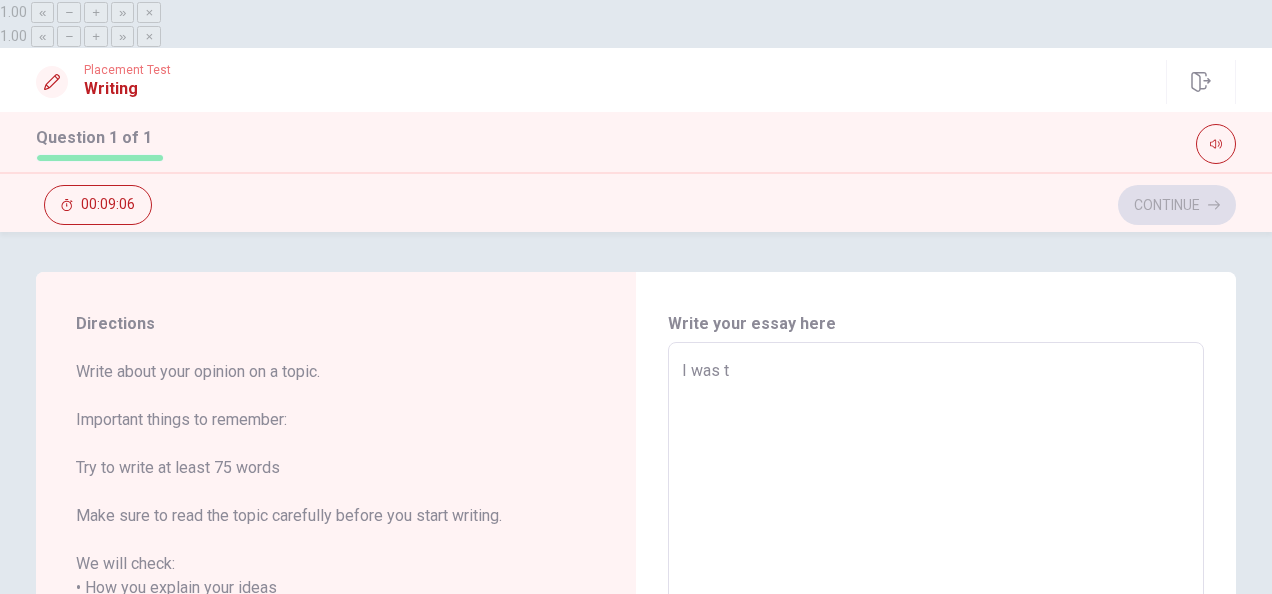 type on "x" 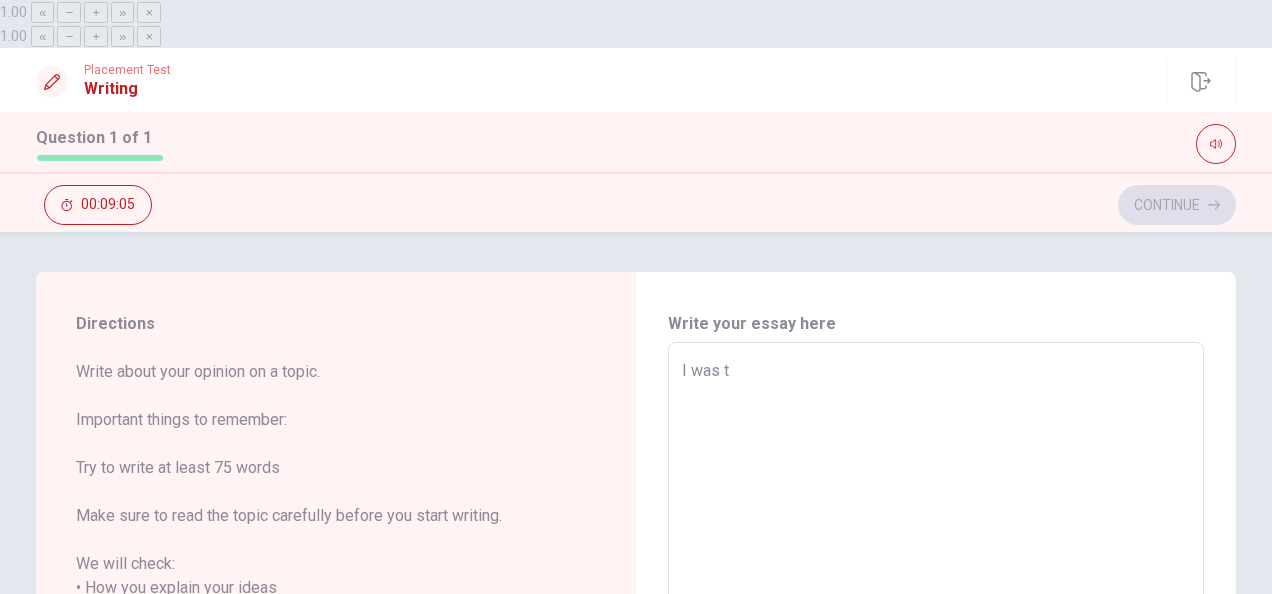 type on "I was ta" 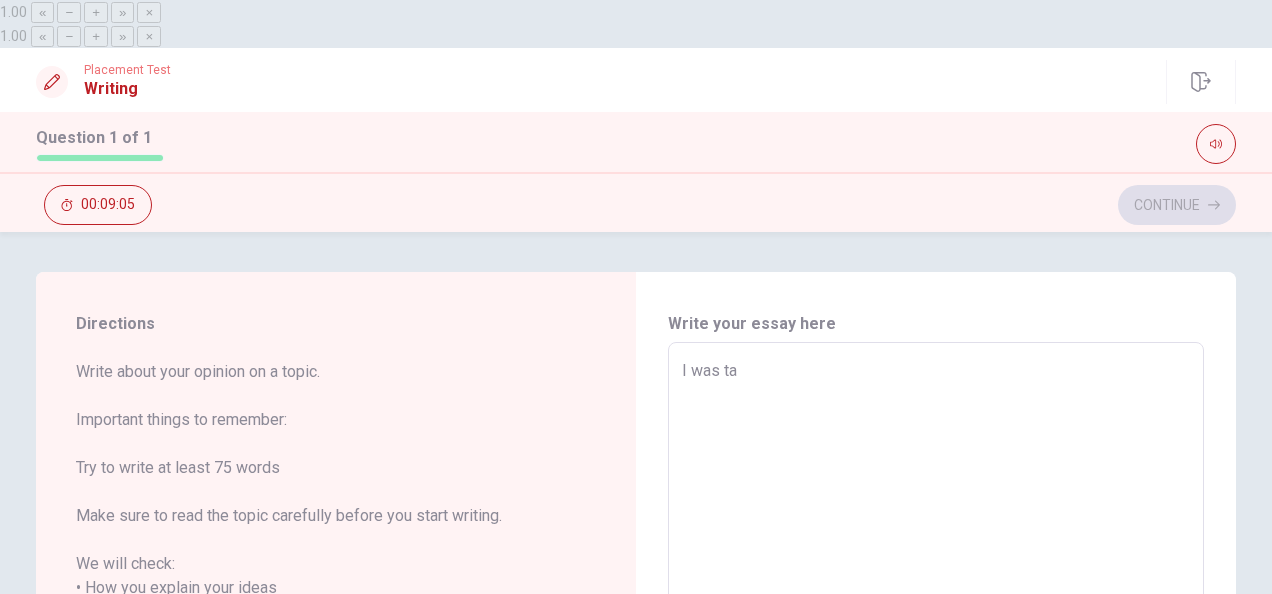 type on "x" 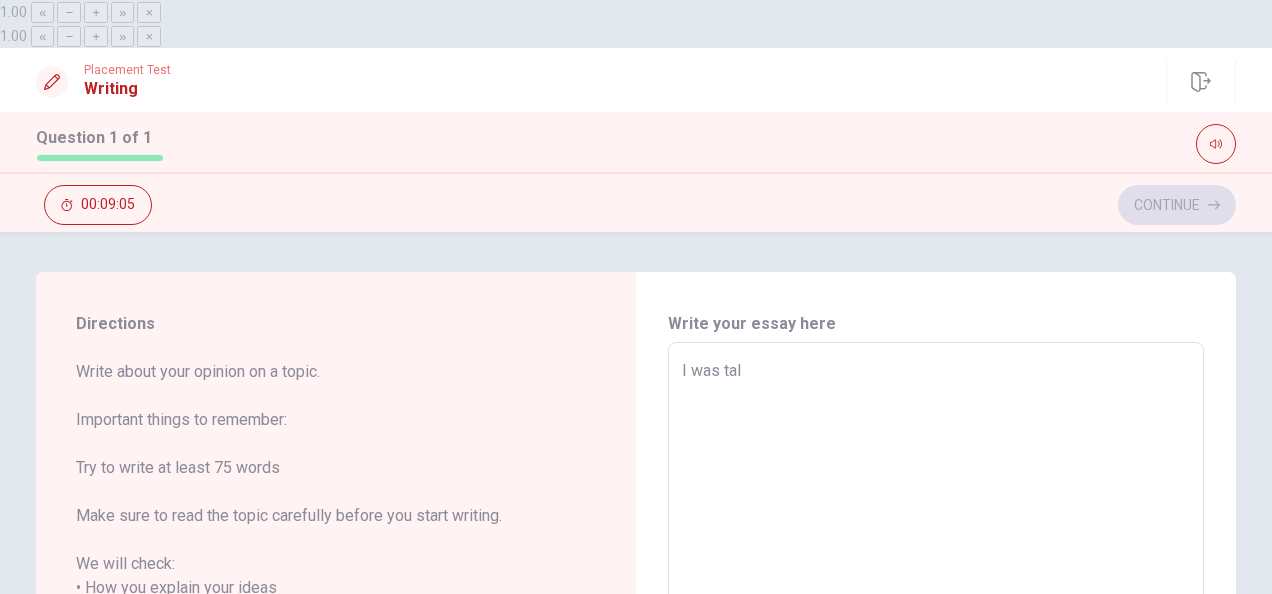 type on "x" 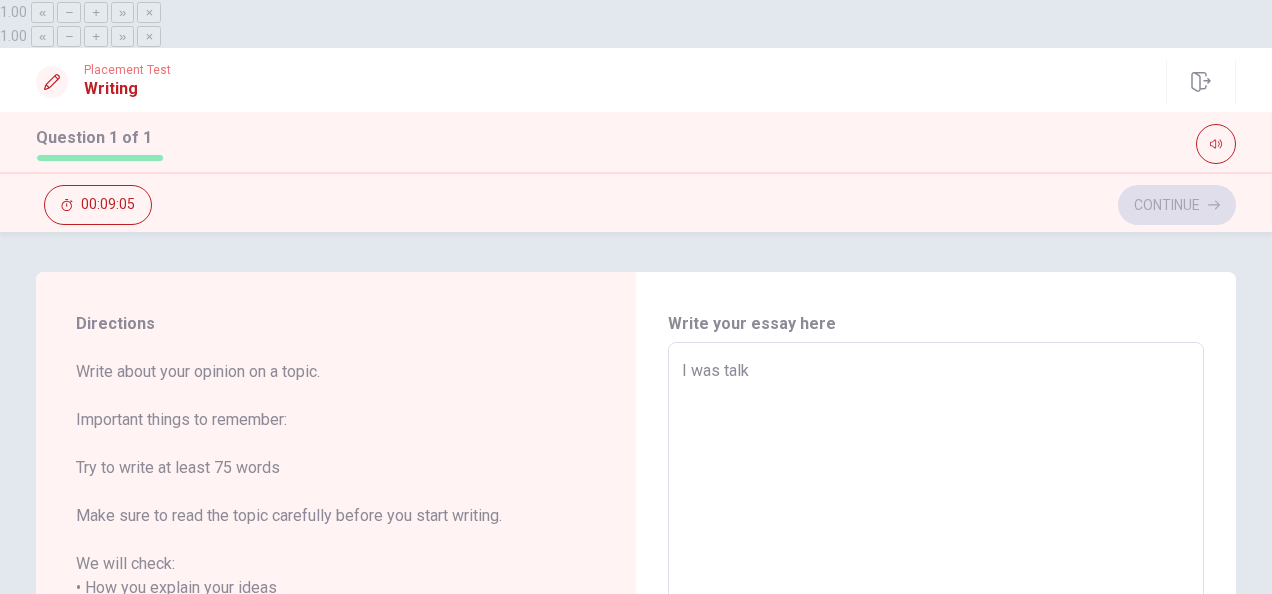 type on "x" 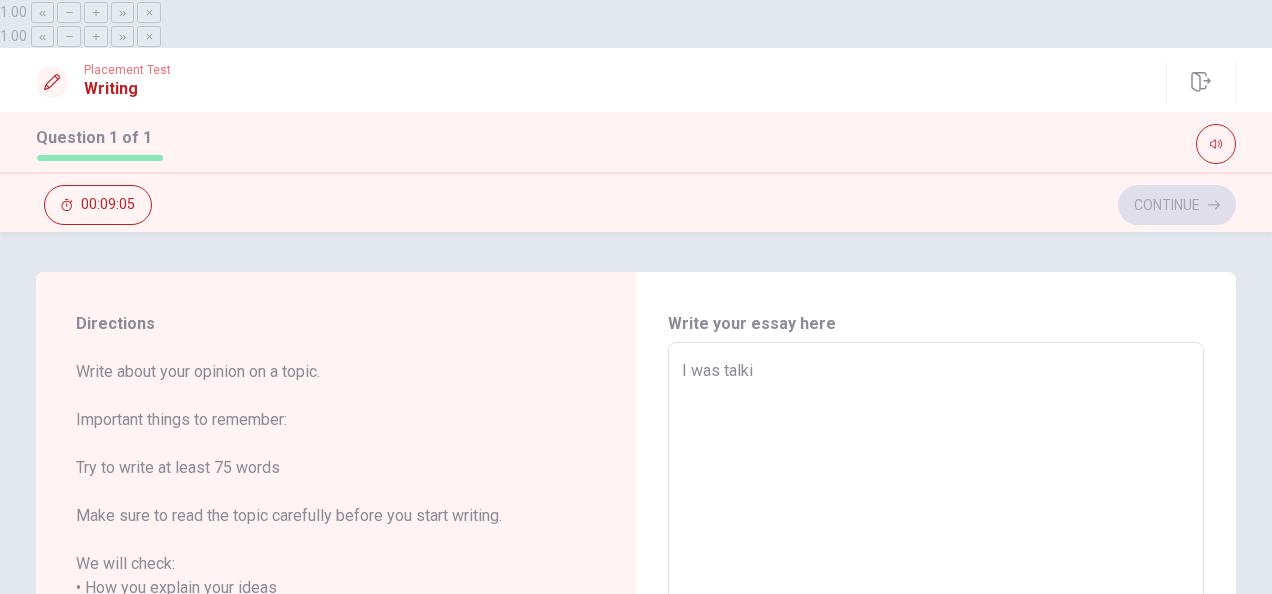 type on "x" 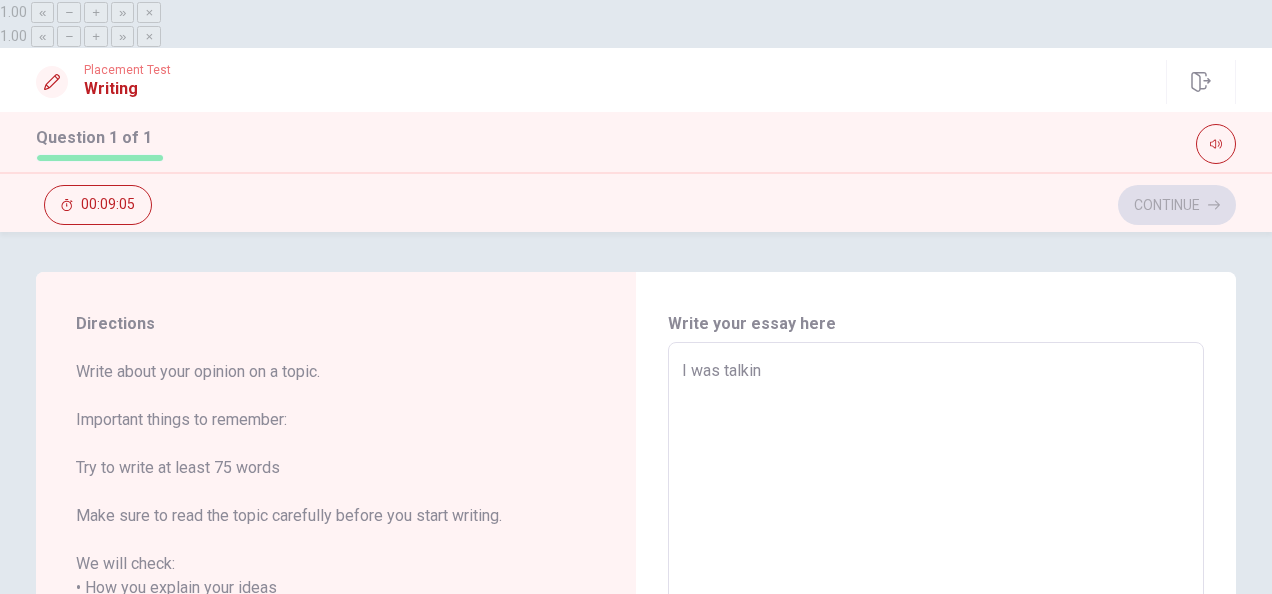 type on "x" 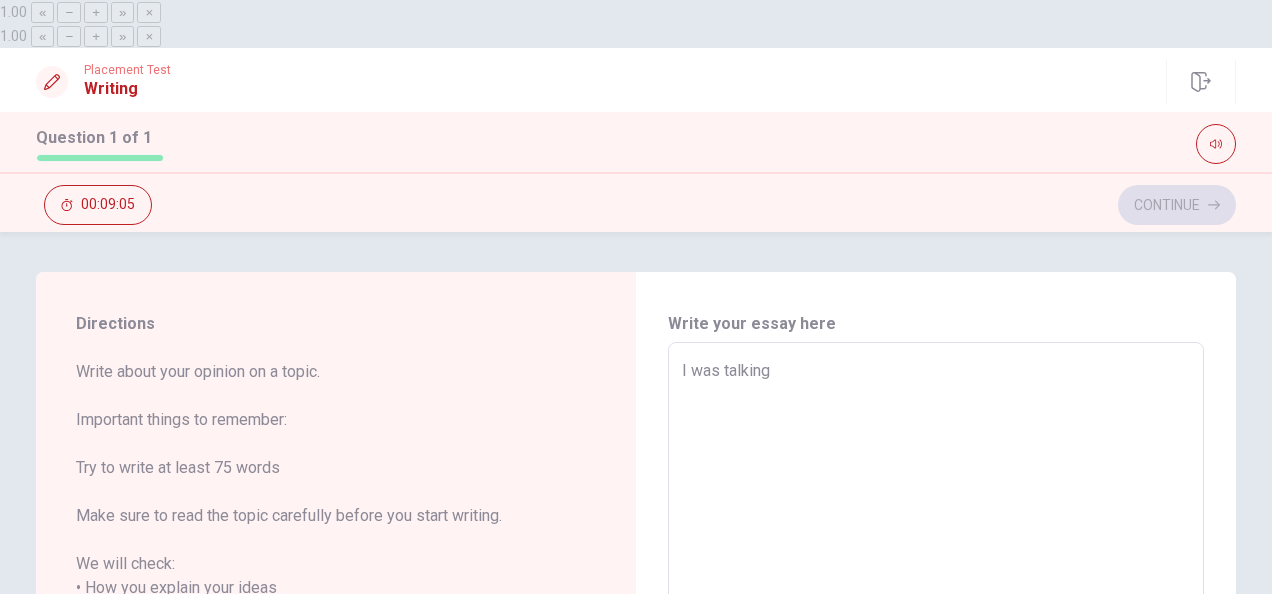 type on "x" 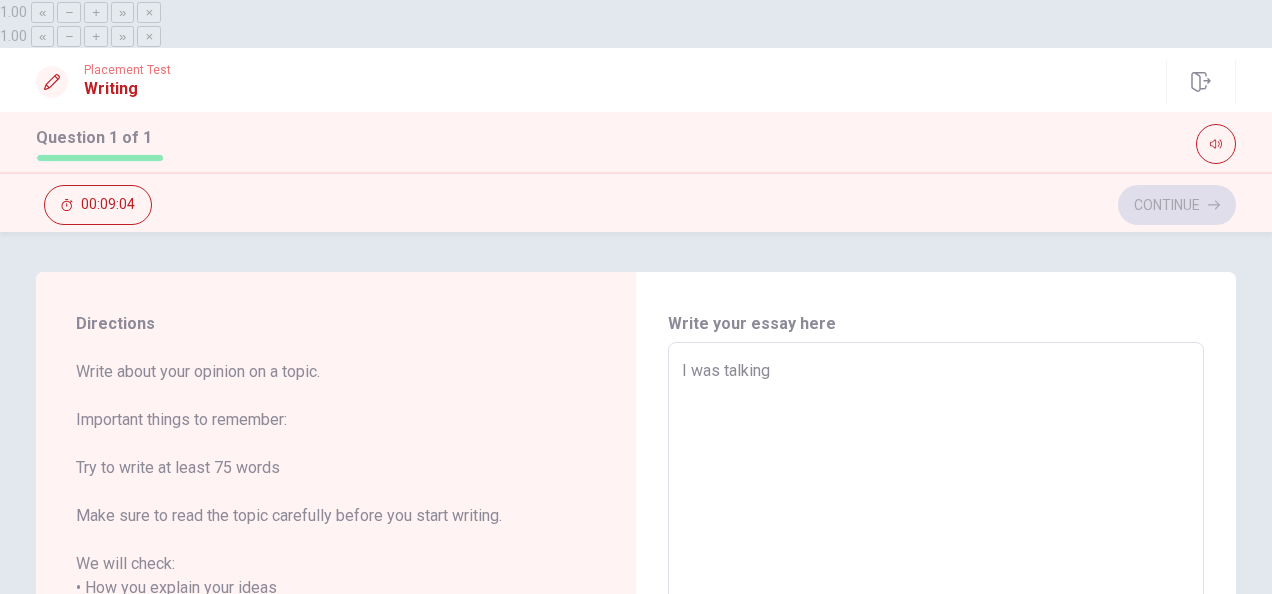 type on "I was talking w" 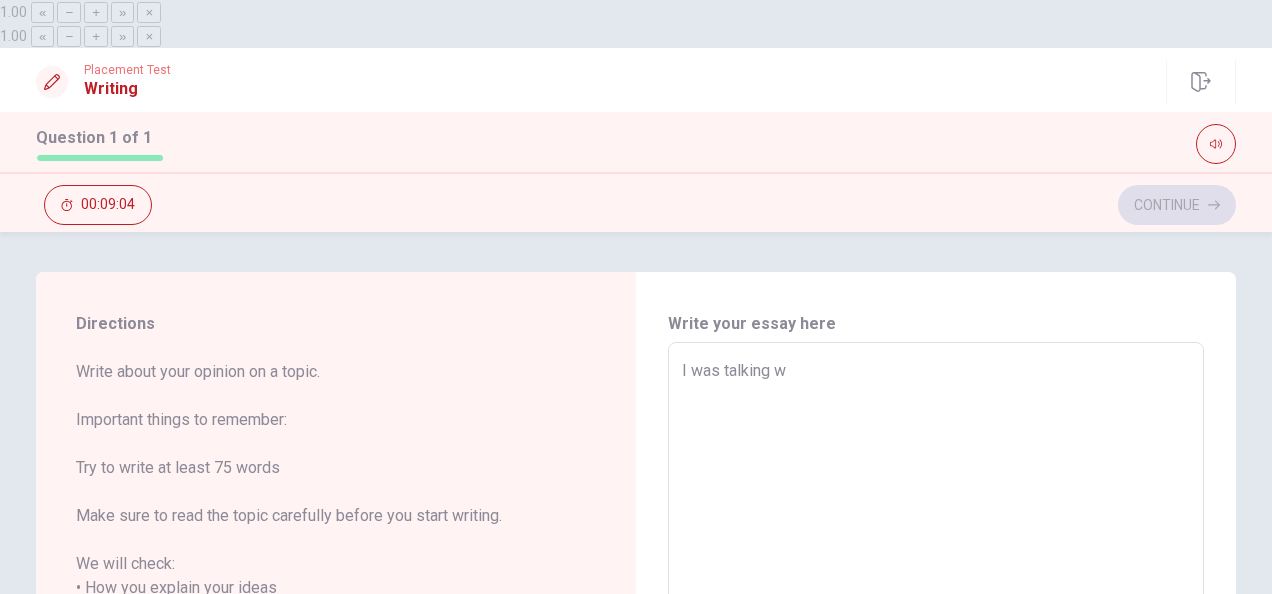 type on "x" 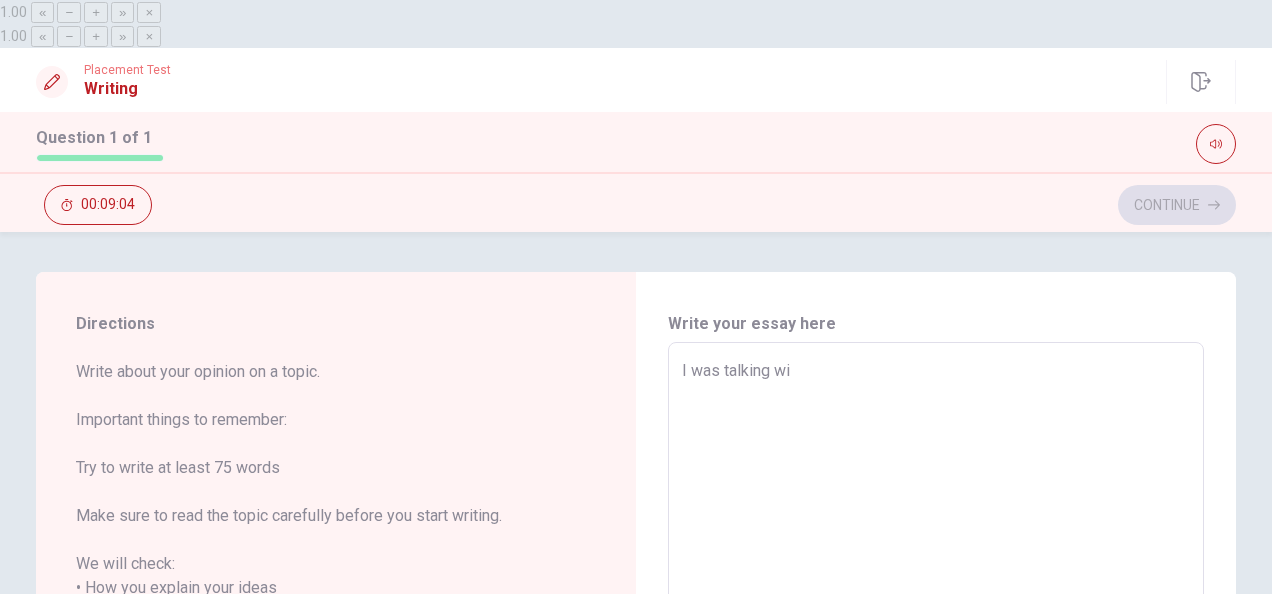 type on "x" 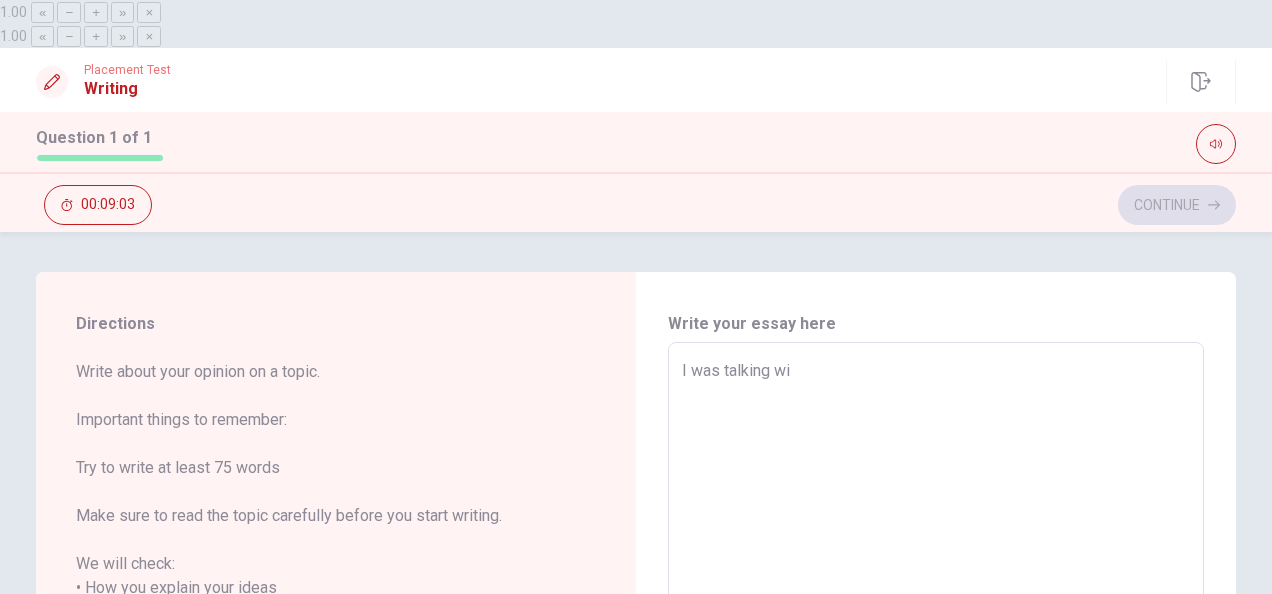 type on "I was talking wit" 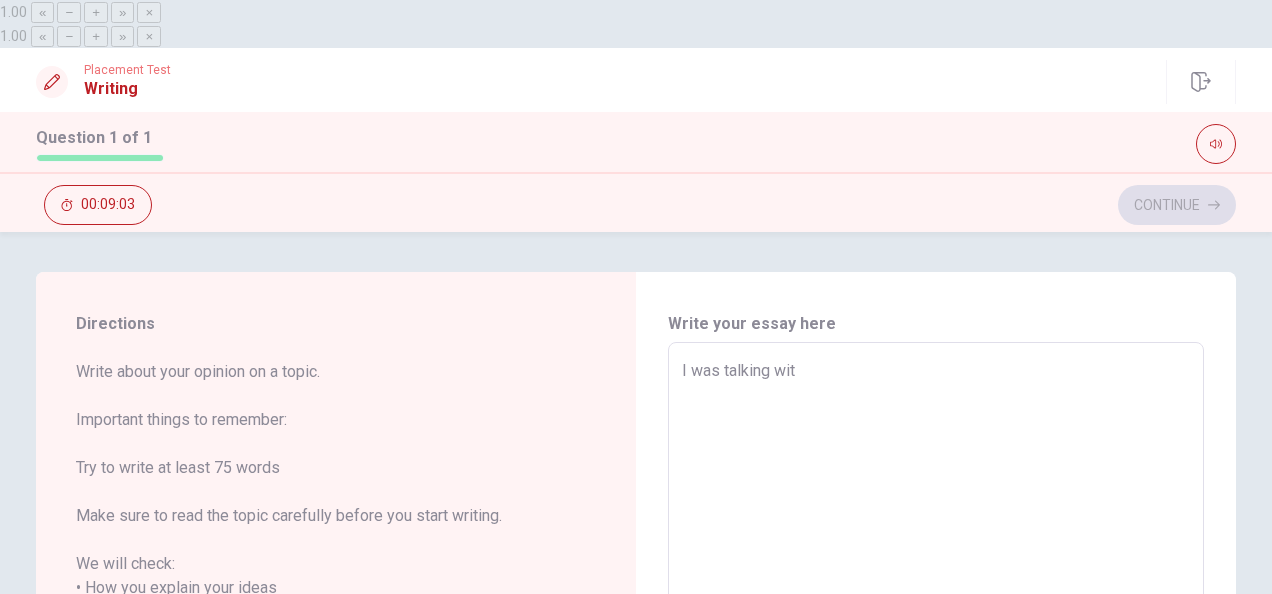 type on "x" 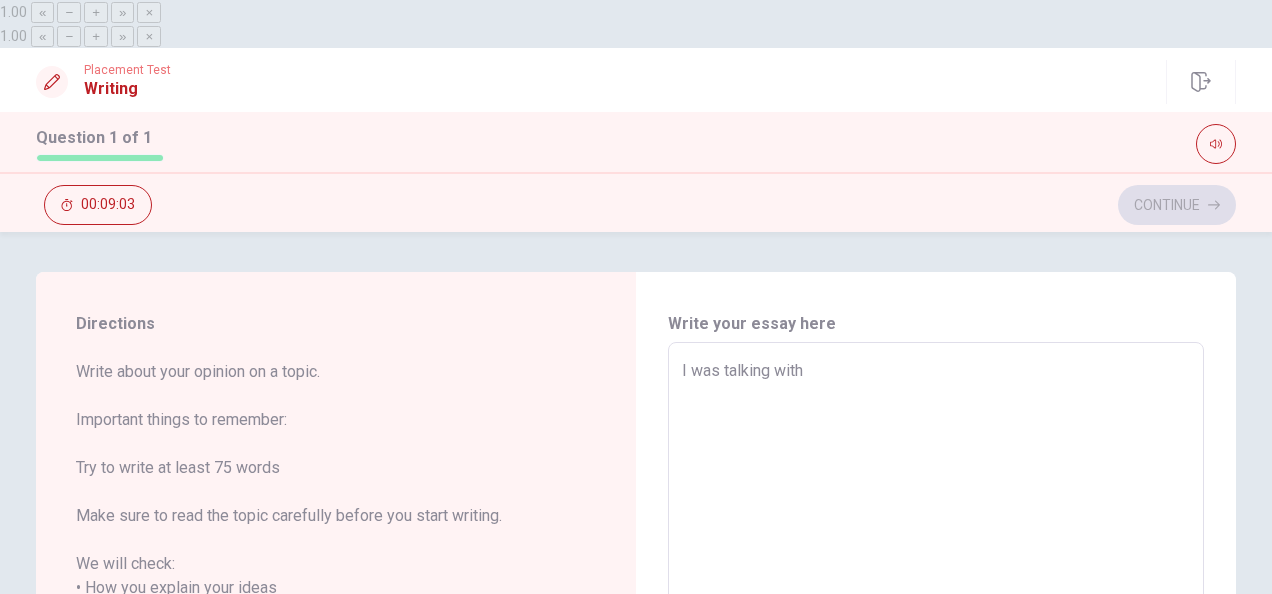 type on "x" 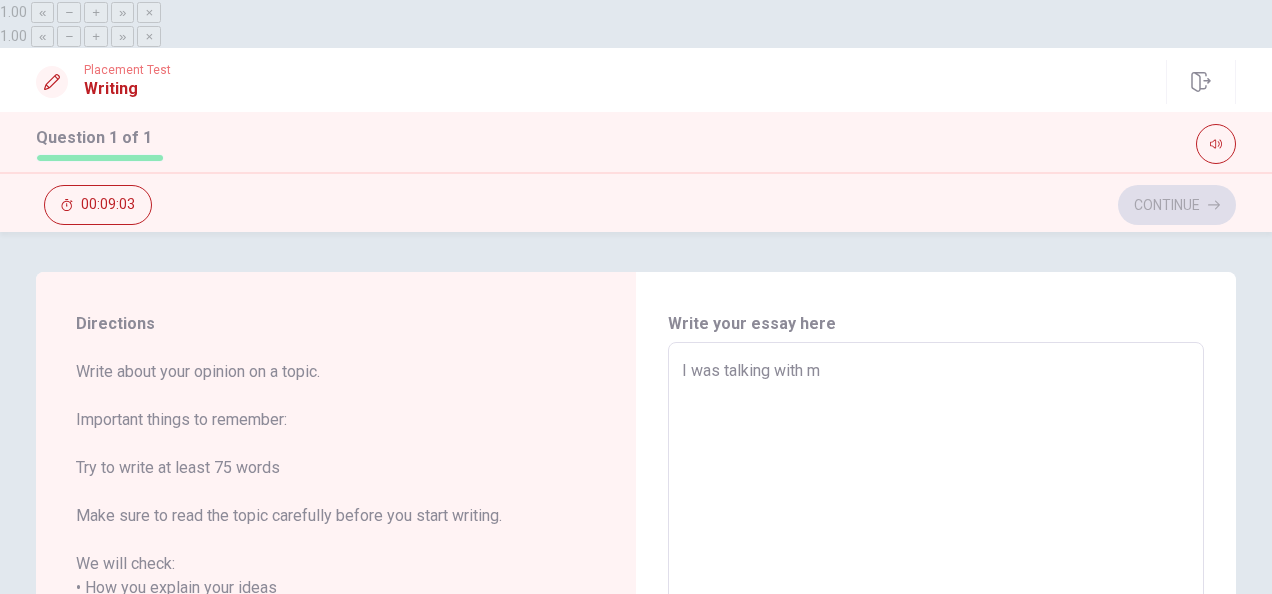 type on "x" 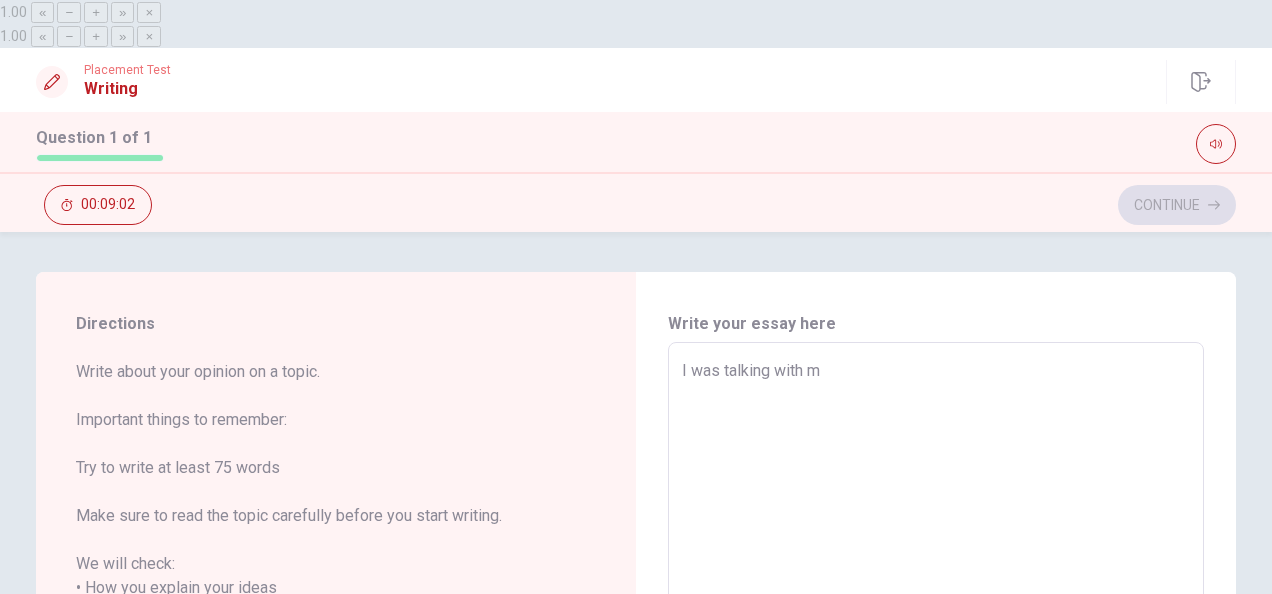 type on "I was talking with my" 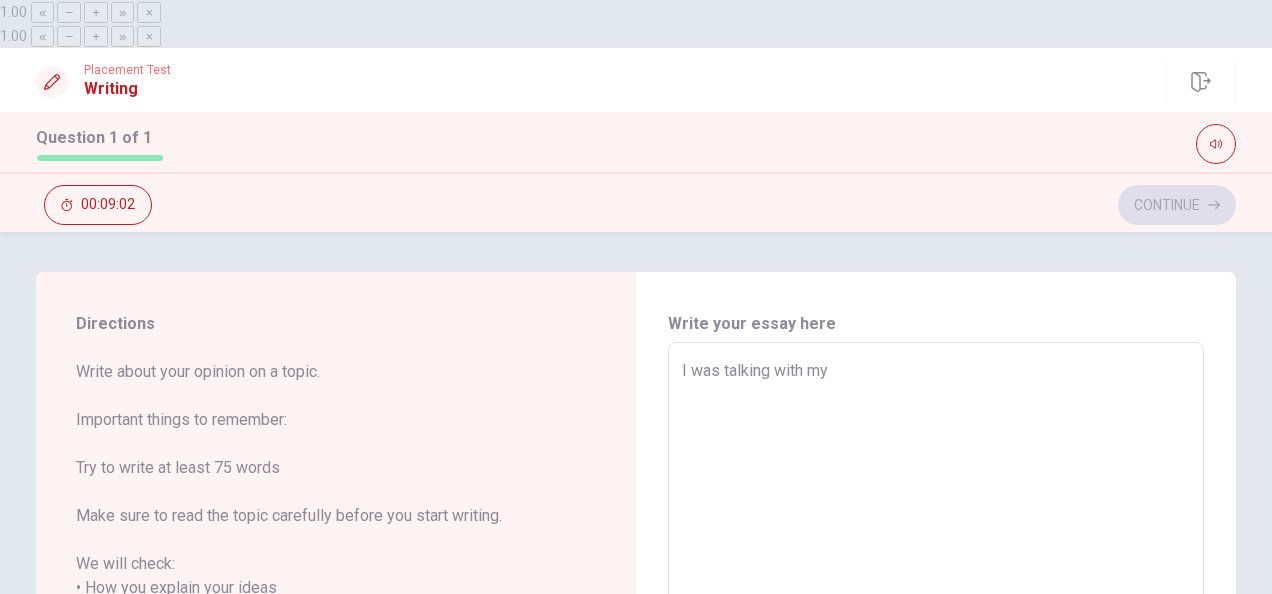 type on "x" 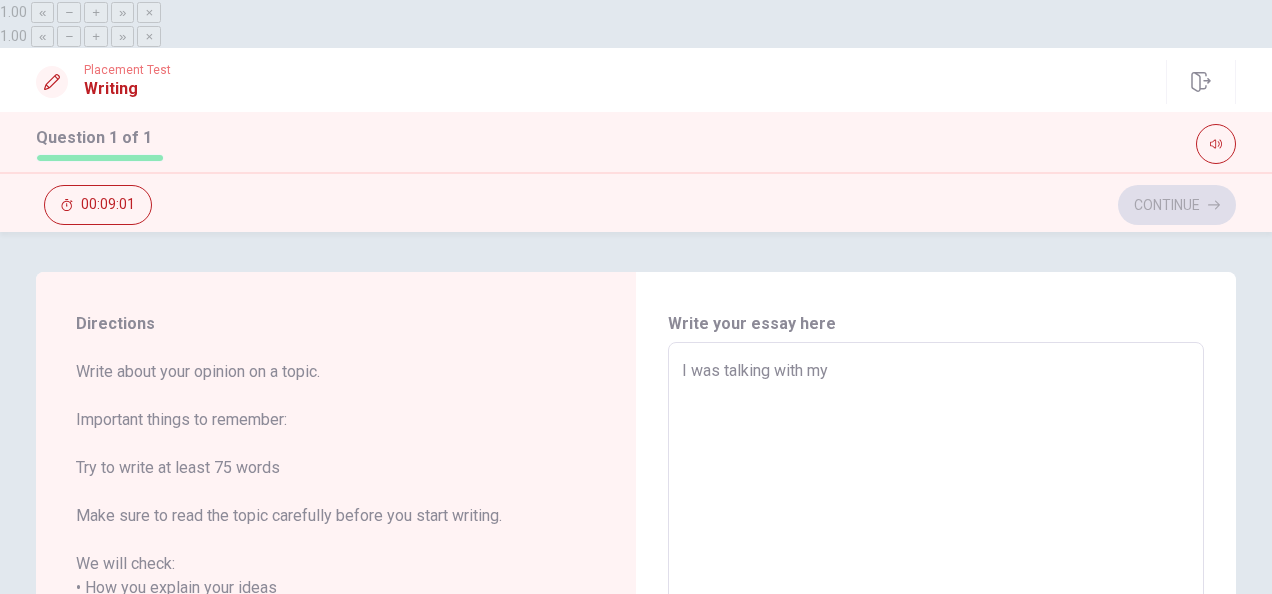 type on "I was talking with my p" 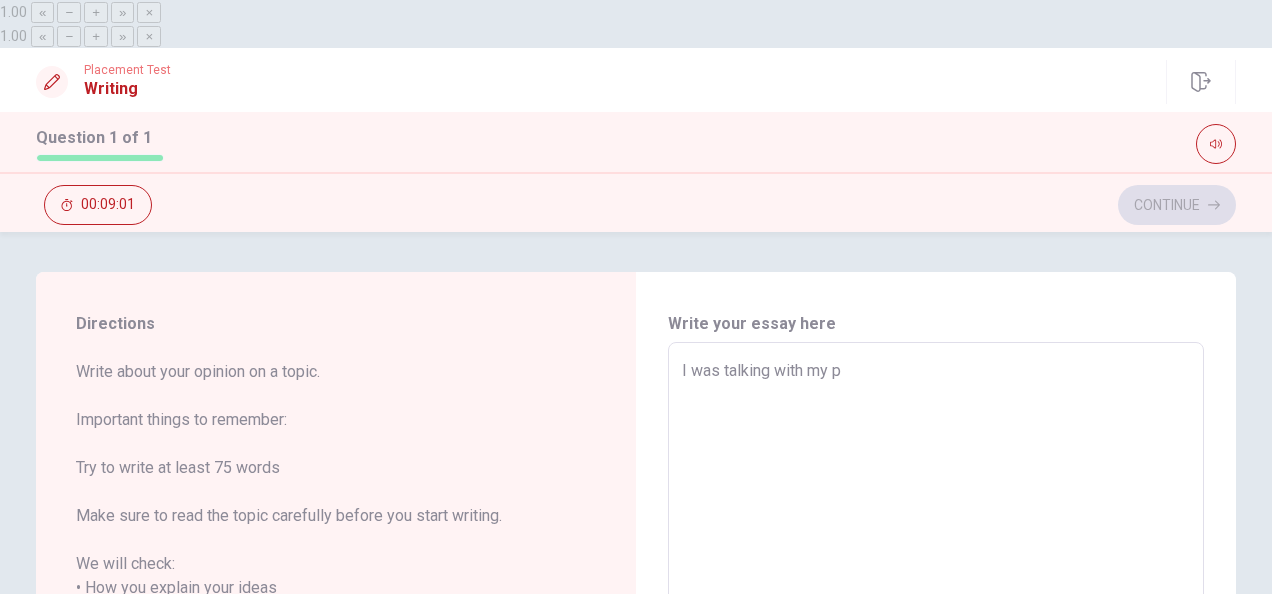 type on "x" 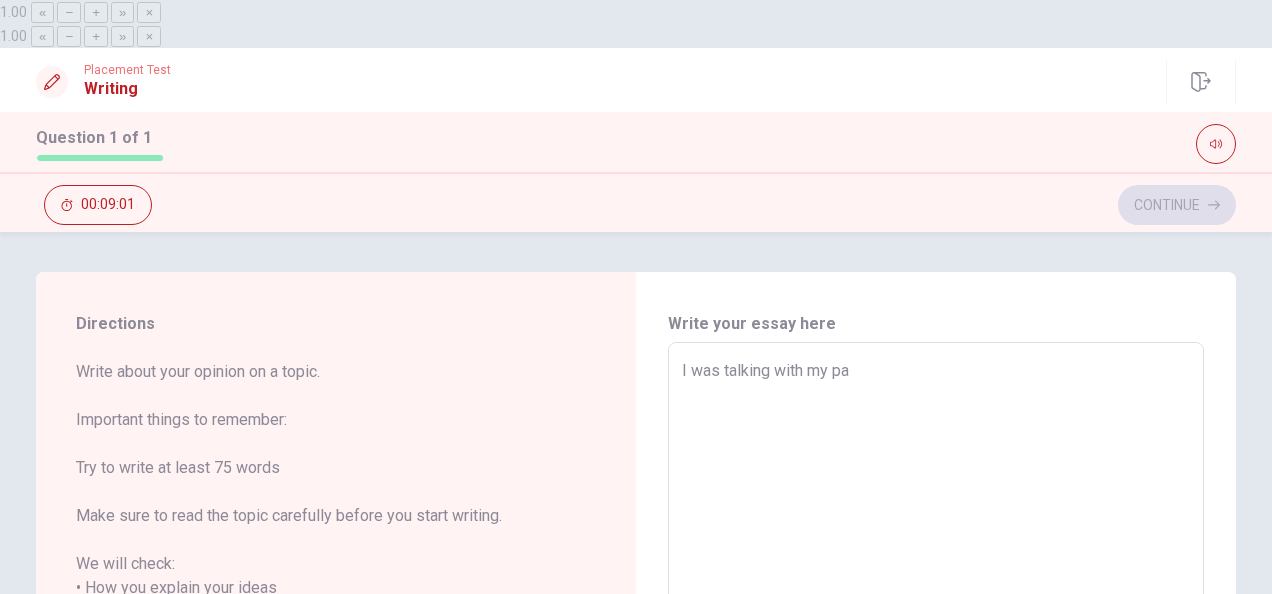 type on "x" 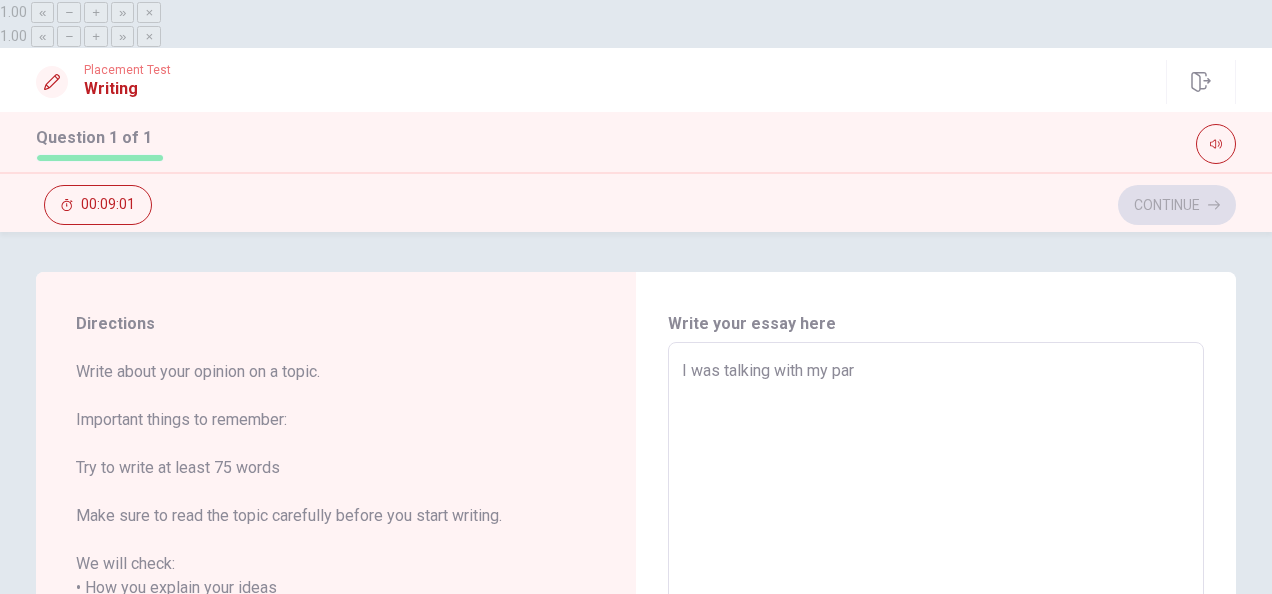 type on "x" 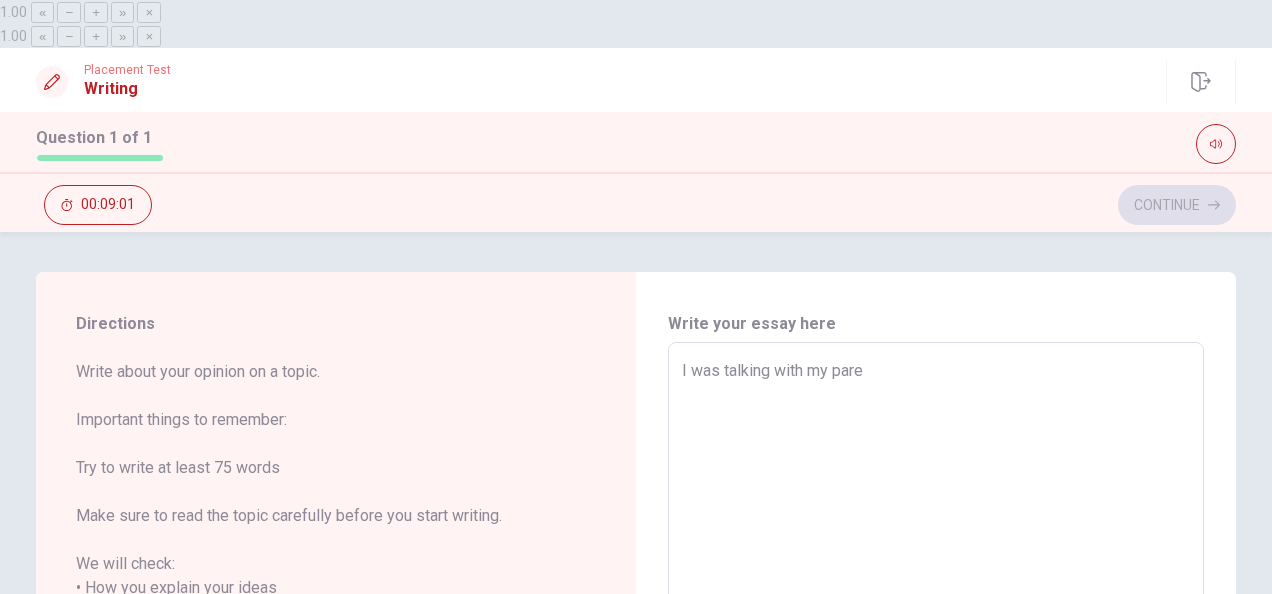type on "x" 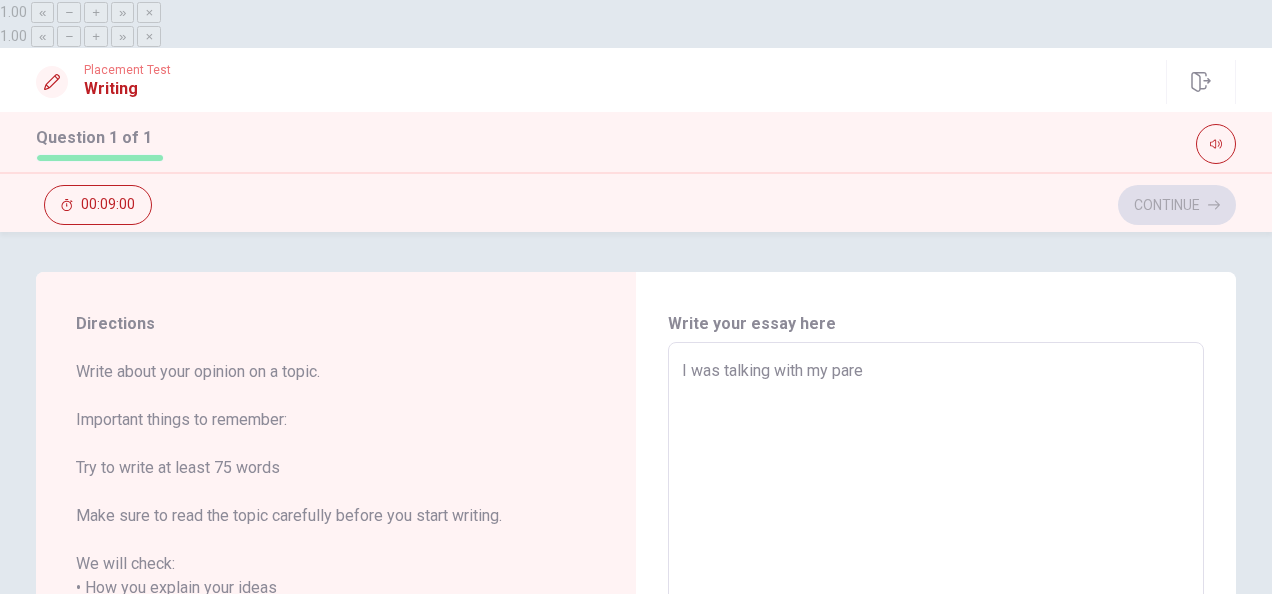 type on "I was talking with my paren" 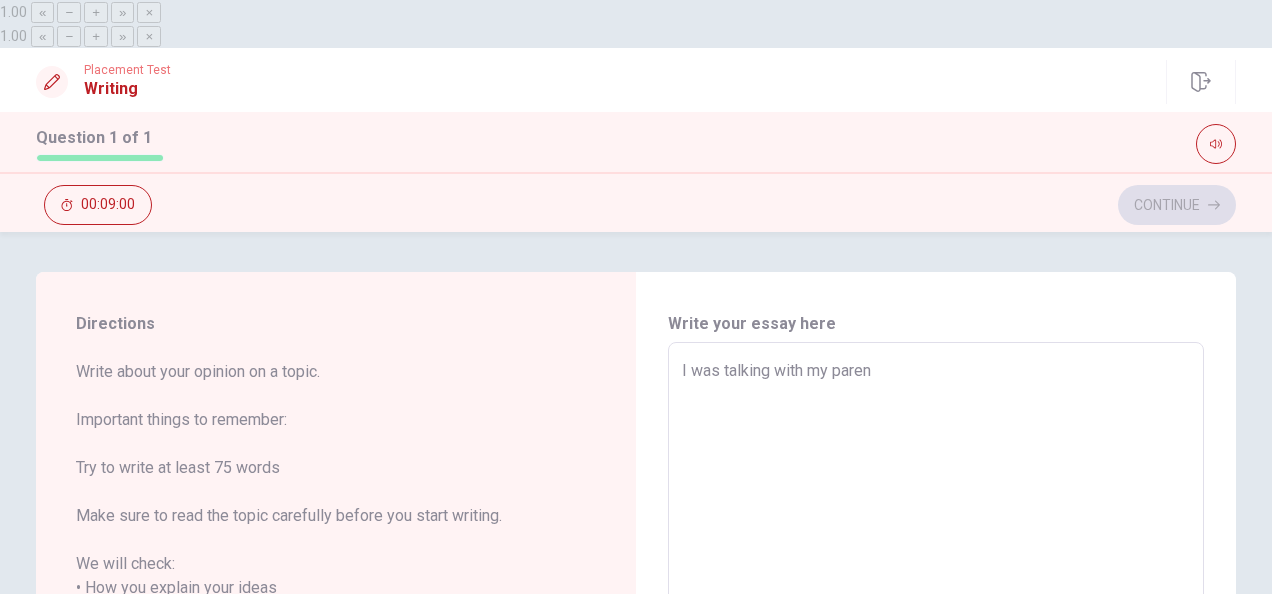 type on "I was talking with my parent" 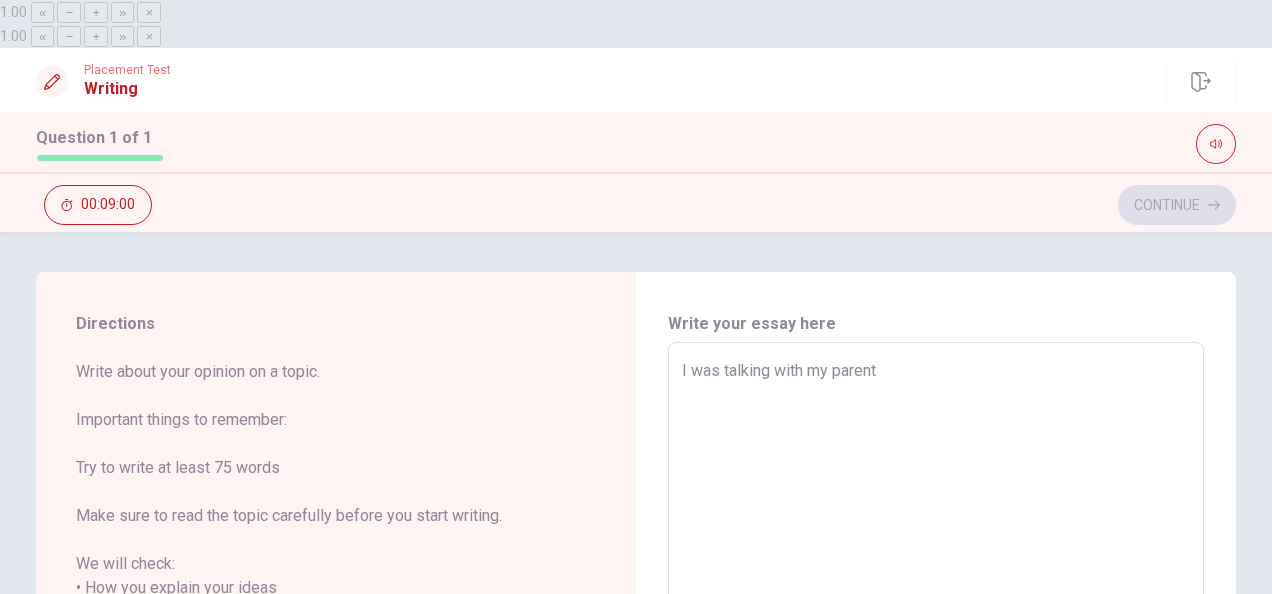 type on "x" 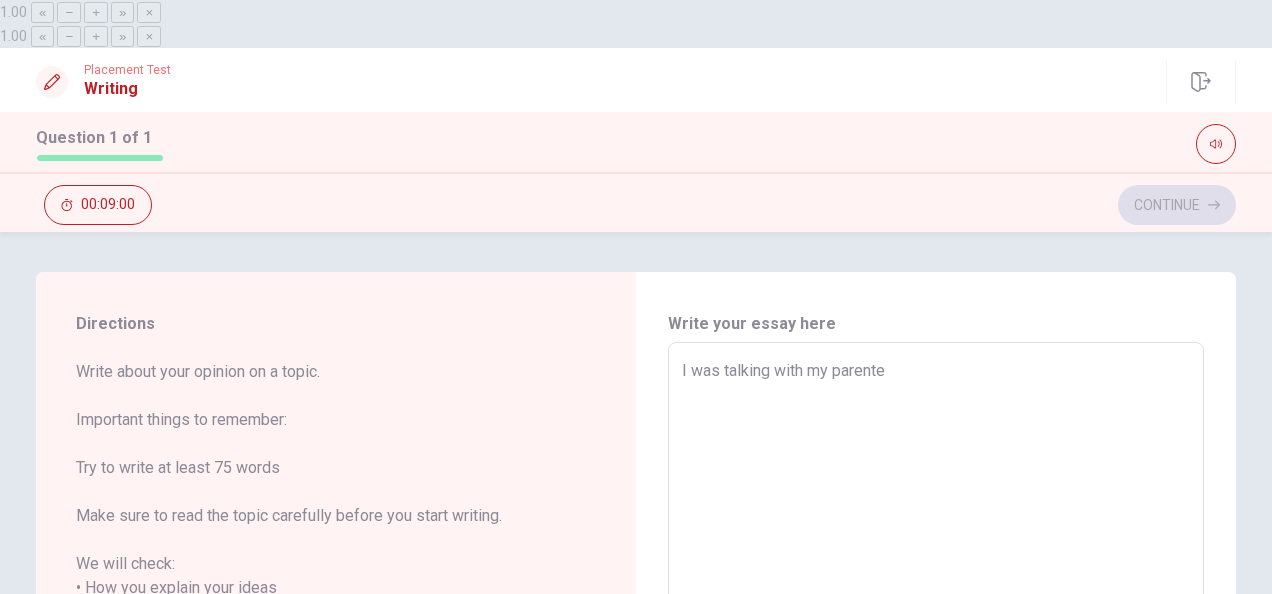type on "x" 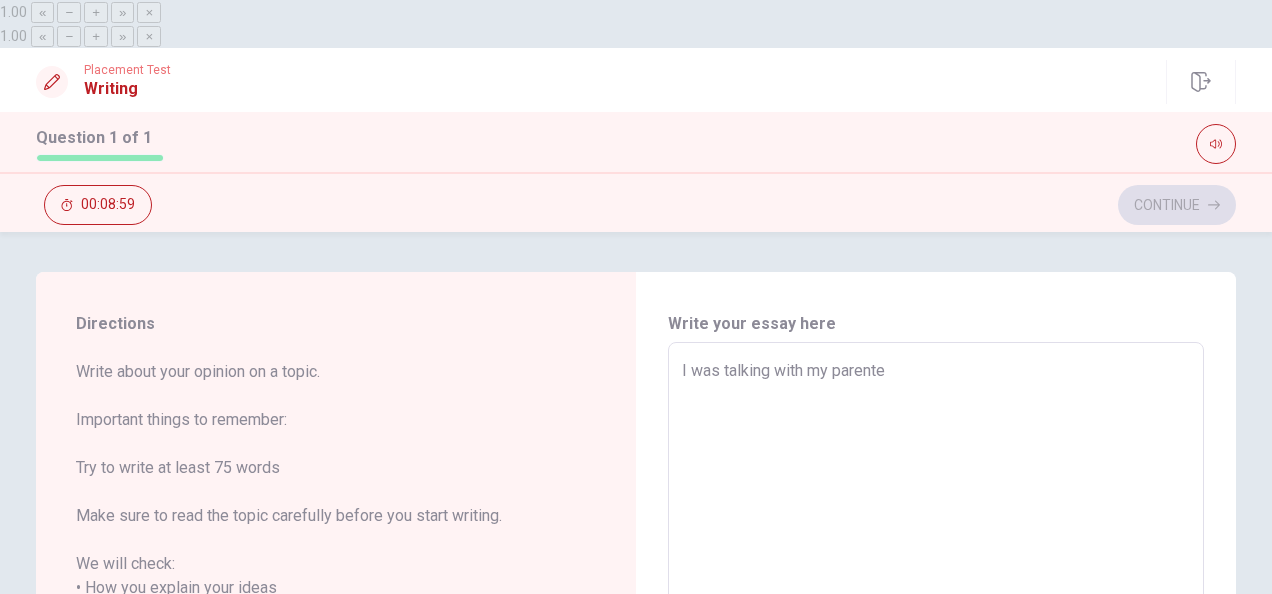 type on "I was talking with my parent" 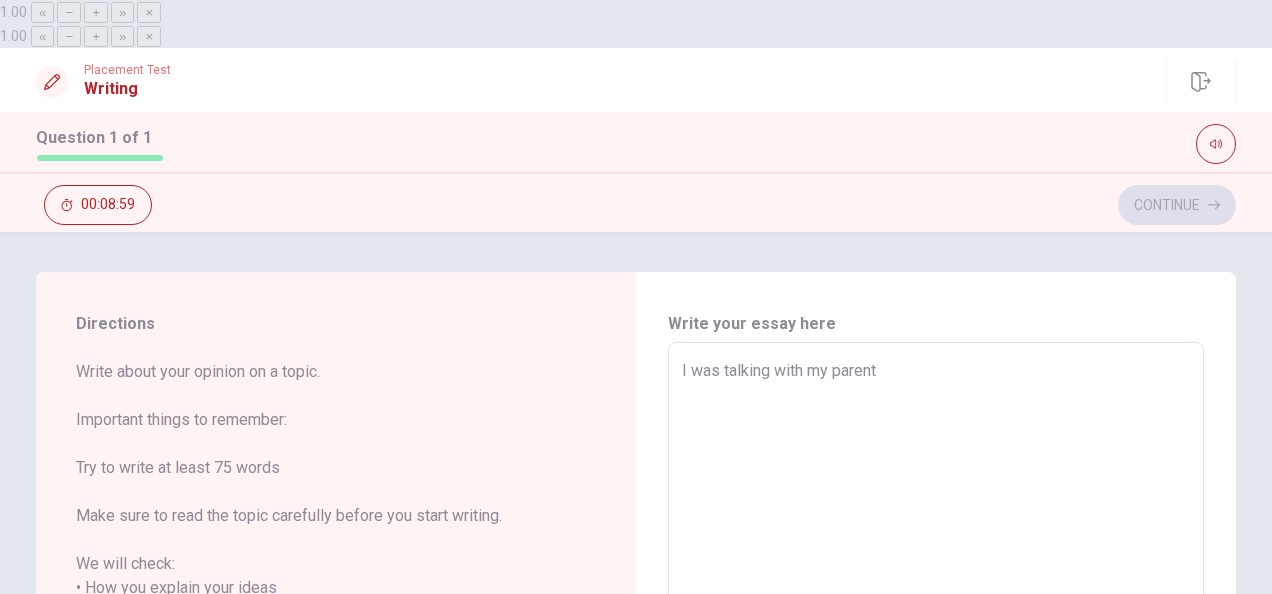 type on "x" 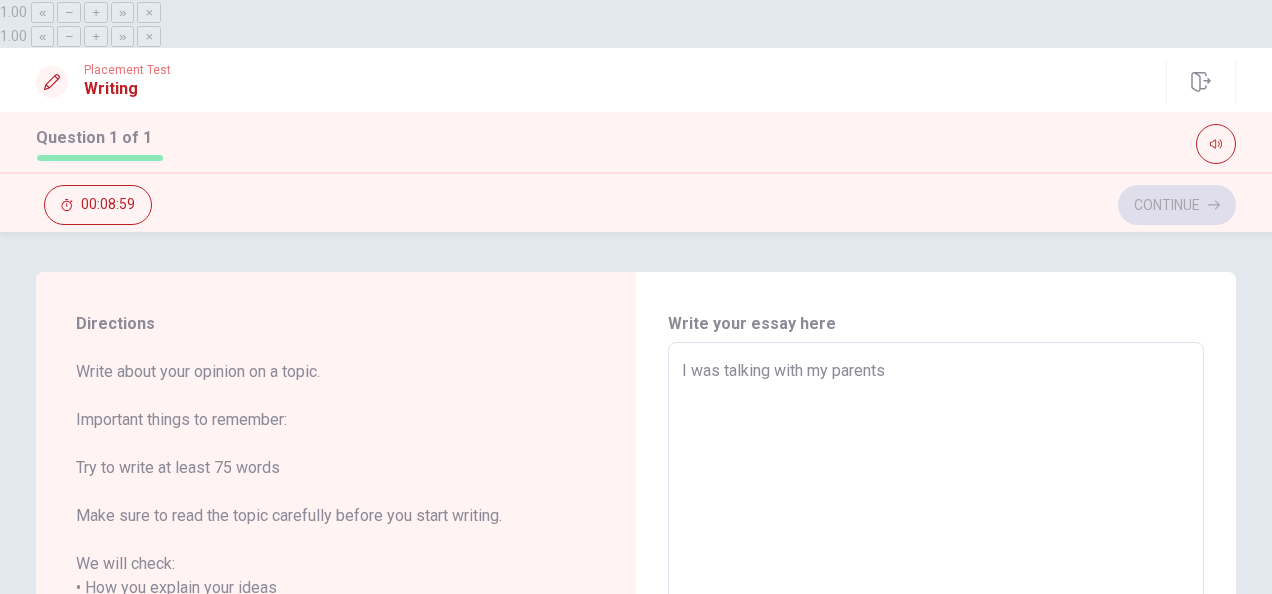 type on "x" 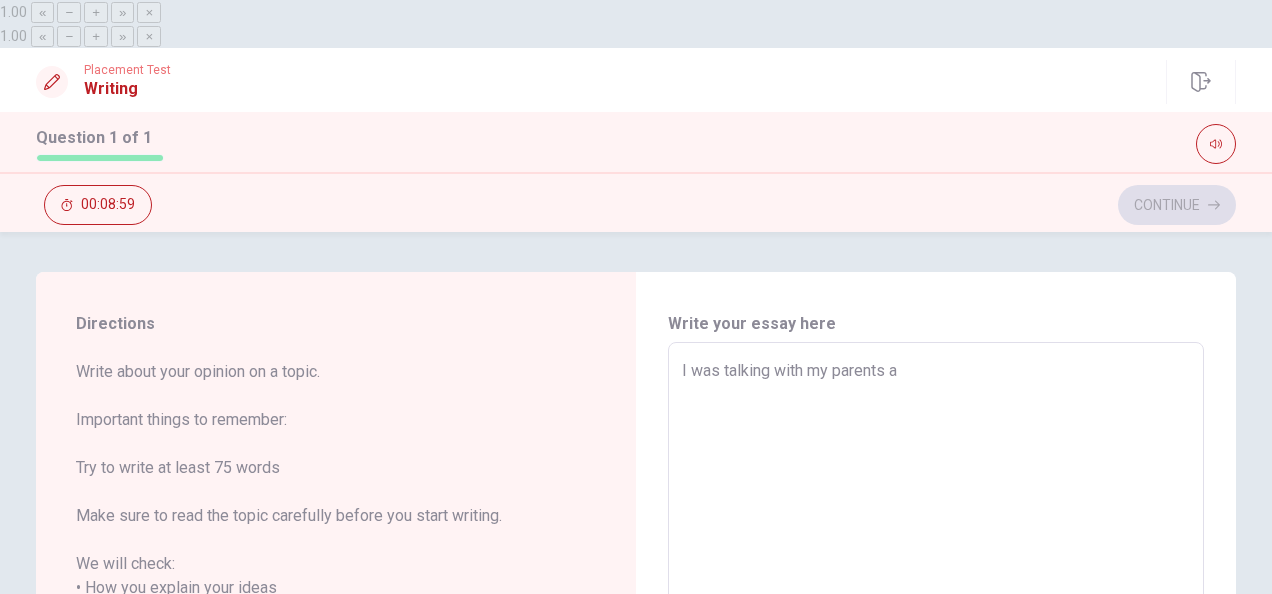 type on "x" 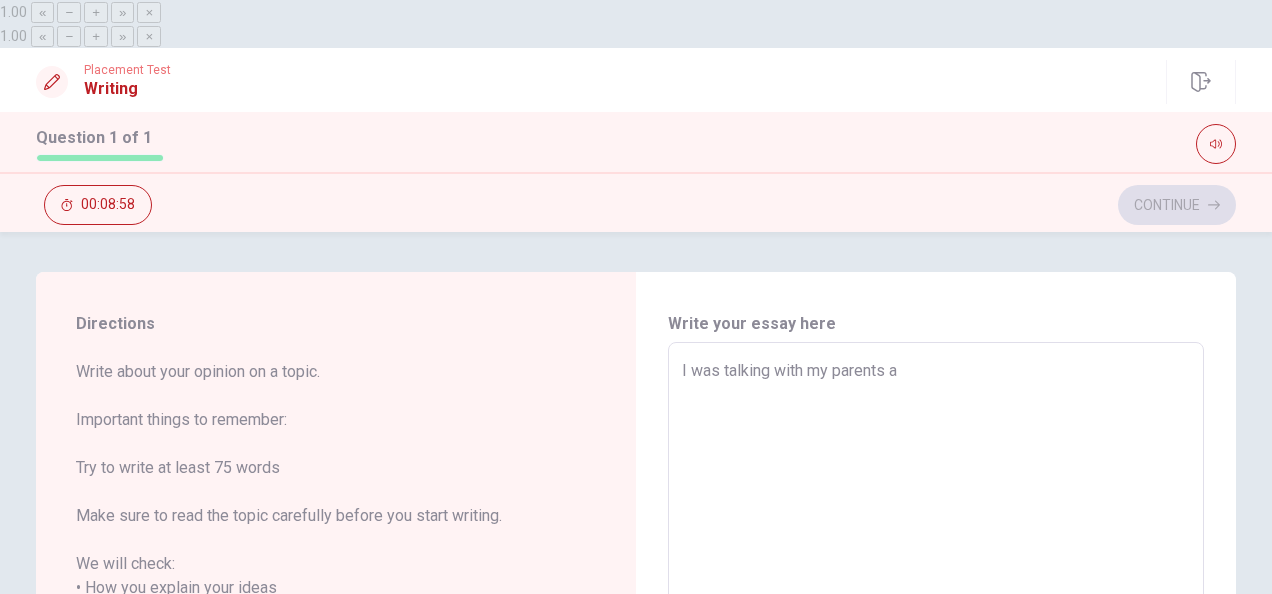 type on "I was talking with my parents ab" 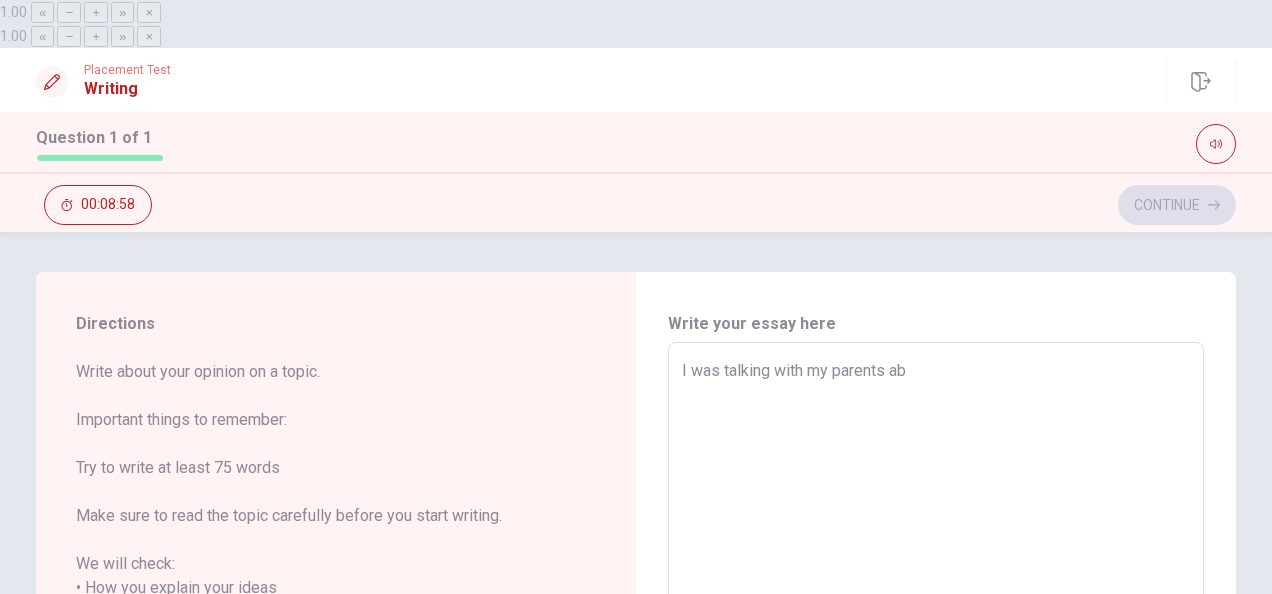 type on "x" 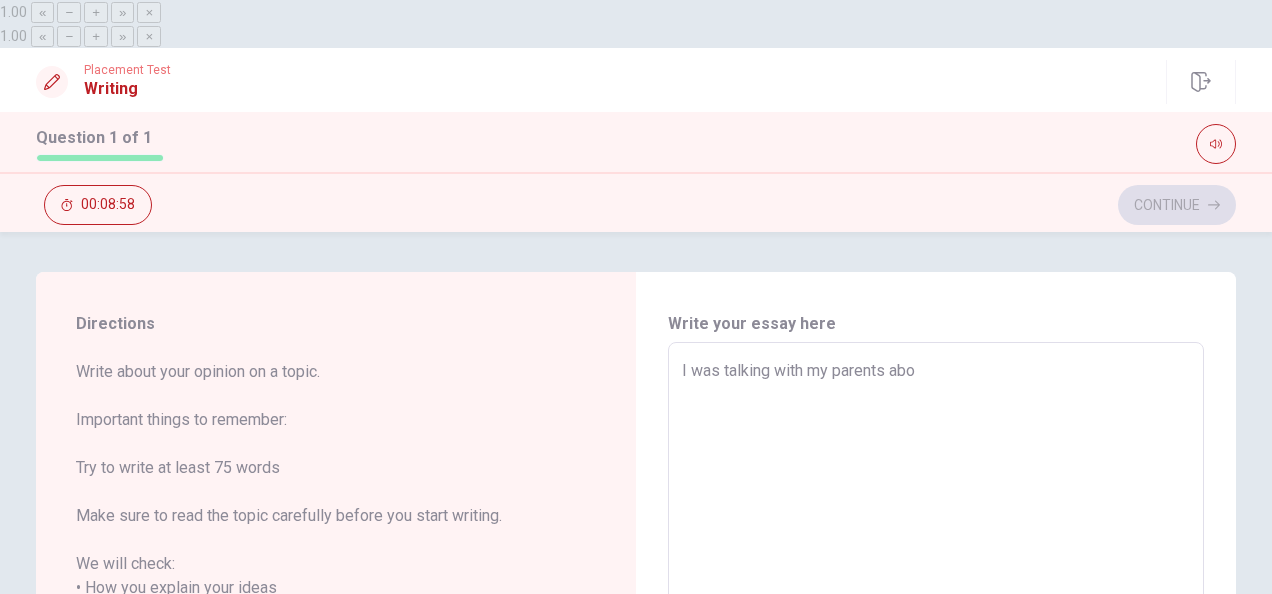 type on "x" 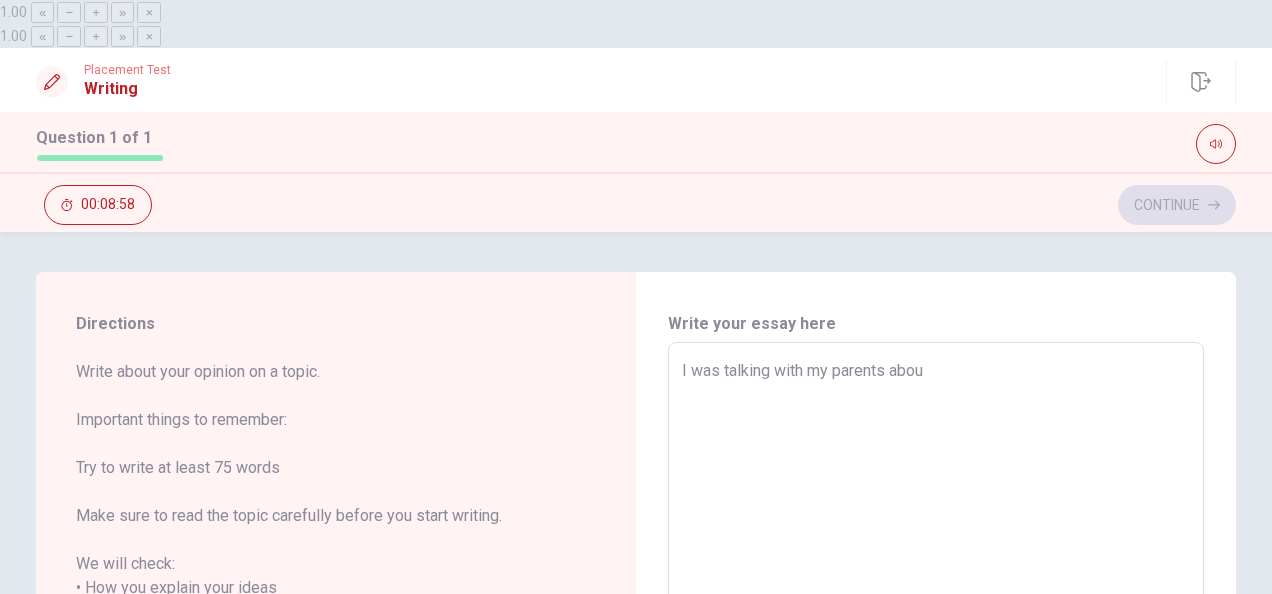 type on "x" 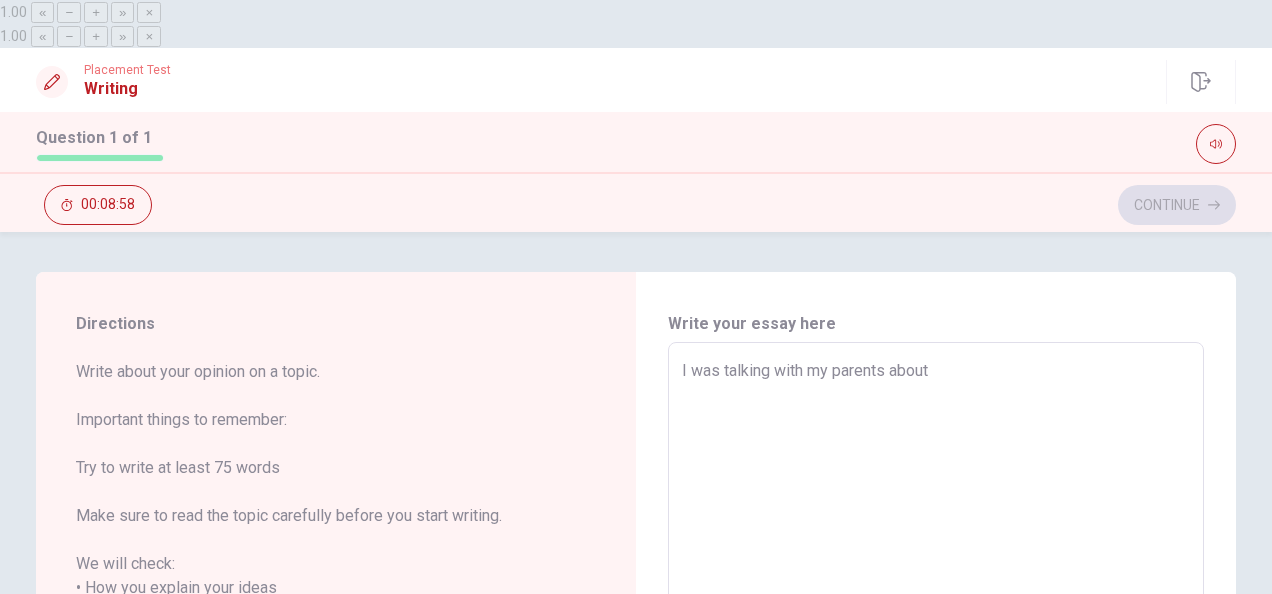 type on "x" 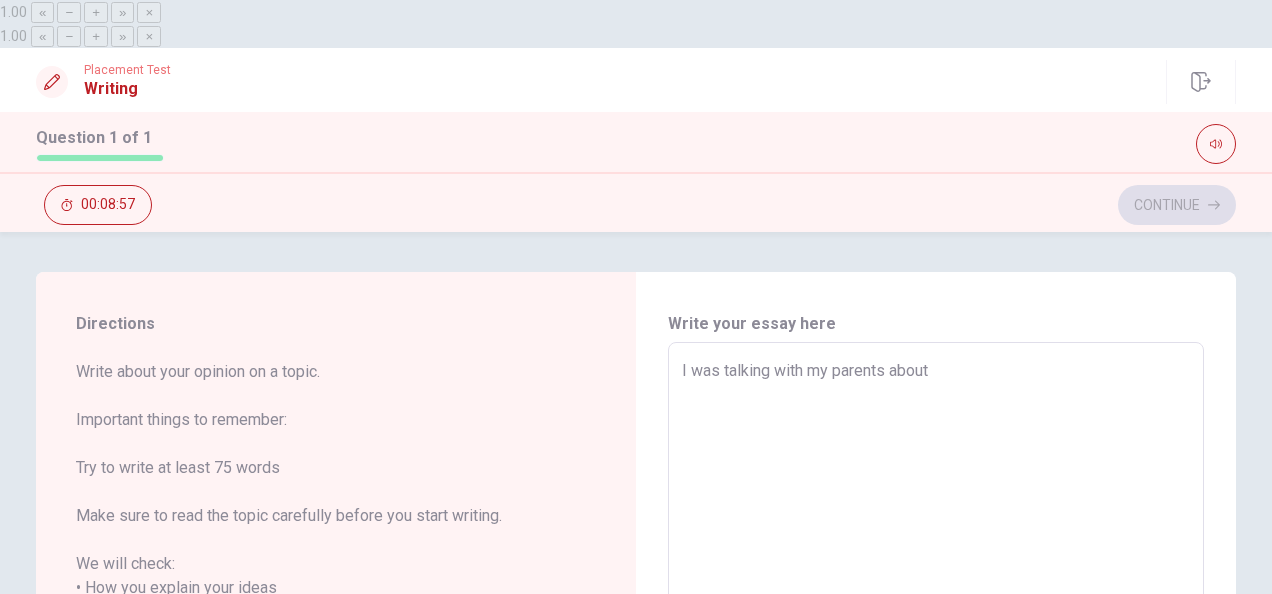 type on "I was talking with my parents about t" 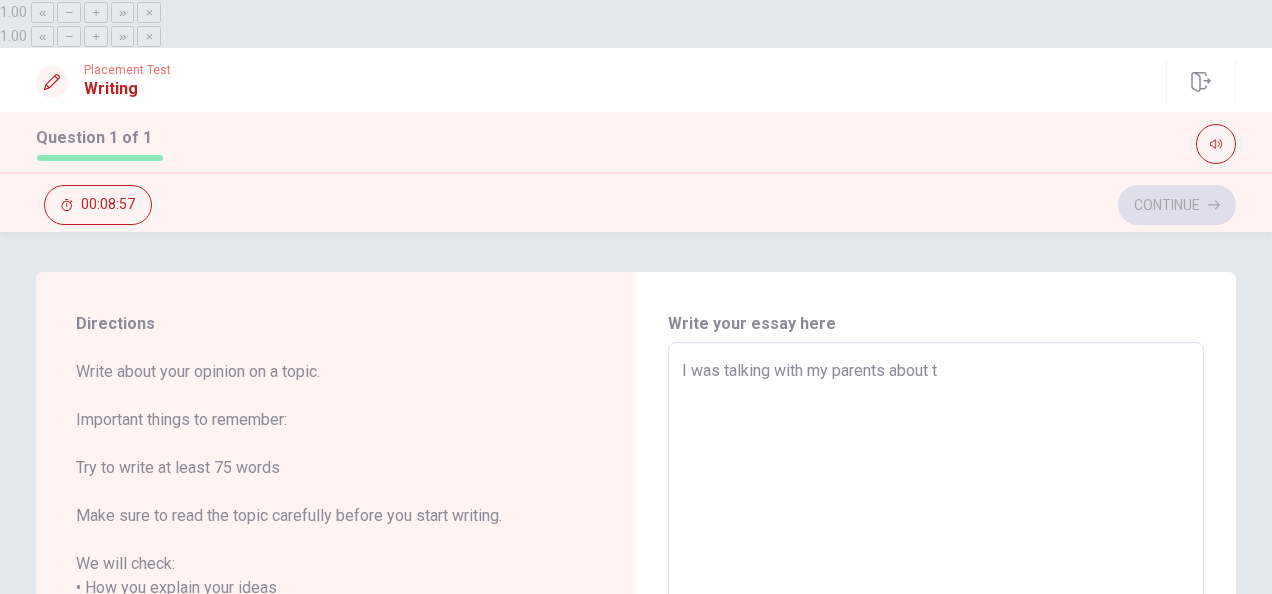 type on "x" 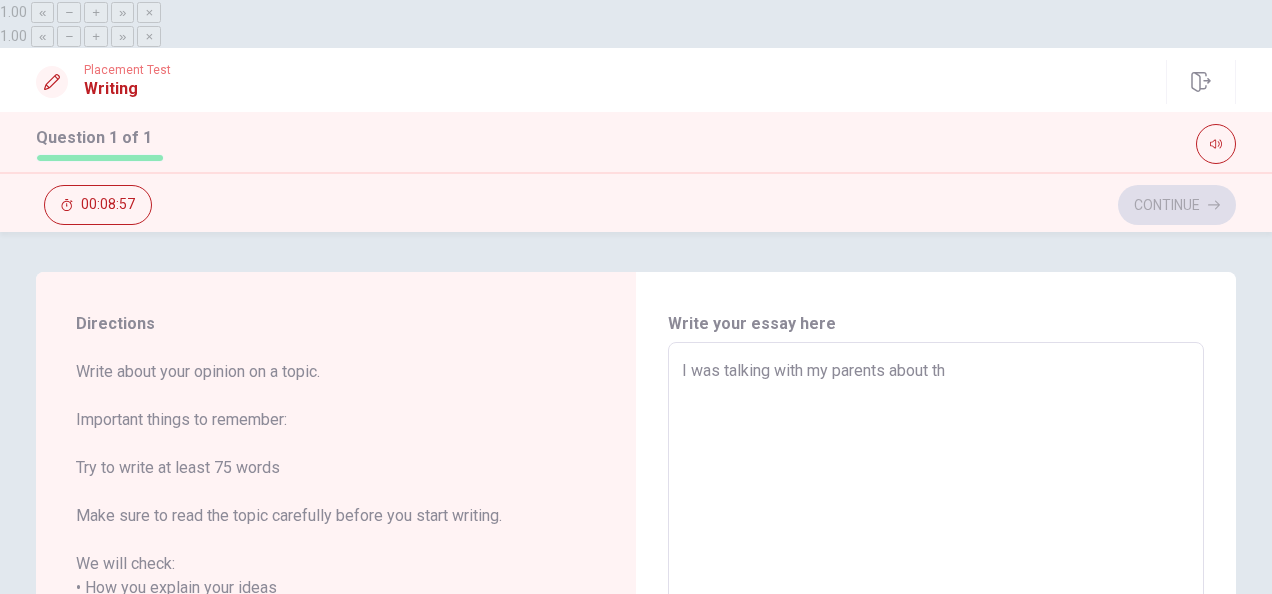 type on "x" 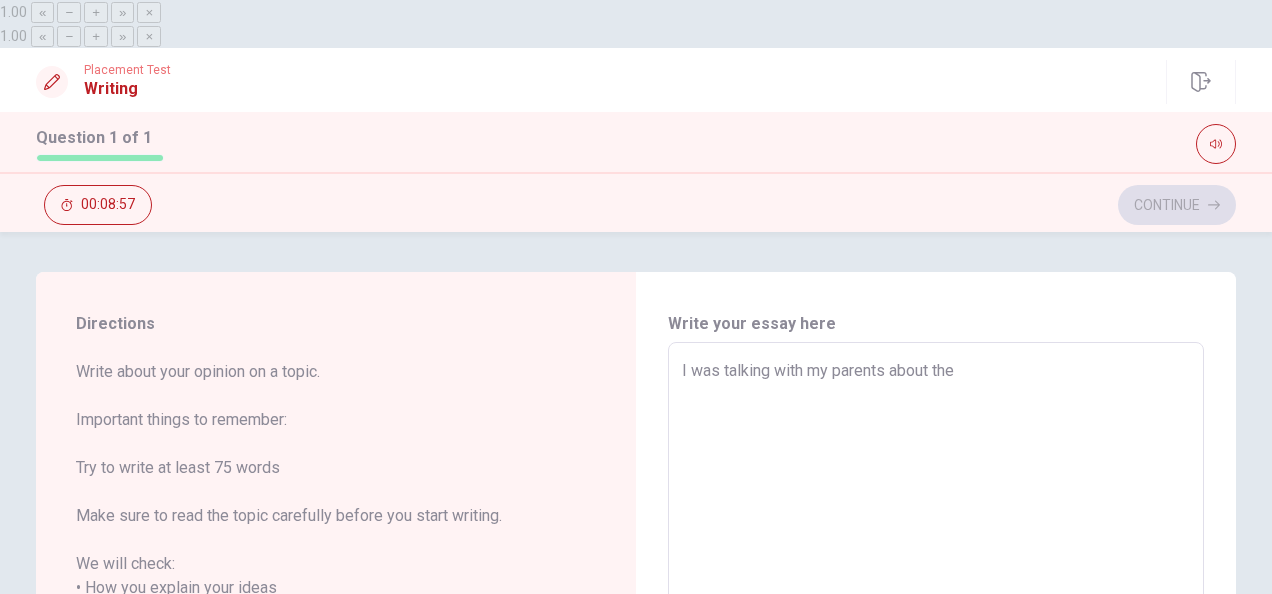 type on "x" 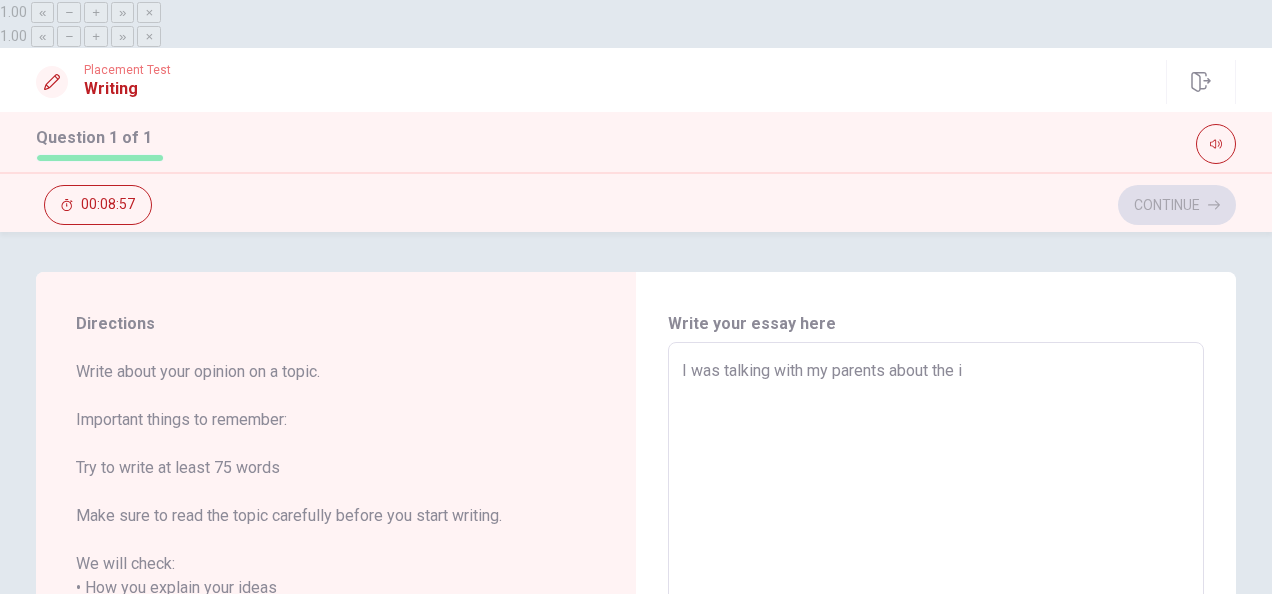 type on "x" 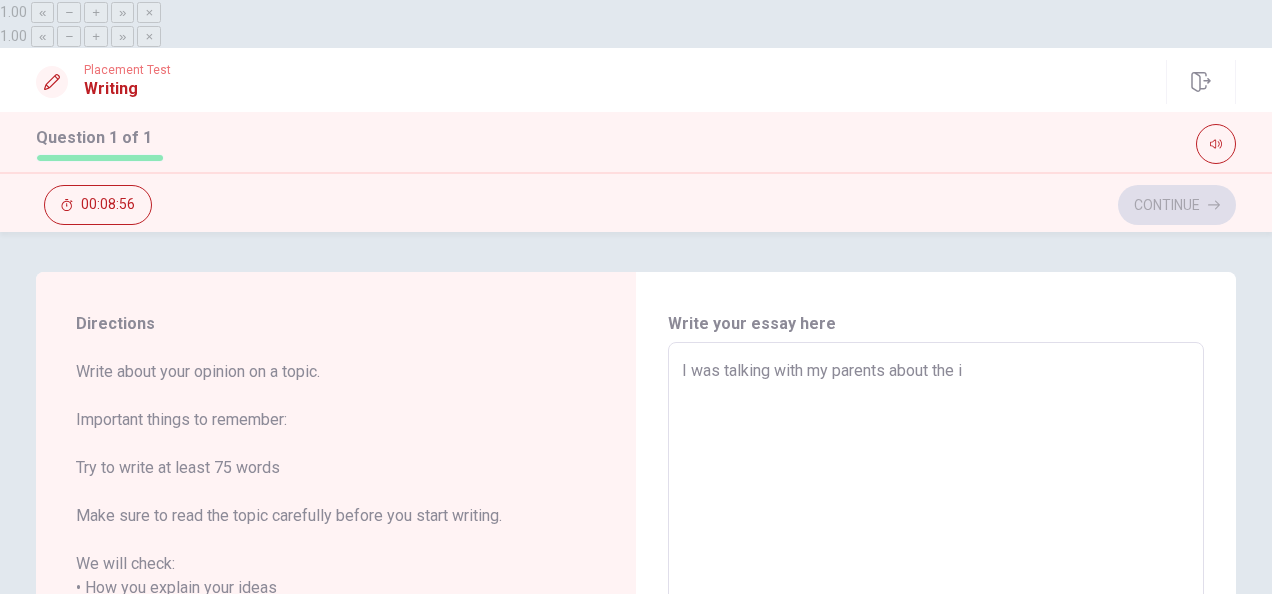 type on "I was talking with my parents about the im" 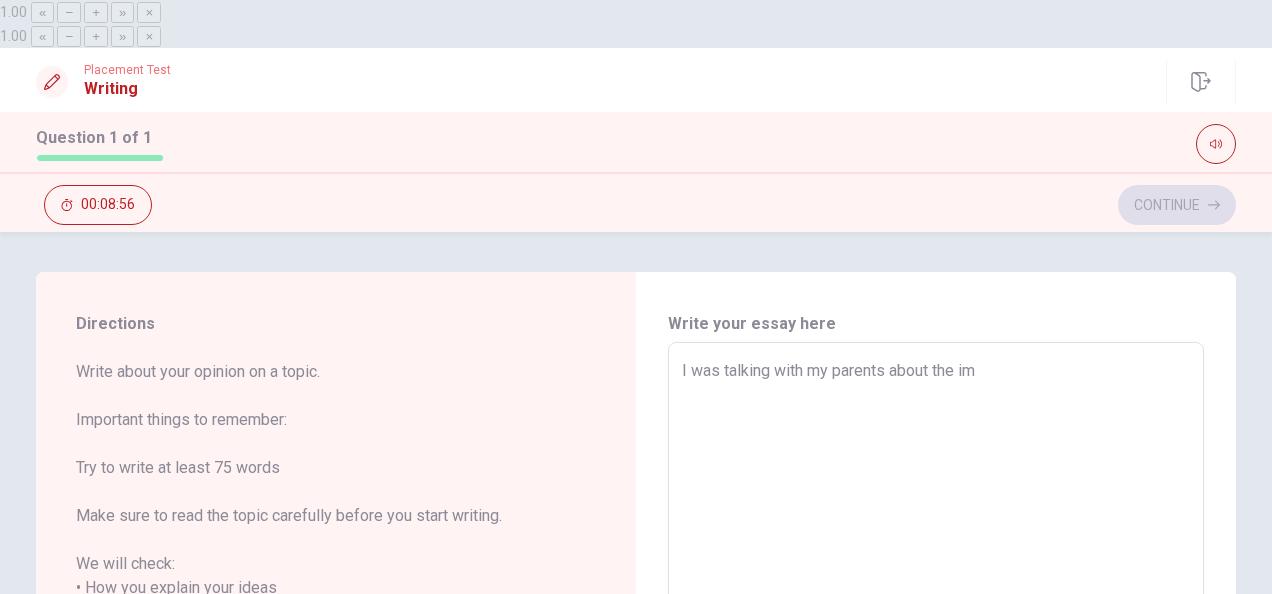 type on "x" 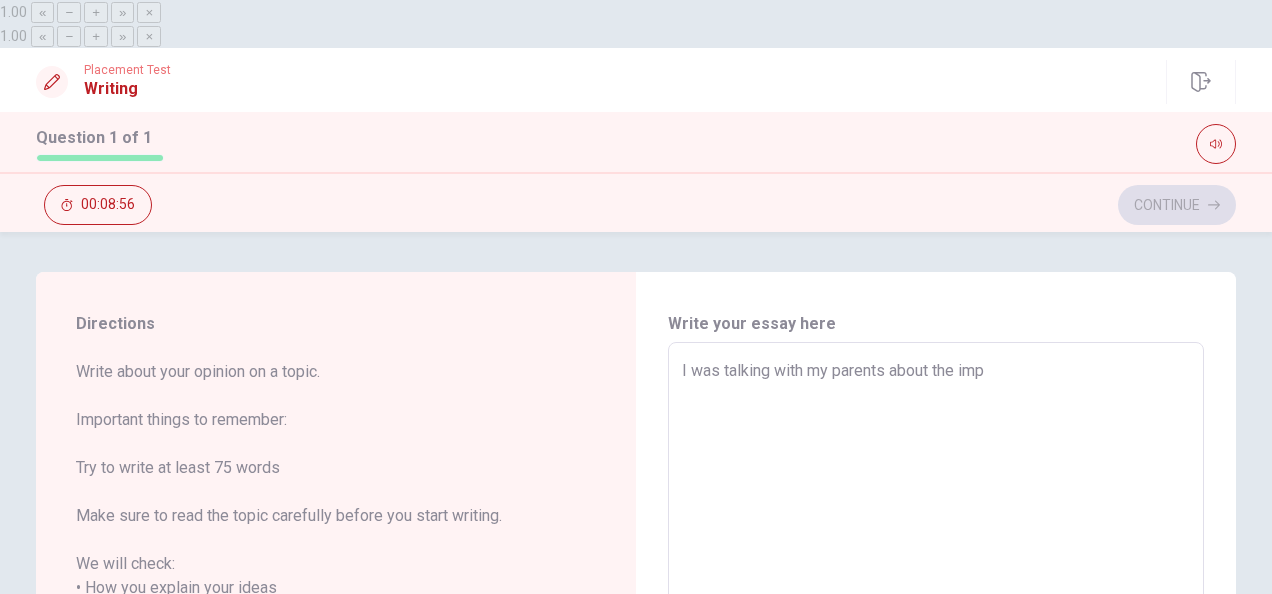 type on "x" 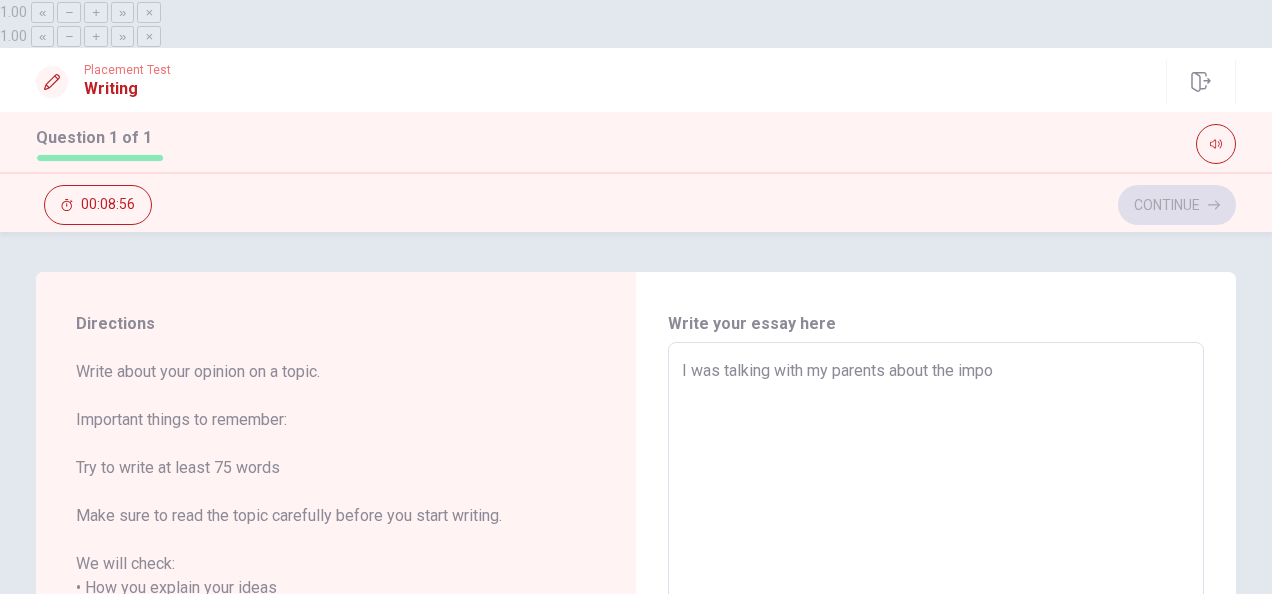 type on "x" 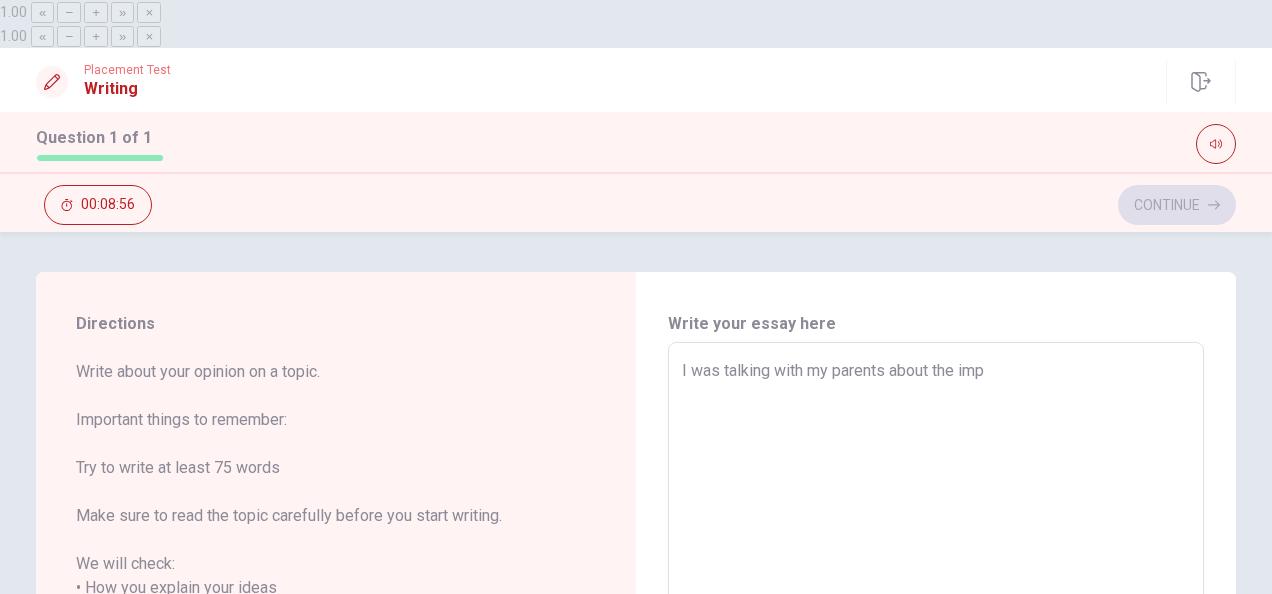 type on "x" 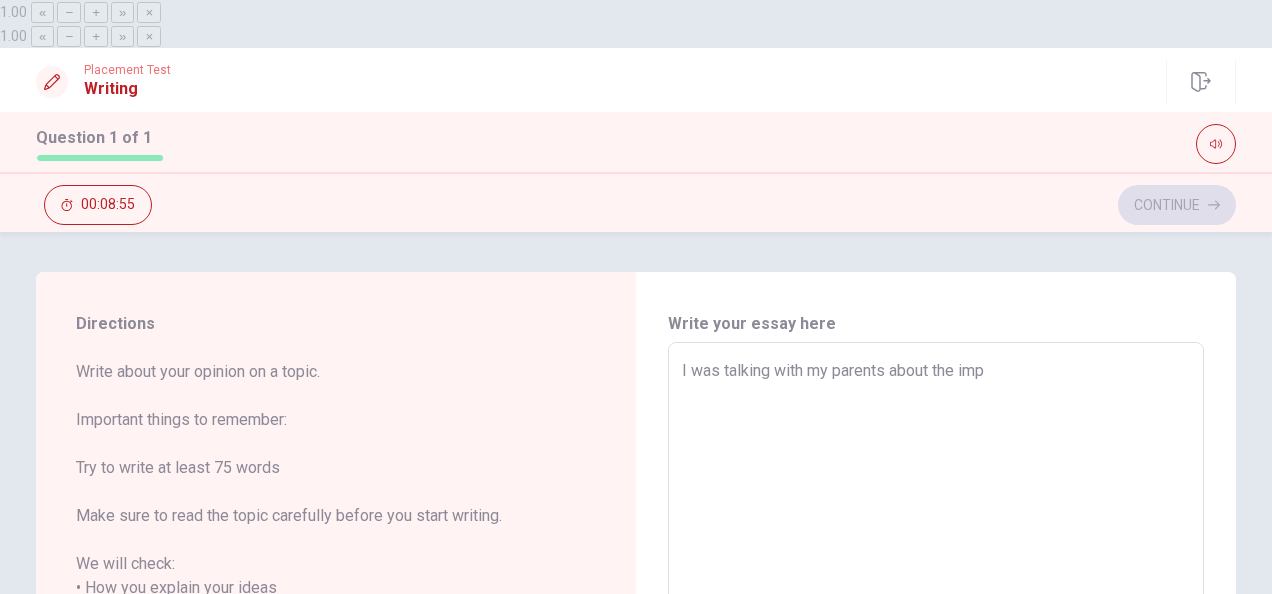 type on "I was talking with my parents about the im" 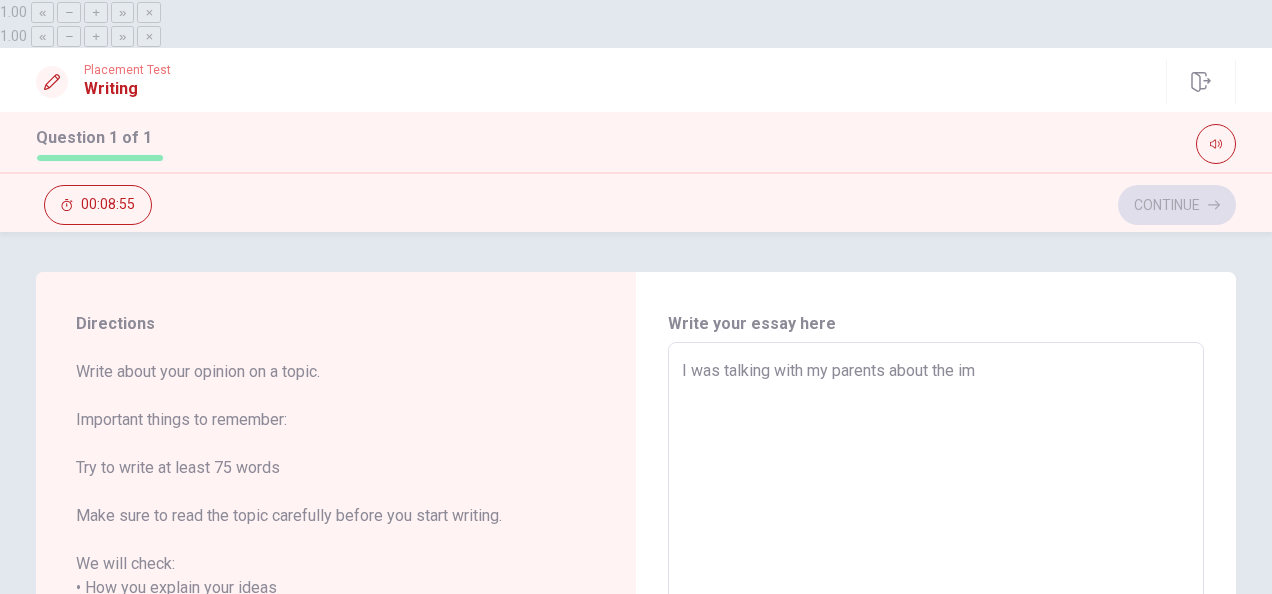 type on "x" 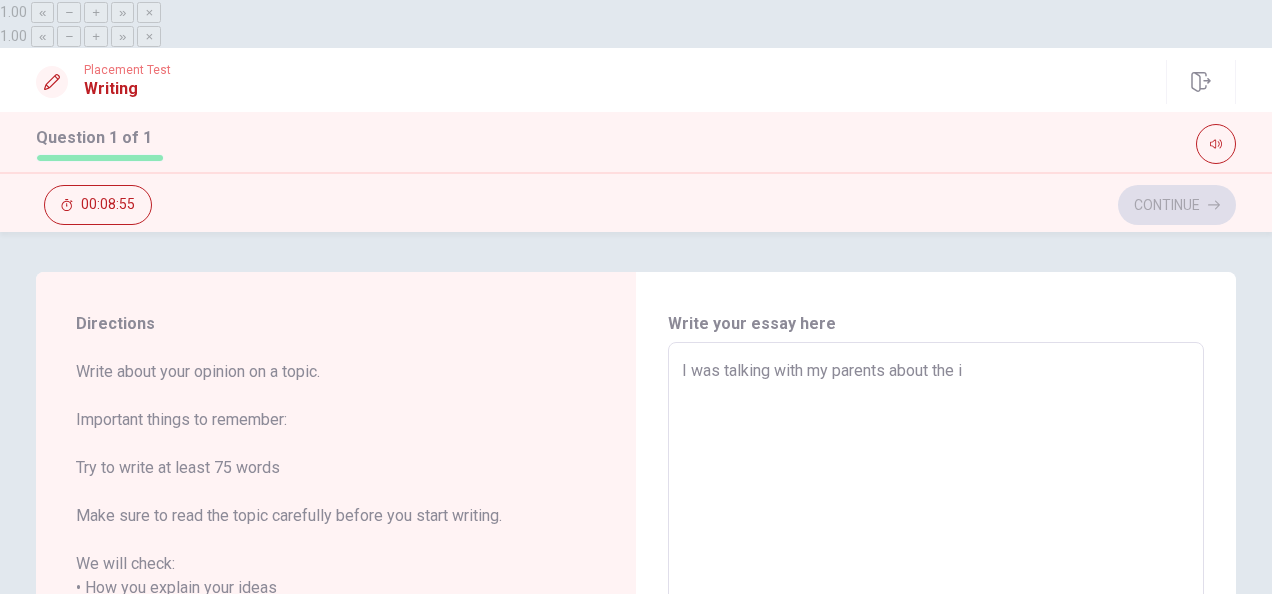 type on "x" 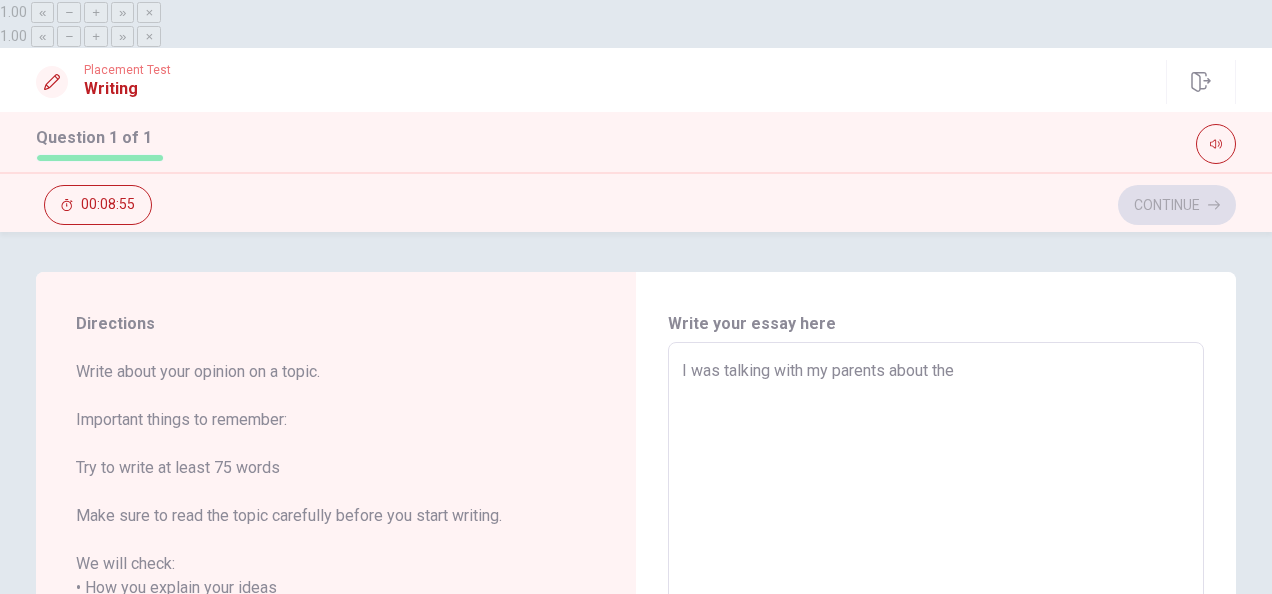 type on "x" 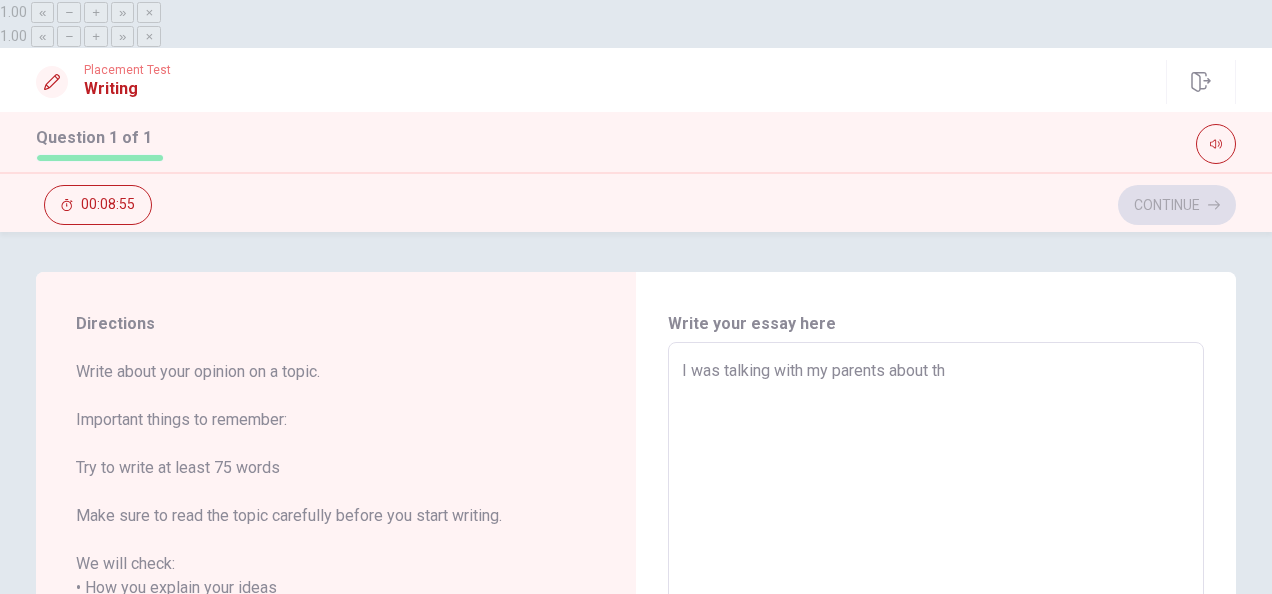 type on "x" 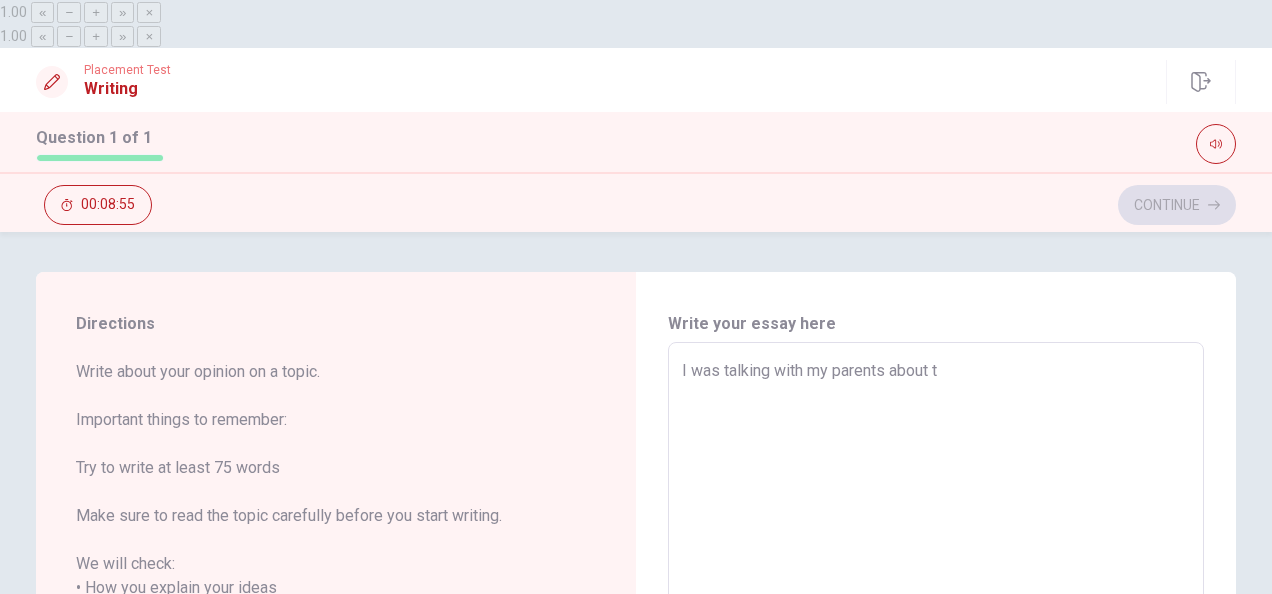 type on "x" 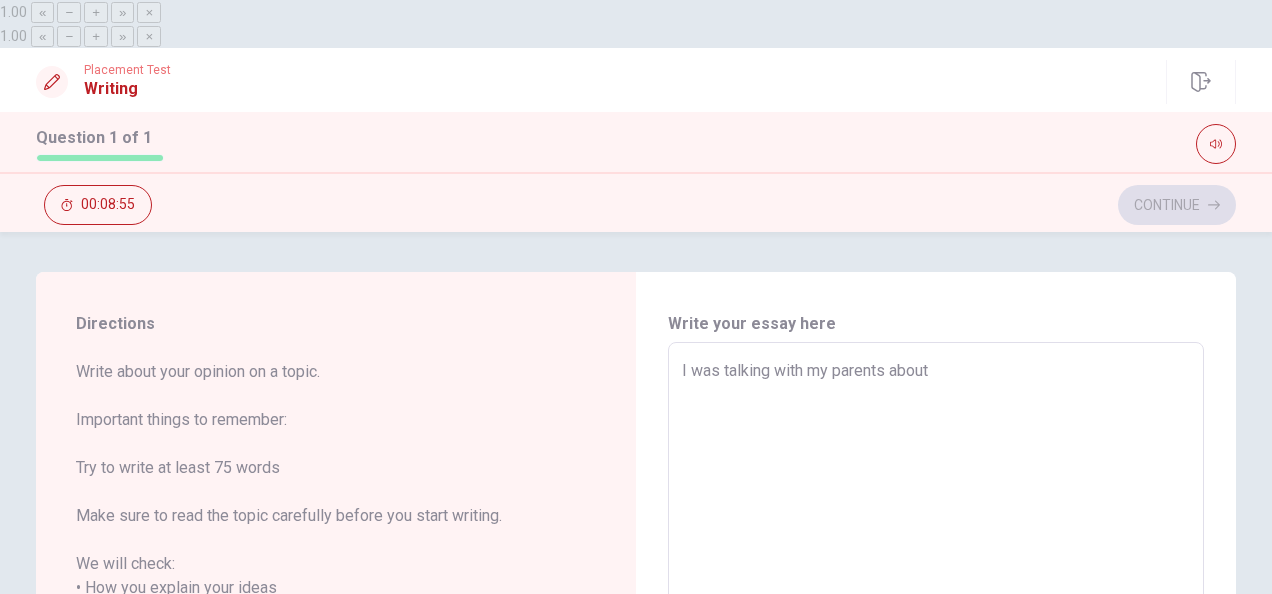 type 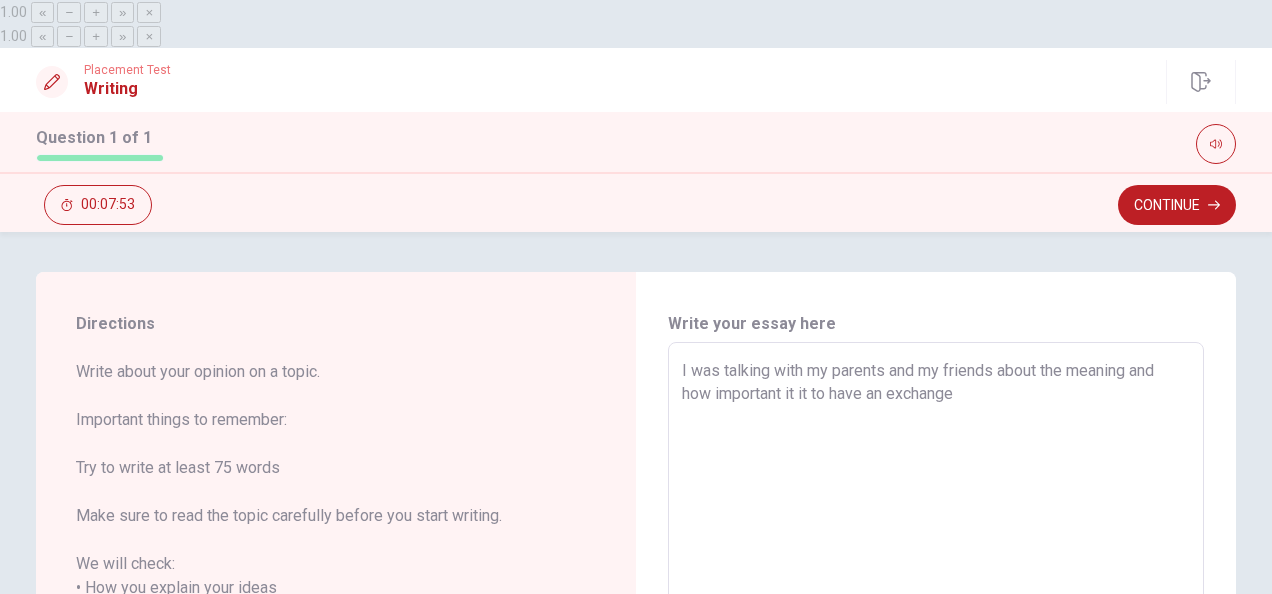 click on "I was talking with my parents and my friends about the meaning and how important it it to have an exchange" at bounding box center (936, 636) 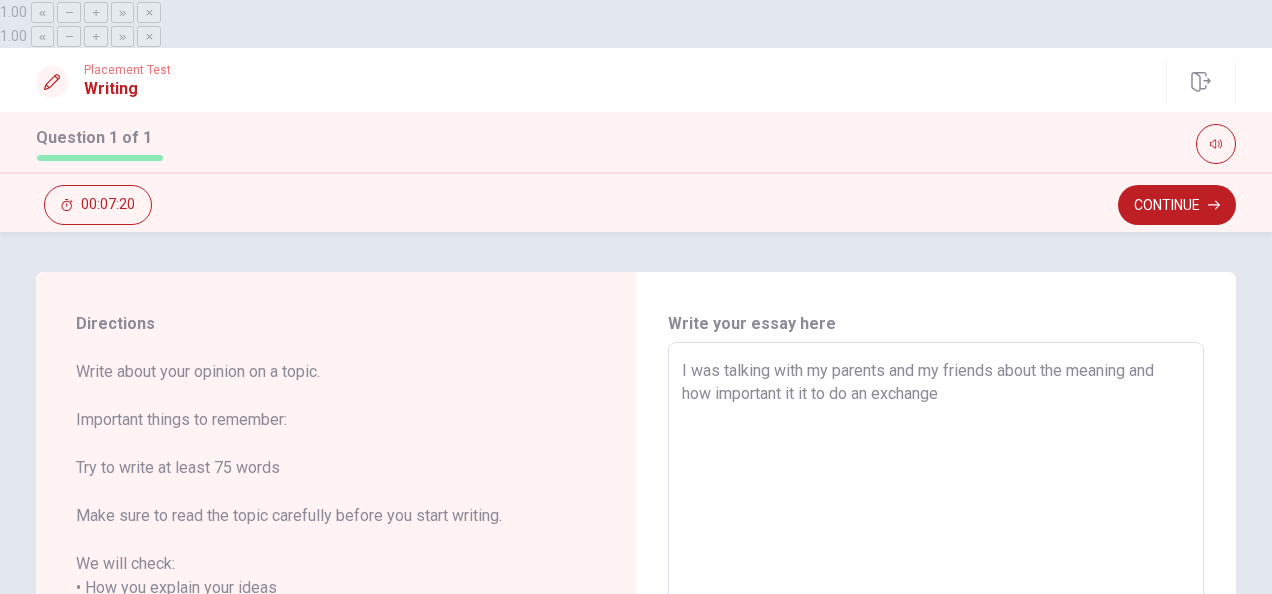 click on "I was talking with my parents and my friends about the meaning and how important it it to do an exchange" at bounding box center (936, 636) 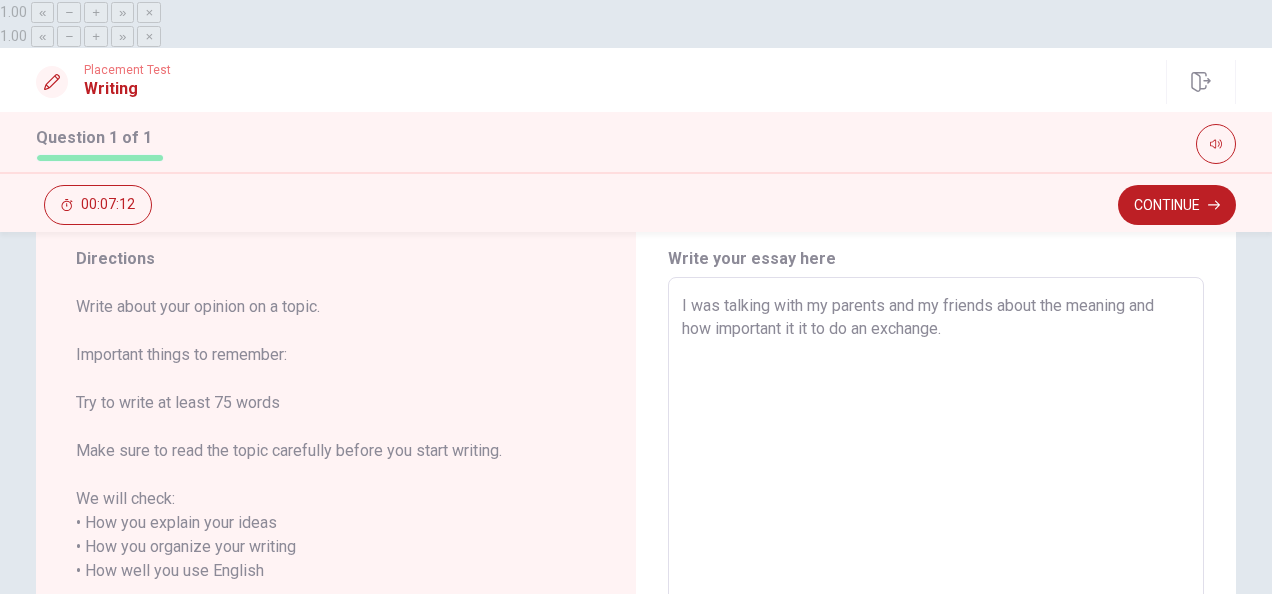 scroll, scrollTop: 64, scrollLeft: 0, axis: vertical 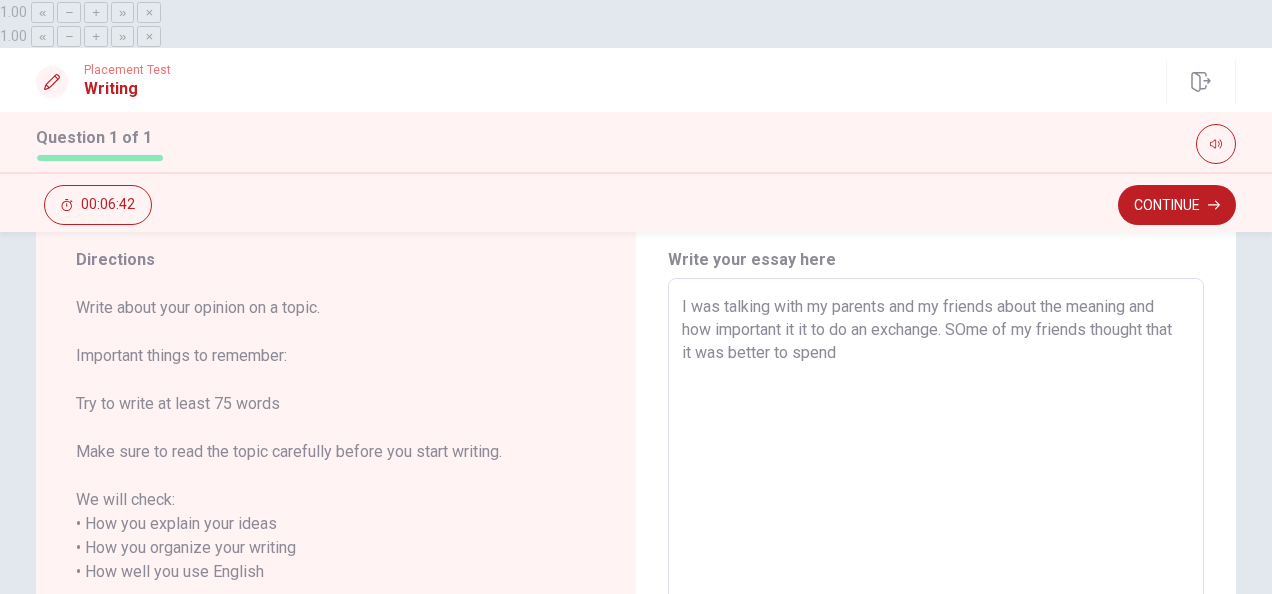 click on "I was talking with my parents and my friends about the meaning and how important it it to do an exchange. SOme of my friends thought that it was better to spend" at bounding box center (936, 572) 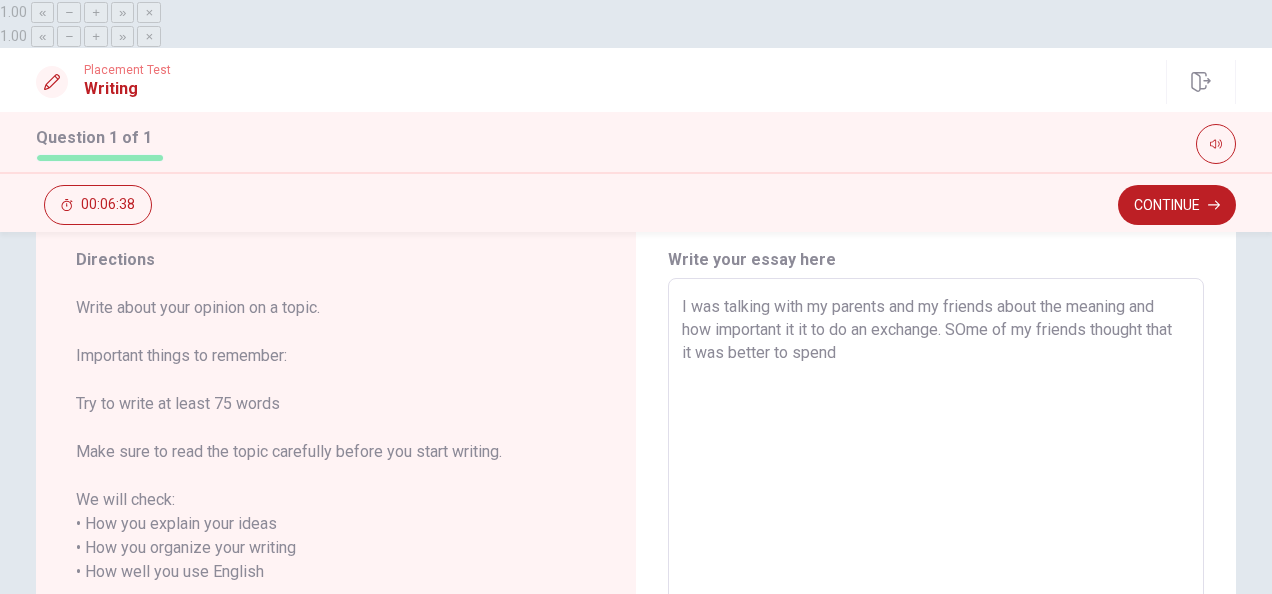 click on "I was talking with my parents and my friends about the meaning and how important it it to do an exchange. SOme of my friends thought that it was better to spend" at bounding box center [936, 572] 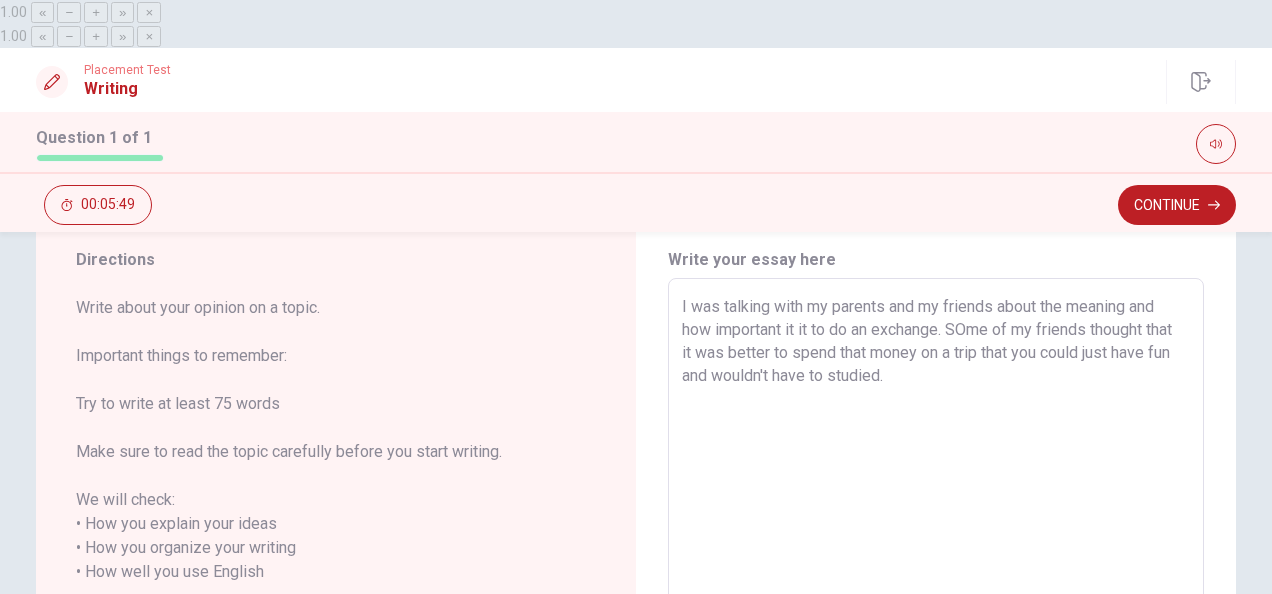 click on "I was talking with my parents and my friends about the meaning and how important it it to do an exchange. SOme of my friends thought that it was better to spend that money on a trip that you could just have fun and wouldn't have to studied." at bounding box center [936, 572] 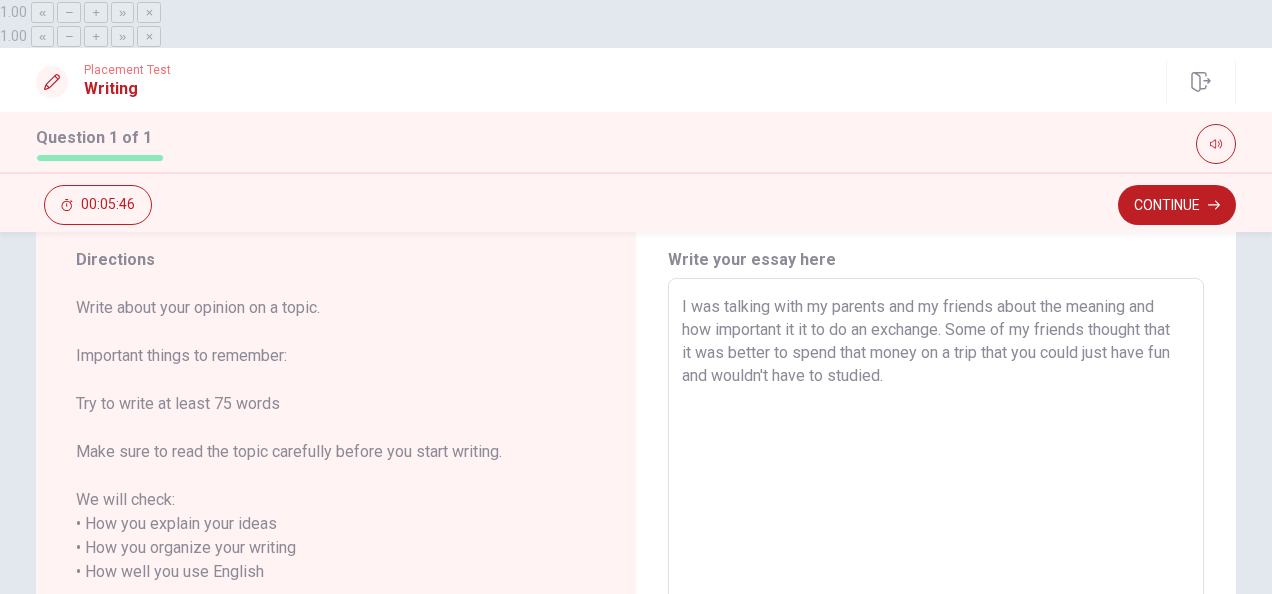 click on "I was talking with my parents and my friends about the meaning and how important it it to do an exchange. Some of my friends thought that it was better to spend that money on a trip that you could just have fun and wouldn't have to studied." at bounding box center [936, 572] 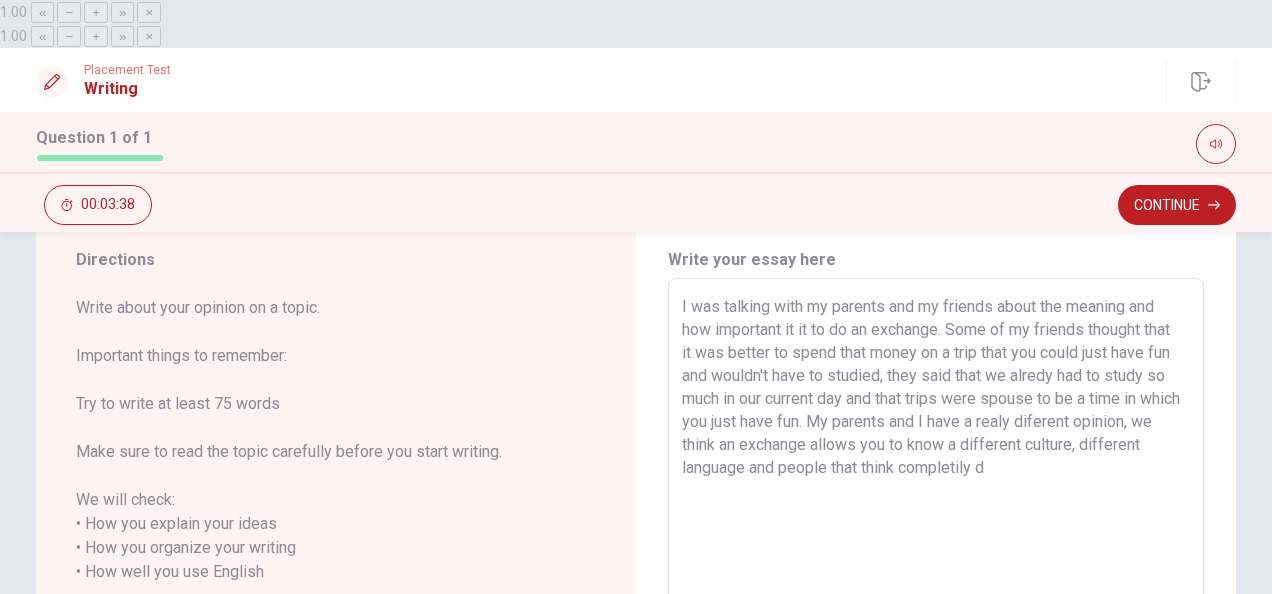 click on "I was talking with my parents and my friends about the meaning and how important it it to do an exchange. Some of my friends thought that it was better to spend that money on a trip that you could just have fun and wouldn't have to studied, they said that we alredy had to study so much in our current day and that trips were spouse to be a time in which you just have fun. My parents and I have a realy diferent opinion, we think an exchange allows you to know a different culture, different language and people that think completily d" at bounding box center [936, 572] 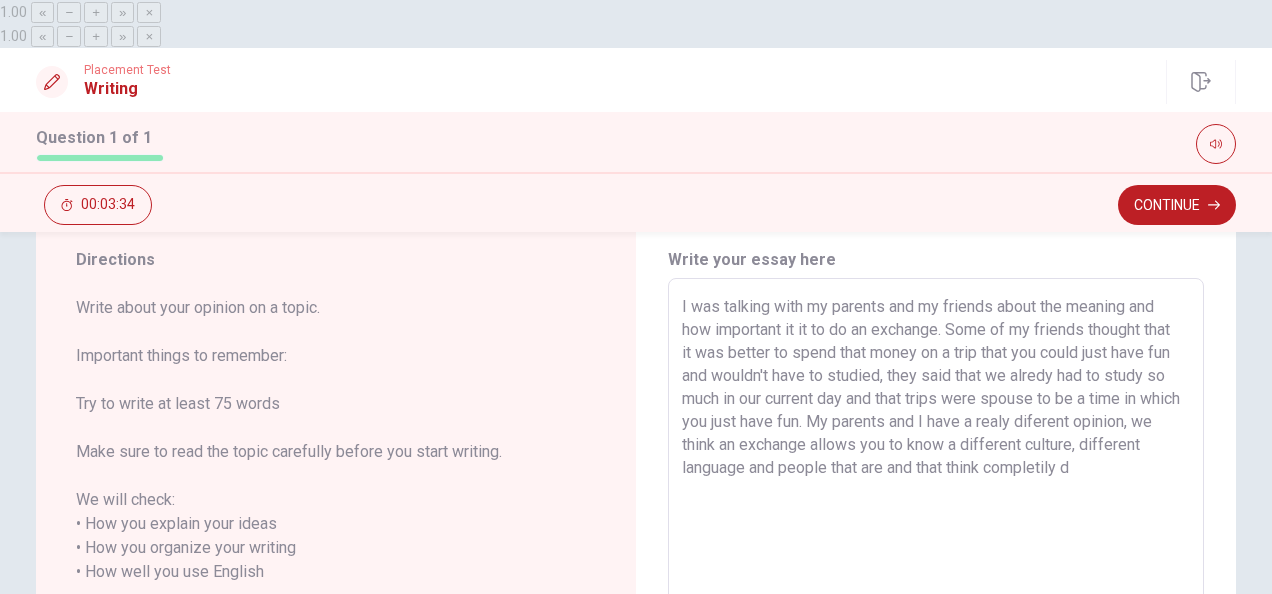click on "I was talking with my parents and my friends about the meaning and how important it it to do an exchange. Some of my friends thought that it was better to spend that money on a trip that you could just have fun and wouldn't have to studied, they said that we alredy had to study so much in our current day and that trips were spouse to be a time in which you just have fun. My parents and I have a realy diferent opinion, we think an exchange allows you to know a different culture, different language and people that are and that think completily d" at bounding box center (936, 572) 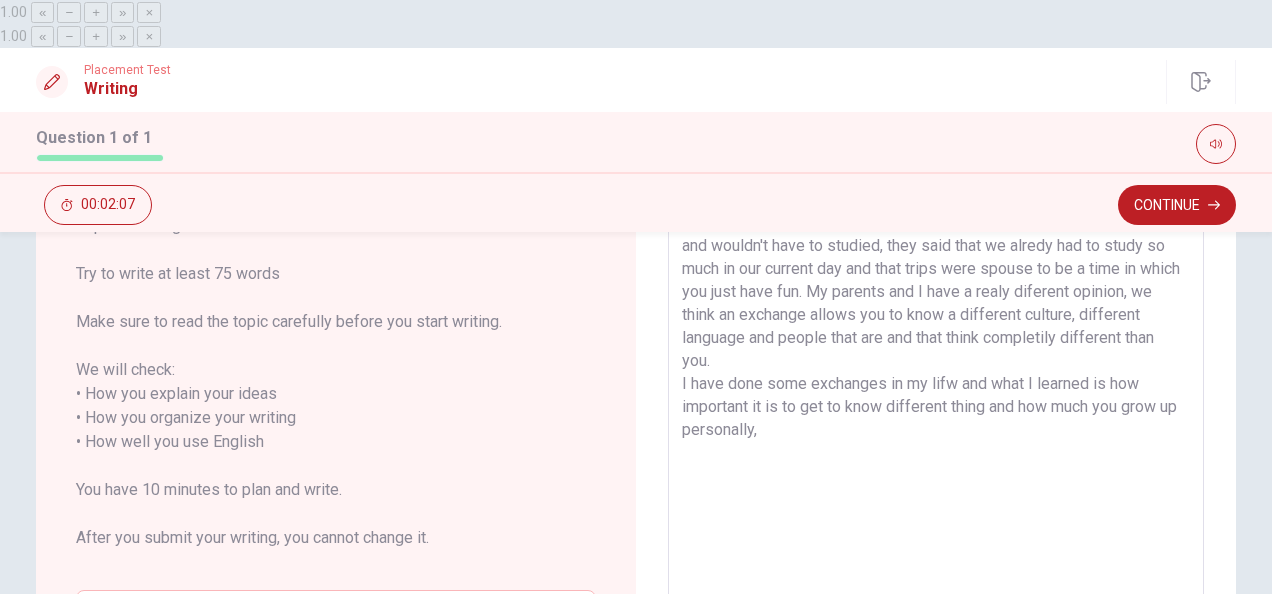 scroll, scrollTop: 195, scrollLeft: 0, axis: vertical 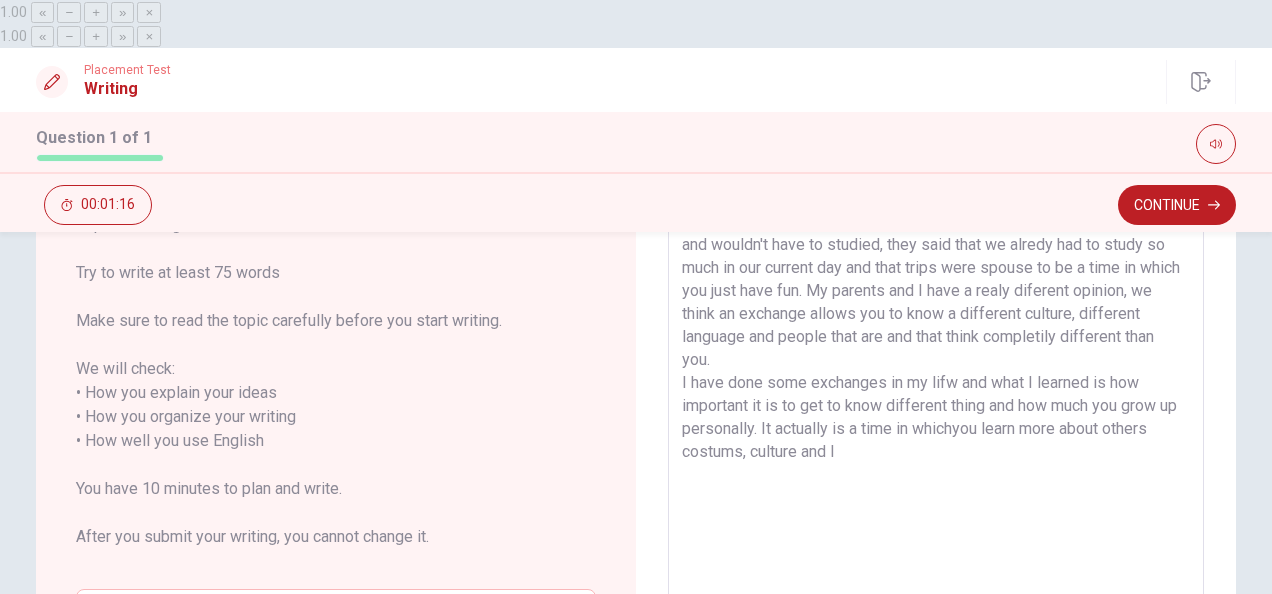 click on "I was talking with my parents and my friends about the meaning and how important it it to do an exchange. Some of my friends thought that it was better to spend that money on a trip that you could just have fun and wouldn't have to studied, they said that we alredy had to study so much in our current day and that trips were spouse to be a time in which you just have fun. My parents and I have a realy diferent opinion, we think an exchange allows you to know a different culture, different language and people that are and that think completily different than you.
I have done some exchanges in my lifw and what I learned is how important it is to get to know different thing and how much you grow up personally. It actually is a time in whichyou learn more about others costums, culture and l" at bounding box center [936, 441] 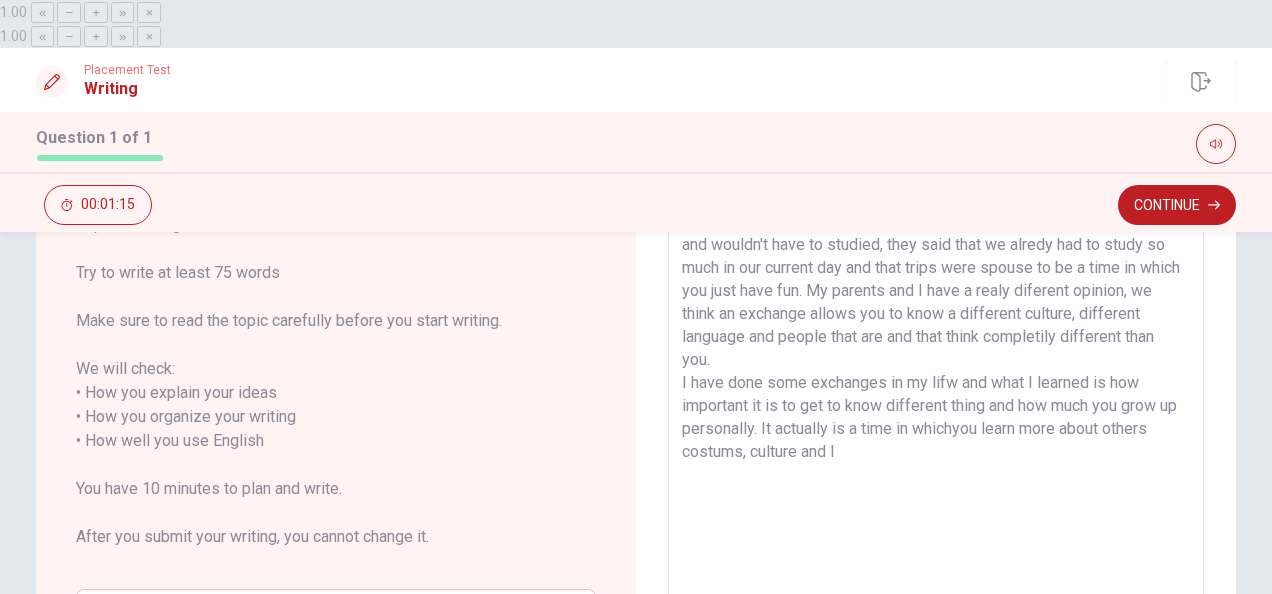 click on "I was talking with my parents and my friends about the meaning and how important it it to do an exchange. Some of my friends thought that it was better to spend that money on a trip that you could just have fun and wouldn't have to studied, they said that we alredy had to study so much in our current day and that trips were spouse to be a time in which you just have fun. My parents and I have a realy diferent opinion, we think an exchange allows you to know a different culture, different language and people that are and that think completily different than you.
I have done some exchanges in my lifw and what I learned is how important it is to get to know different thing and how much you grow up personally. It actually is a time in whichyou learn more about others costums, culture and l" at bounding box center [936, 441] 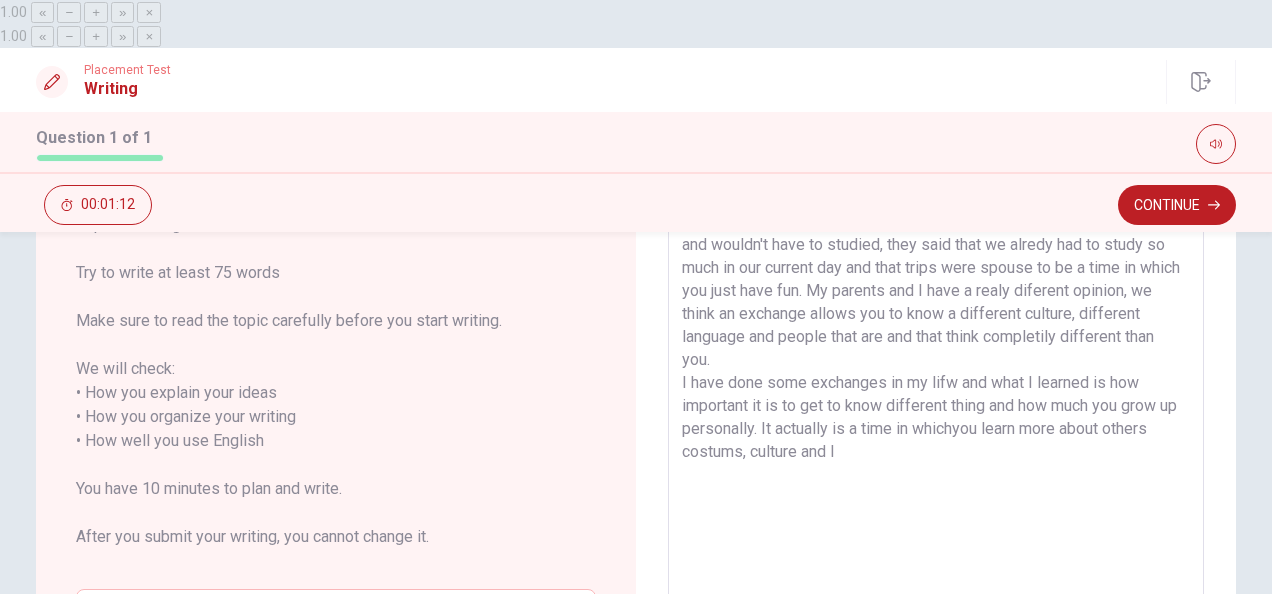 click on "I was talking with my parents and my friends about the meaning and how important it it to do an exchange. Some of my friends thought that it was better to spend that money on a trip that you could just have fun and wouldn't have to studied, they said that we alredy had to study so much in our current day and that trips were spouse to be a time in which you just have fun. My parents and I have a realy diferent opinion, we think an exchange allows you to know a different culture, different language and people that are and that think completily different than you.
I have done some exchanges in my lifw and what I learned is how important it is to get to know different thing and how much you grow up personally. It actually is a time in whichyou learn more about others costums, culture and l" at bounding box center [936, 441] 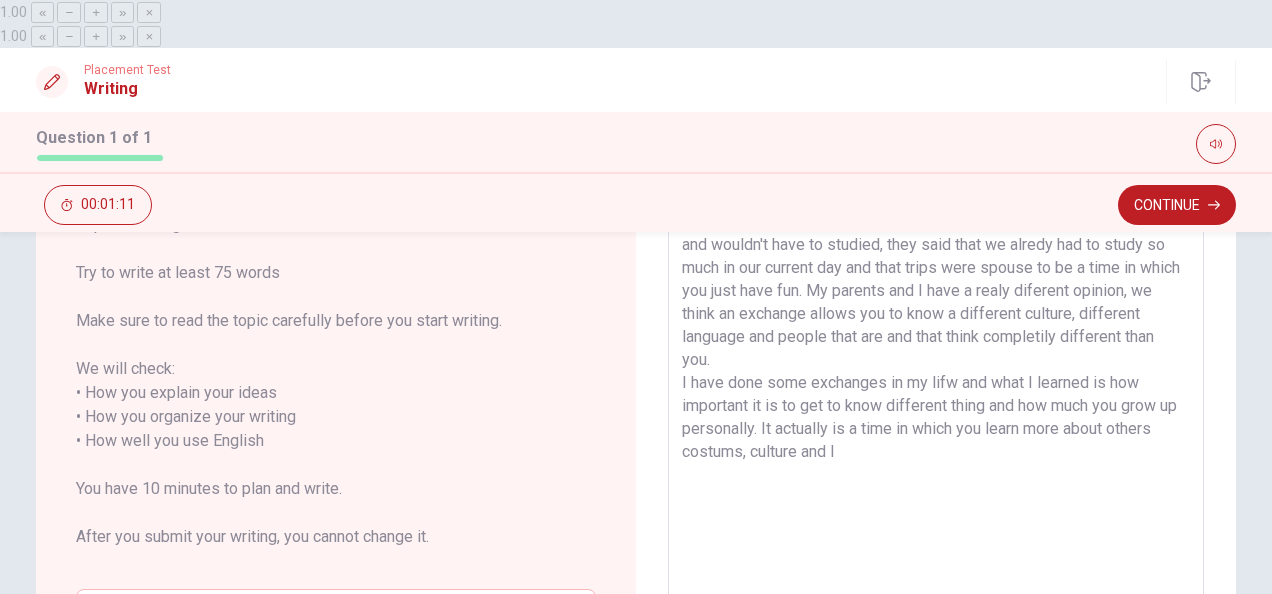 click on "I was talking with my parents and my friends about the meaning and how important it it to do an exchange. Some of my friends thought that it was better to spend that money on a trip that you could just have fun and wouldn't have to studied, they said that we alredy had to study so much in our current day and that trips were spouse to be a time in which you just have fun. My parents and I have a realy diferent opinion, we think an exchange allows you to know a different culture, different language and people that are and that think completily different than you.
I have done some exchanges in my lifw and what I learned is how important it is to get to know different thing and how much you grow up personally. It actually is a time in which you learn more about others costums, culture and l" at bounding box center (936, 441) 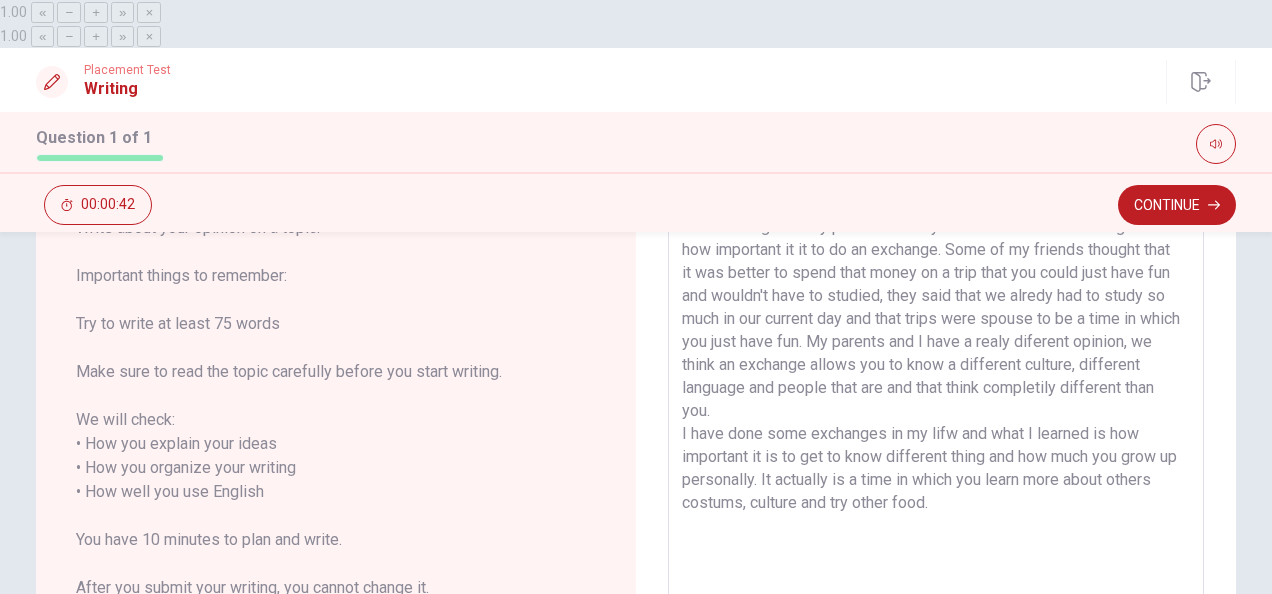 scroll, scrollTop: 133, scrollLeft: 0, axis: vertical 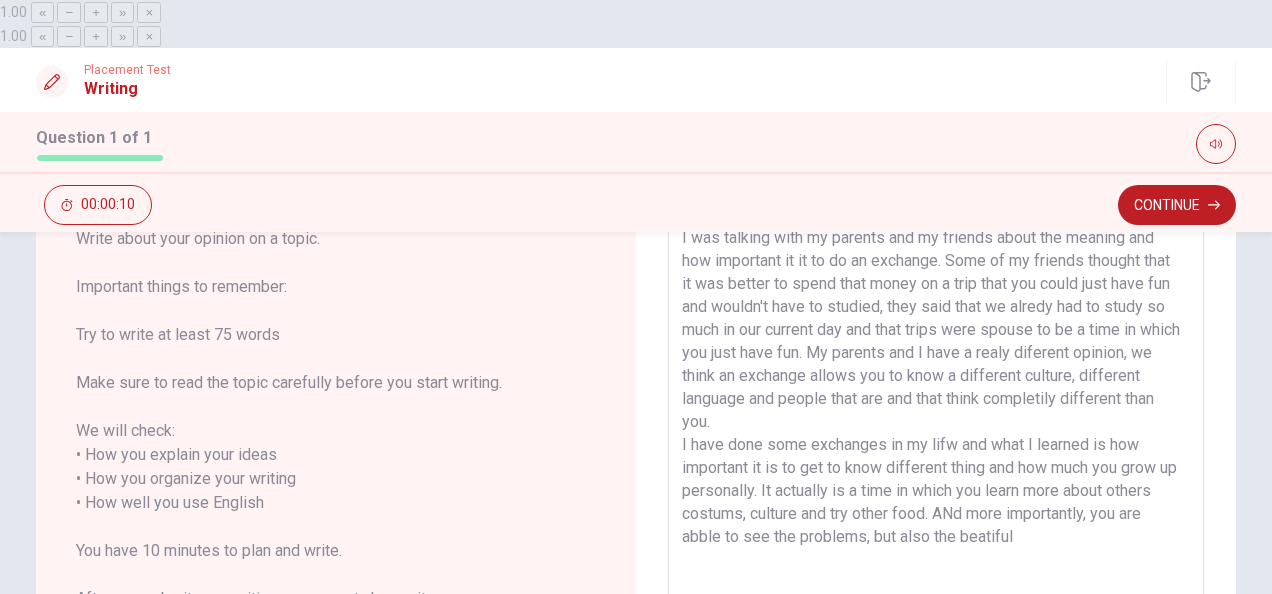 click on "I was talking with my parents and my friends about the meaning and how important it it to do an exchange. Some of my friends thought that it was better to spend that money on a trip that you could just have fun and wouldn't have to studied, they said that we alredy had to study so much in our current day and that trips were spouse to be a time in which you just have fun. My parents and I have a realy diferent opinion, we think an exchange allows you to know a different culture, different language and people that are and that think completily different than you.
I have done some exchanges in my lifw and what I learned is how important it is to get to know different thing and how much you grow up personally. It actually is a time in which you learn more about others costums, culture and try other food. ANd more importantly, you are abble to see the problems, but also the beatiful" at bounding box center (936, 503) 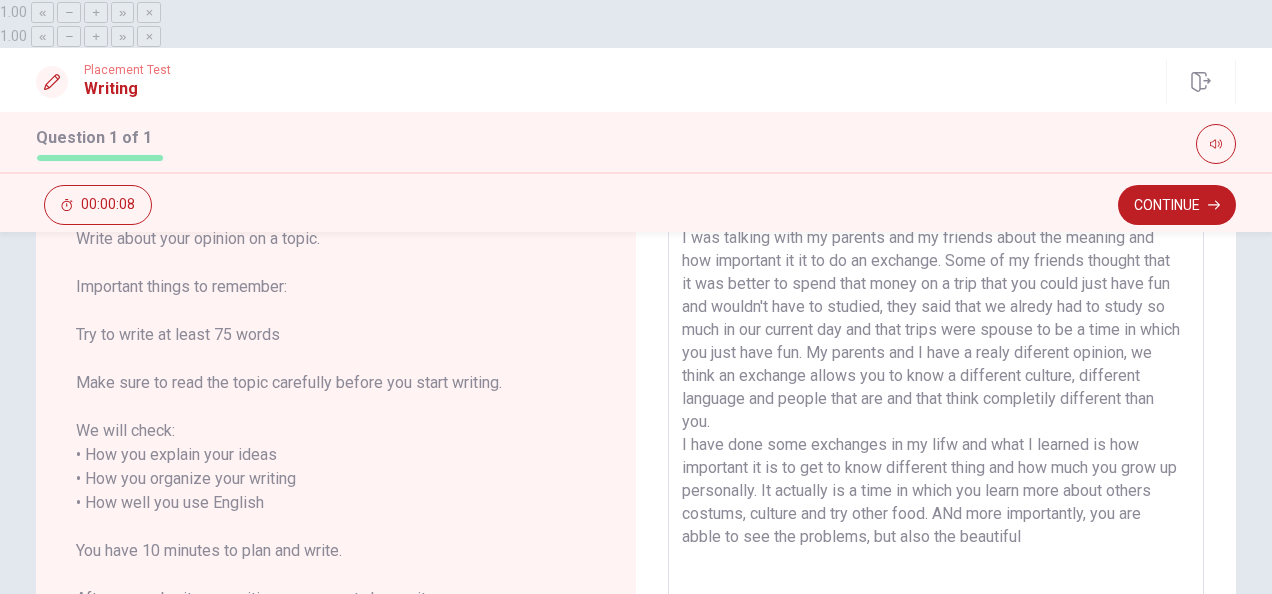 click on "I was talking with my parents and my friends about the meaning and how important it it to do an exchange. Some of my friends thought that it was better to spend that money on a trip that you could just have fun and wouldn't have to studied, they said that we alredy had to study so much in our current day and that trips were spouse to be a time in which you just have fun. My parents and I have a realy diferent opinion, we think an exchange allows you to know a different culture, different language and people that are and that think completily different than you.
I have done some exchanges in my lifw and what I learned is how important it is to get to know different thing and how much you grow up personally. It actually is a time in which you learn more about others costums, culture and try other food. ANd more importantly, you are abble to see the problems, but also the beautiful" at bounding box center (936, 503) 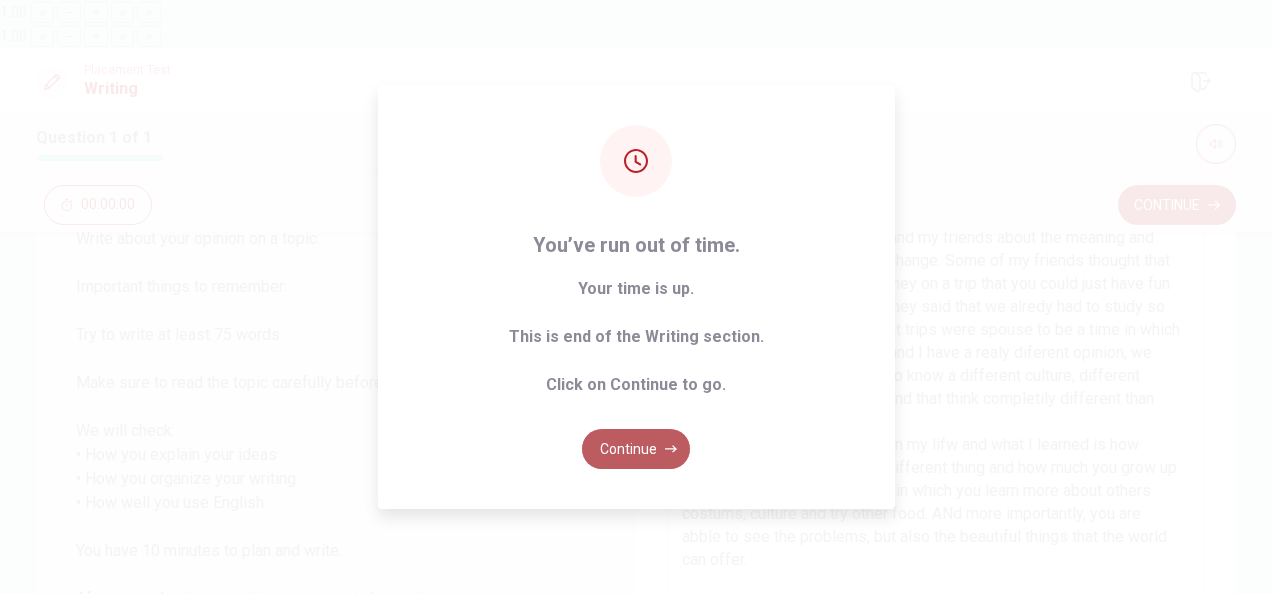 click 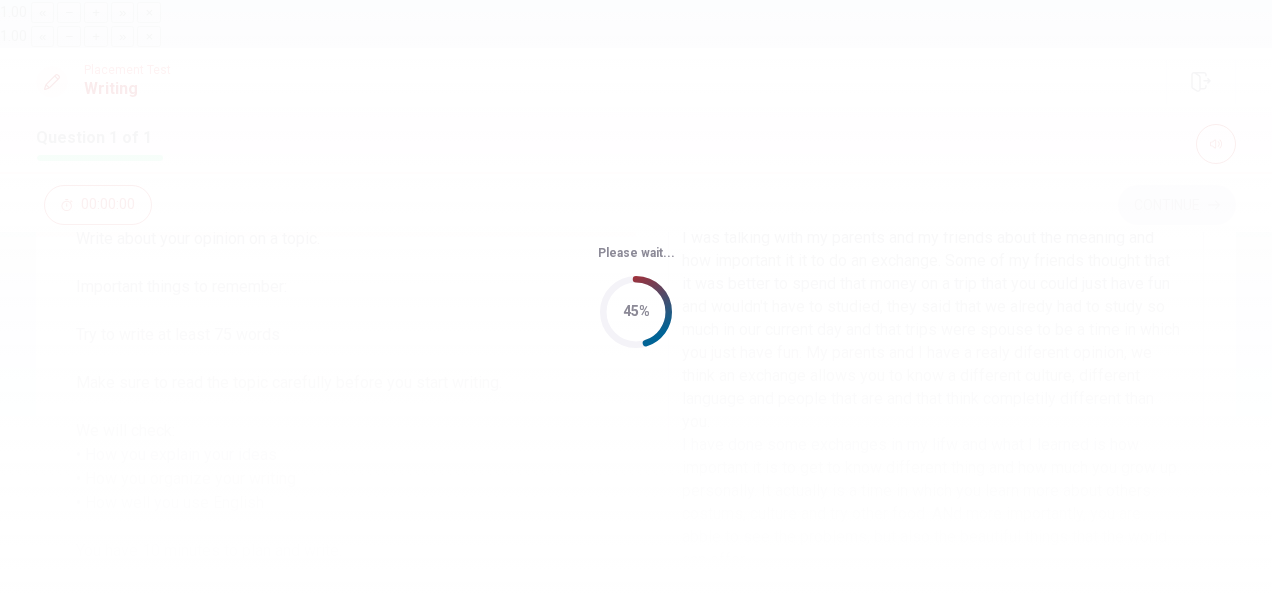scroll, scrollTop: 0, scrollLeft: 0, axis: both 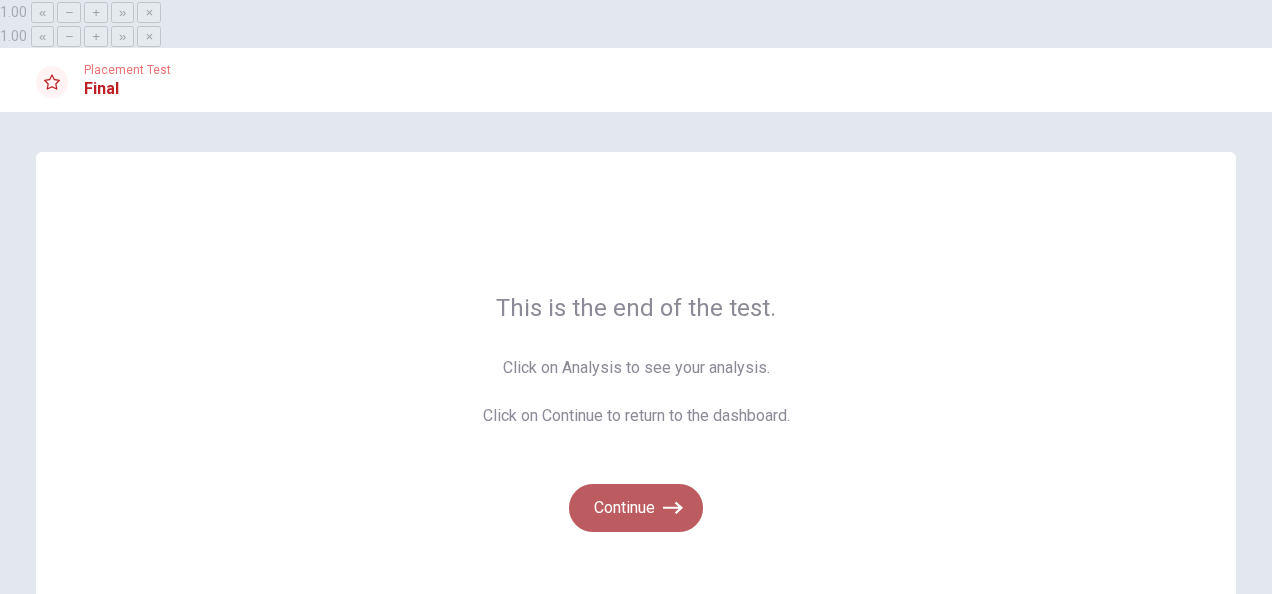 click on "Continue" at bounding box center (636, 508) 